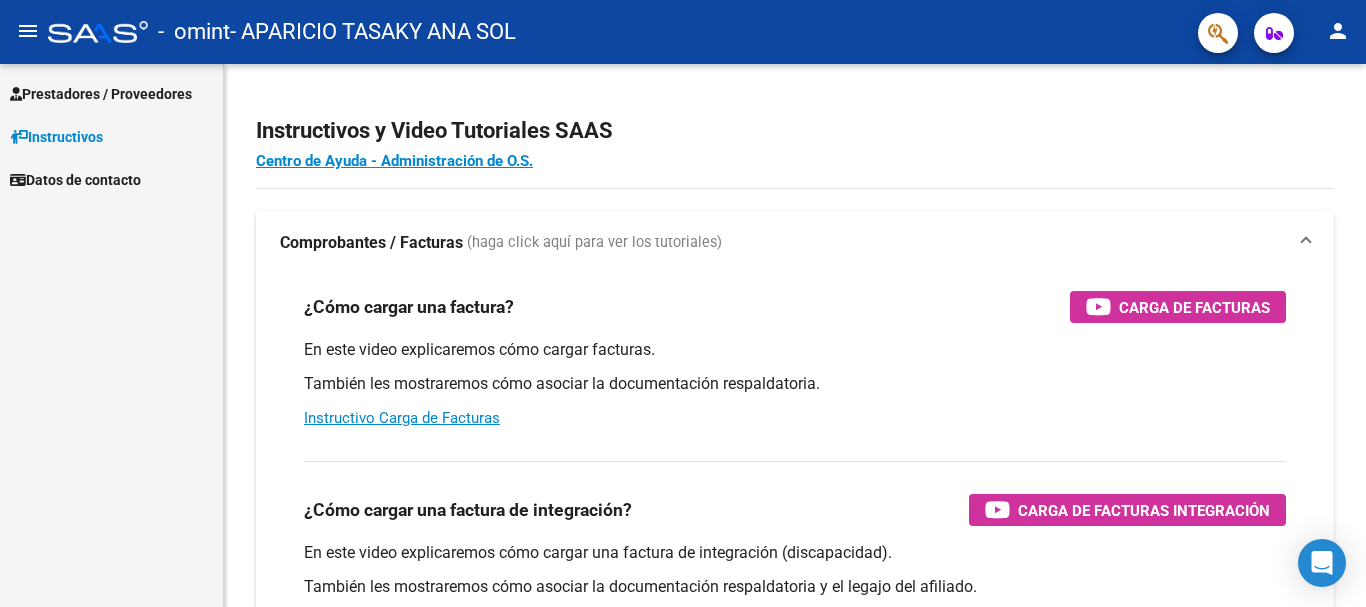 scroll, scrollTop: 0, scrollLeft: 0, axis: both 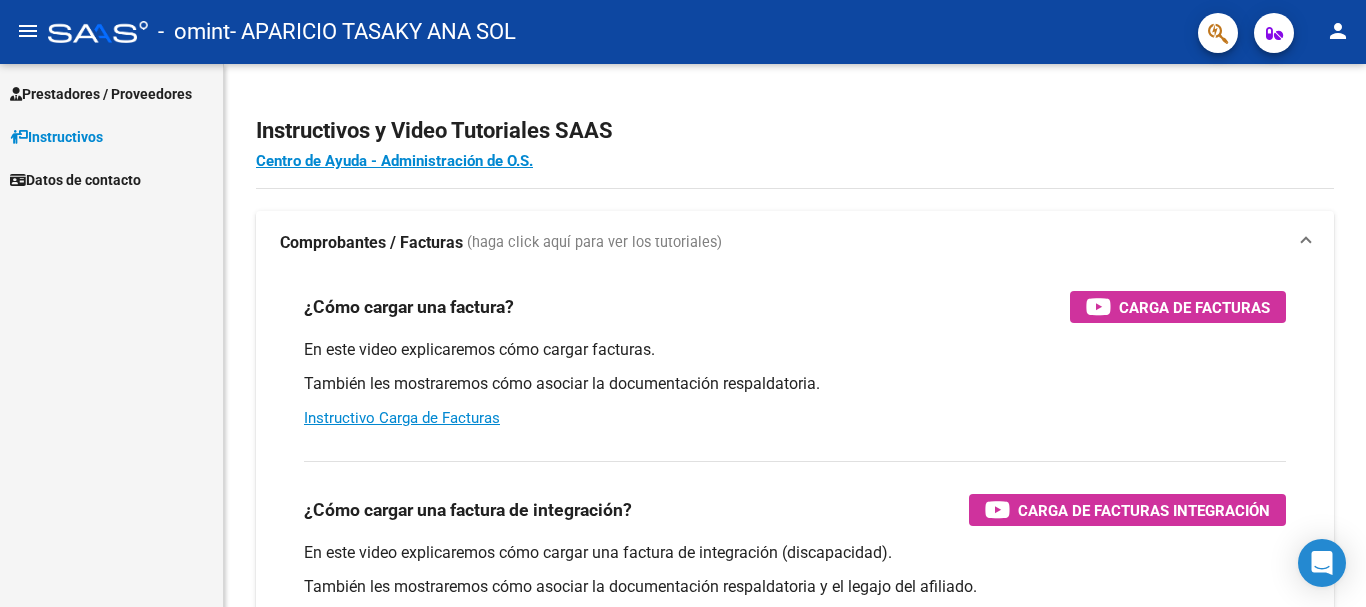 click on "Prestadores / Proveedores" at bounding box center (101, 94) 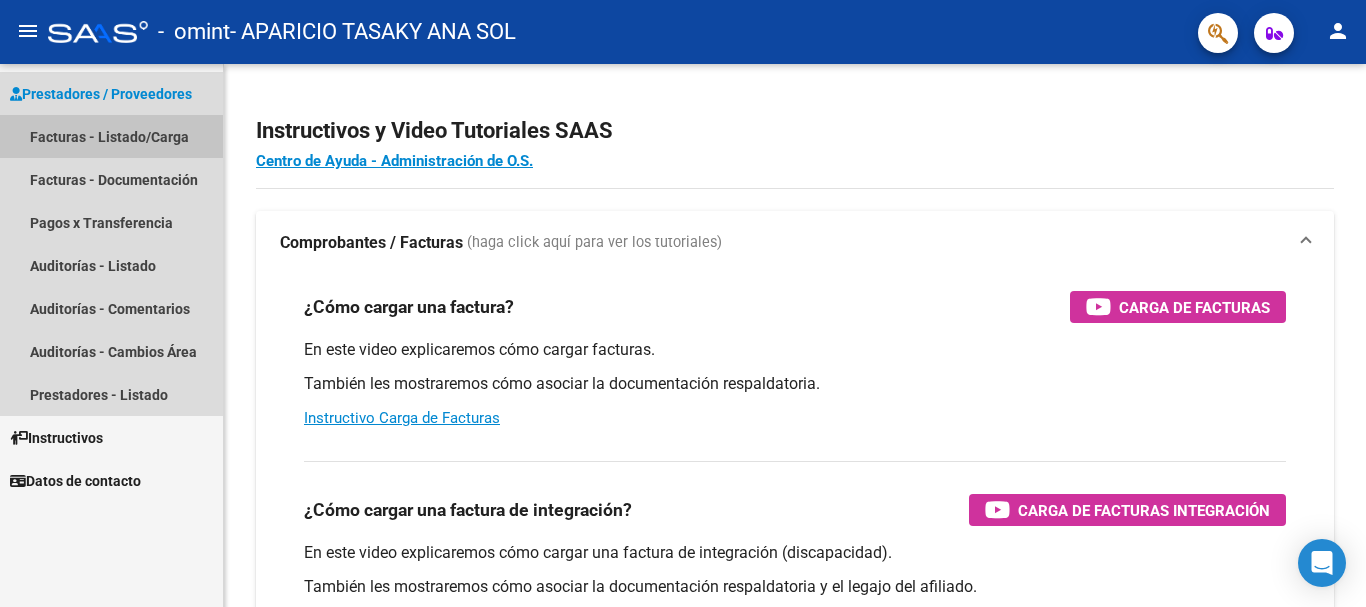 click on "Facturas - Listado/Carga" at bounding box center [111, 136] 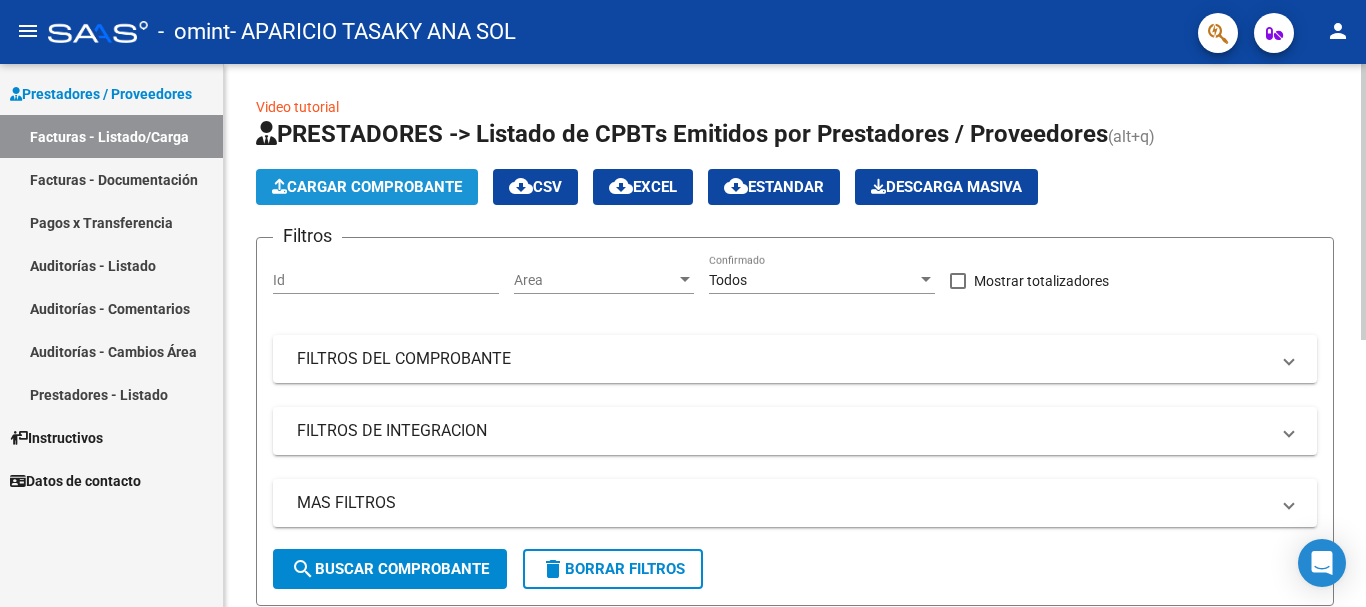 click on "Cargar Comprobante" 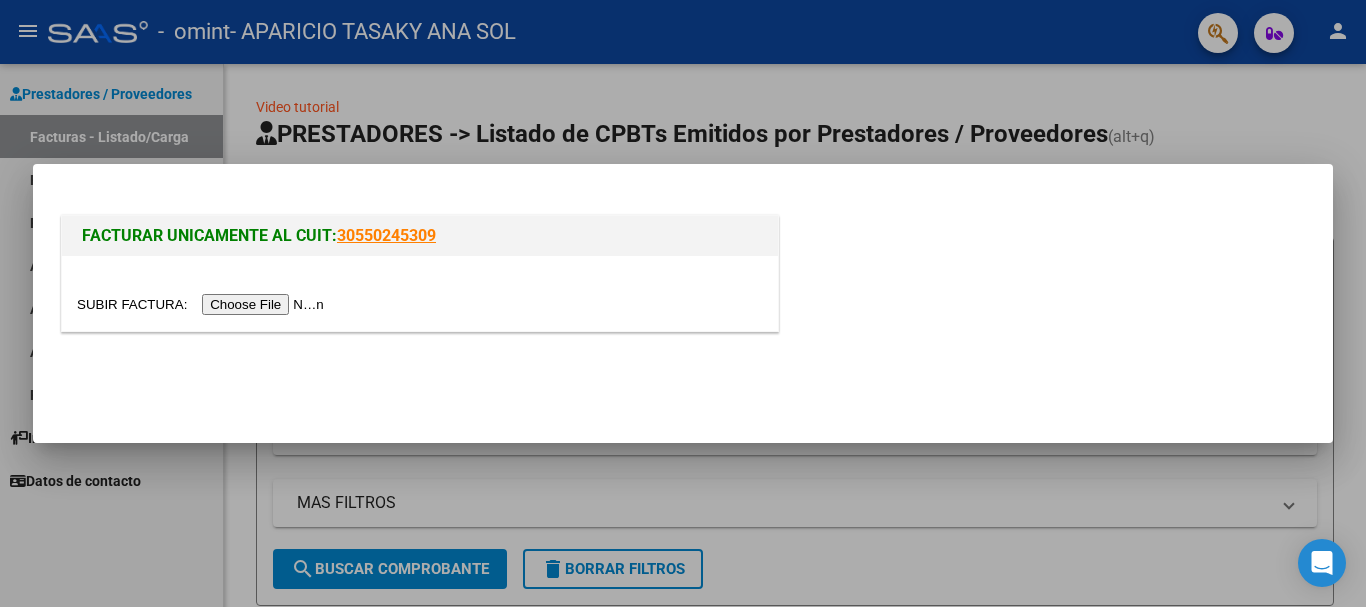 click at bounding box center (203, 304) 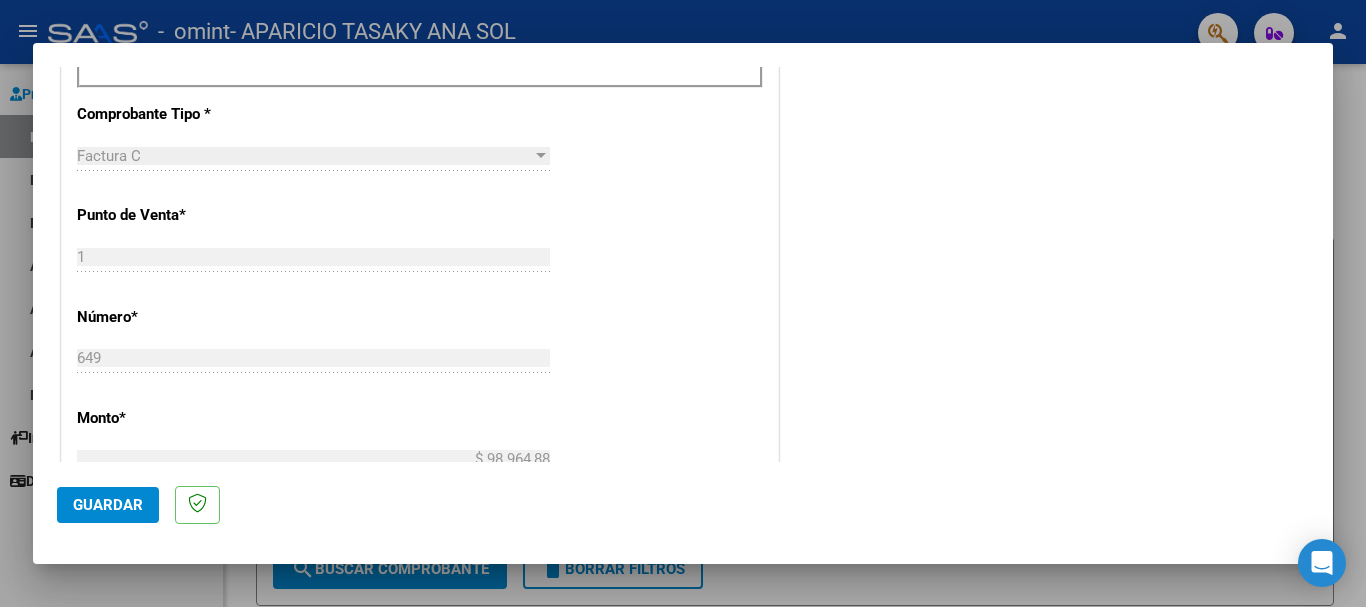 scroll, scrollTop: 500, scrollLeft: 0, axis: vertical 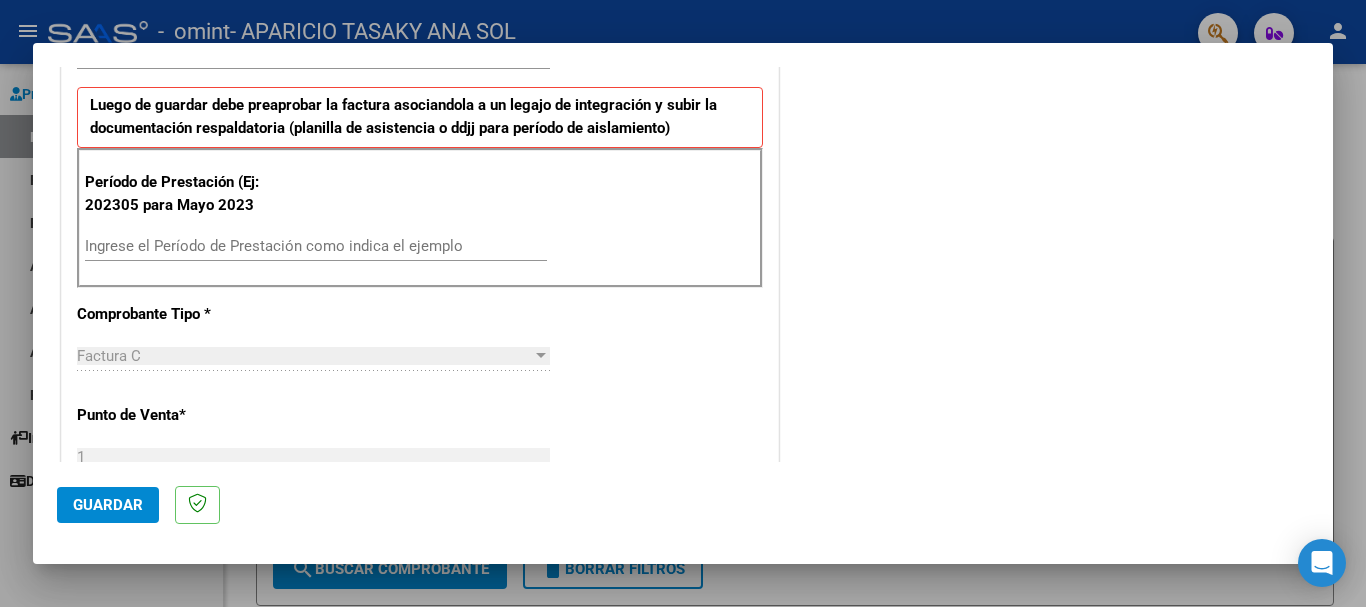 click on "Ingrese el Período de Prestación como indica el ejemplo" at bounding box center [316, 246] 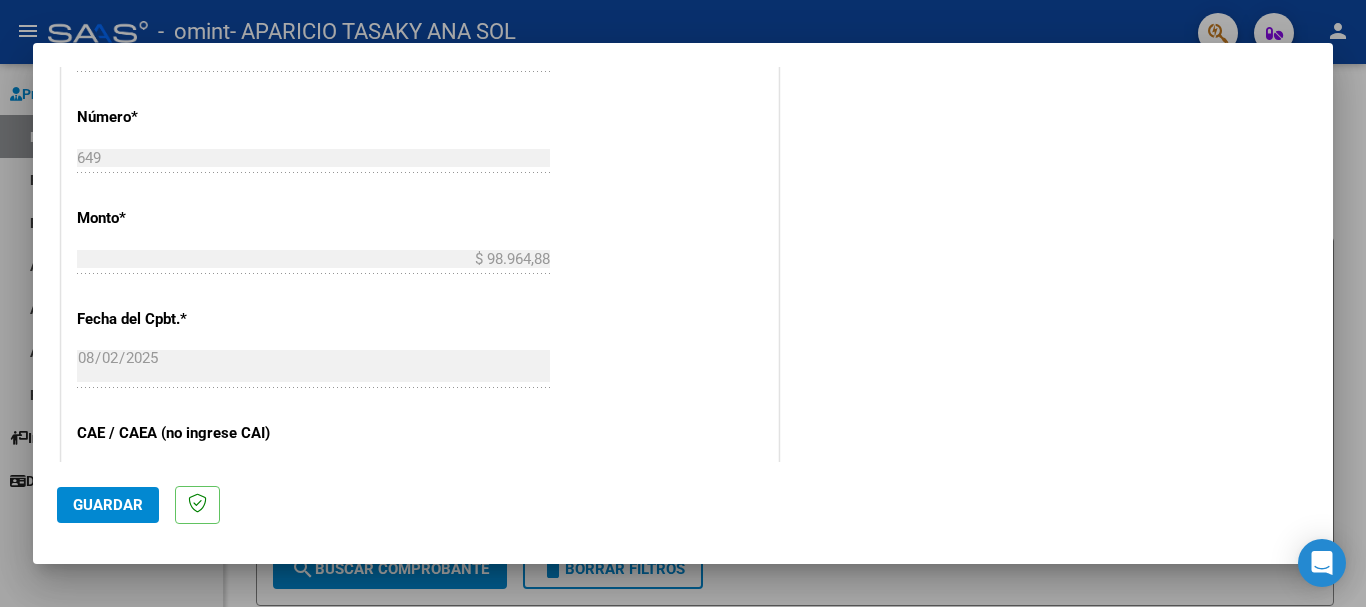 scroll, scrollTop: 1100, scrollLeft: 0, axis: vertical 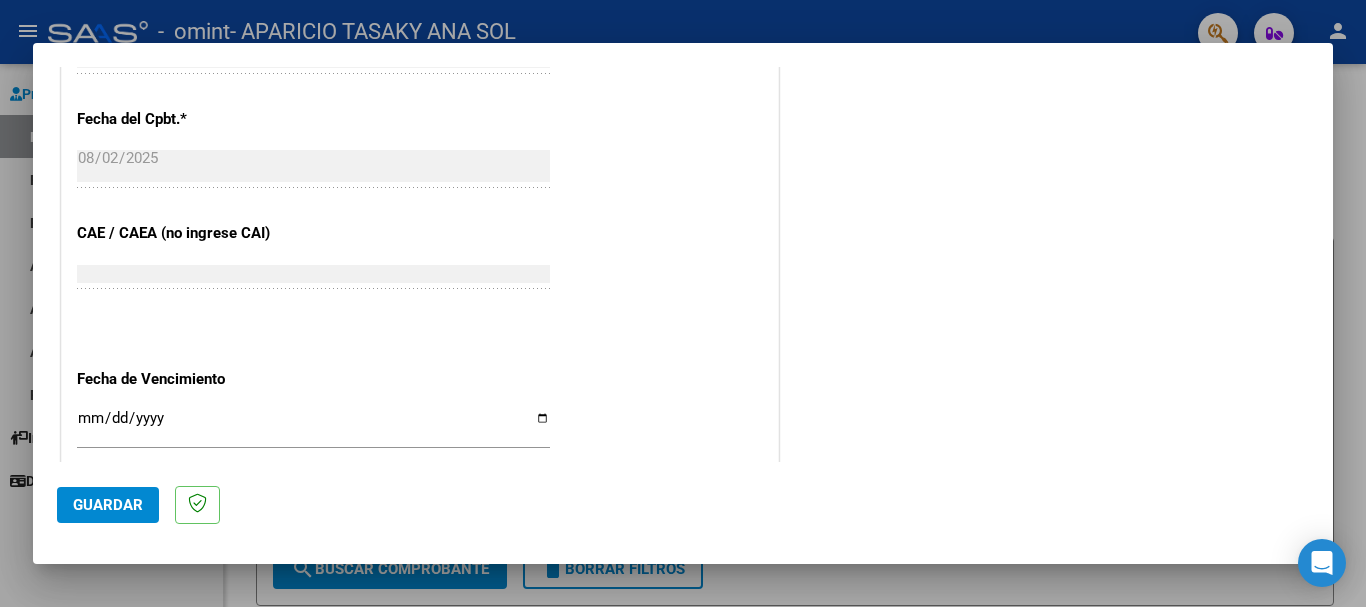 type on "202507" 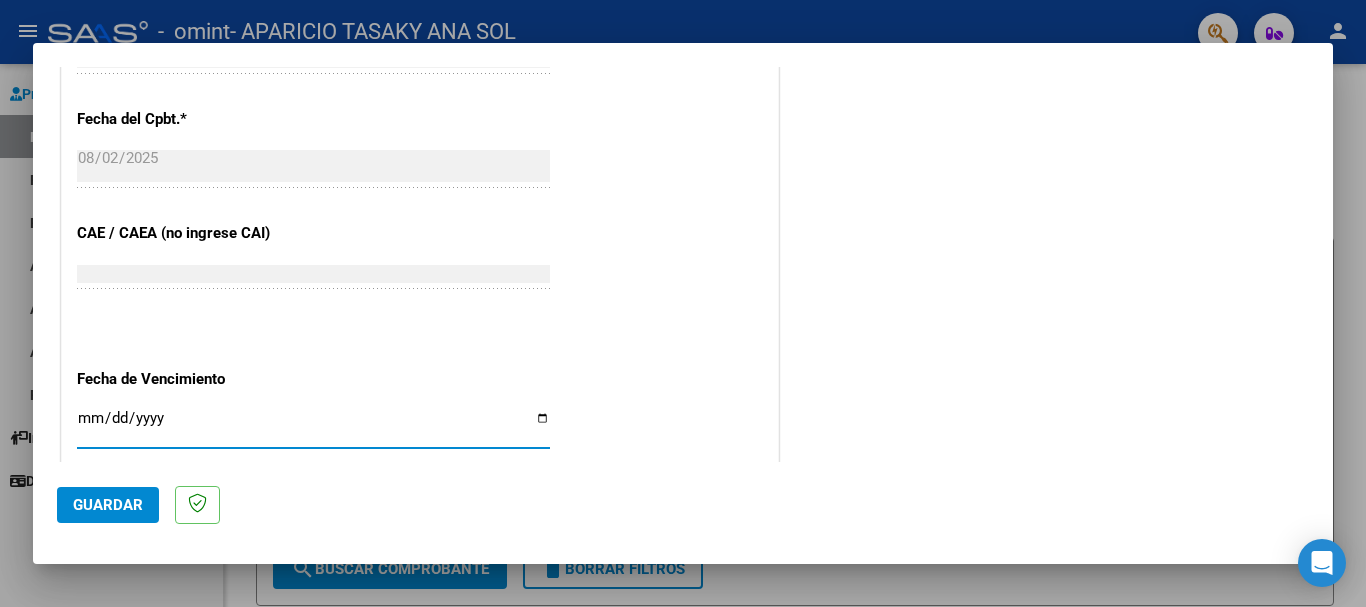 type on "2025-08-12" 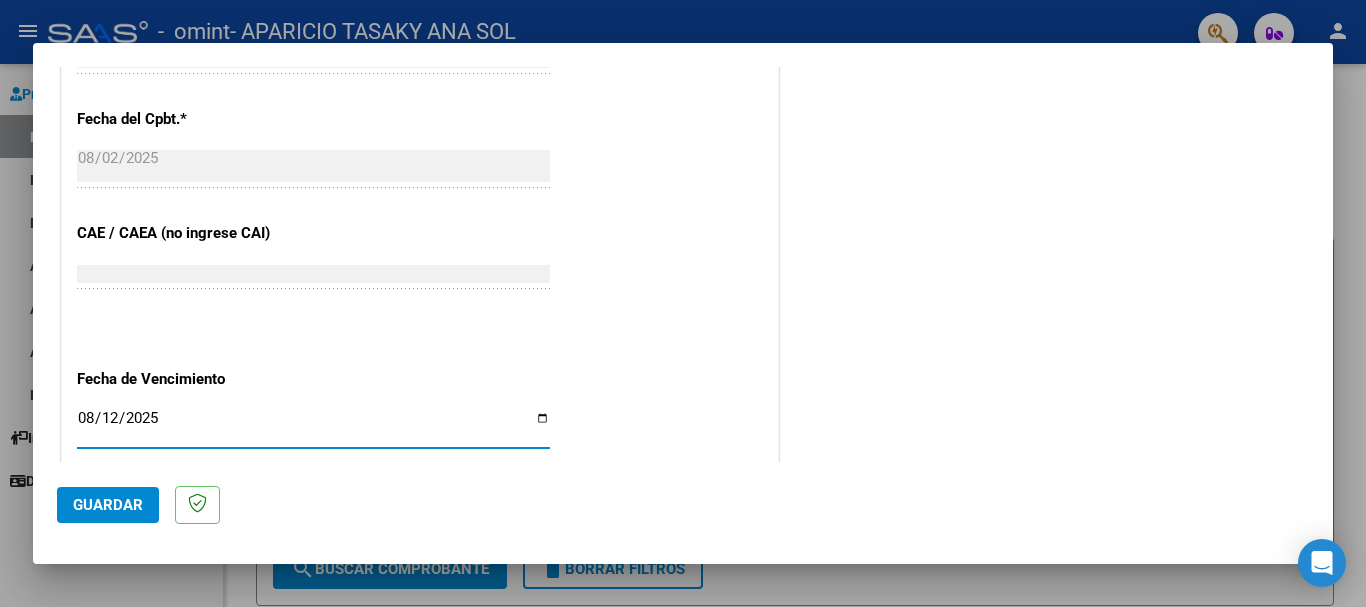 scroll, scrollTop: 1327, scrollLeft: 0, axis: vertical 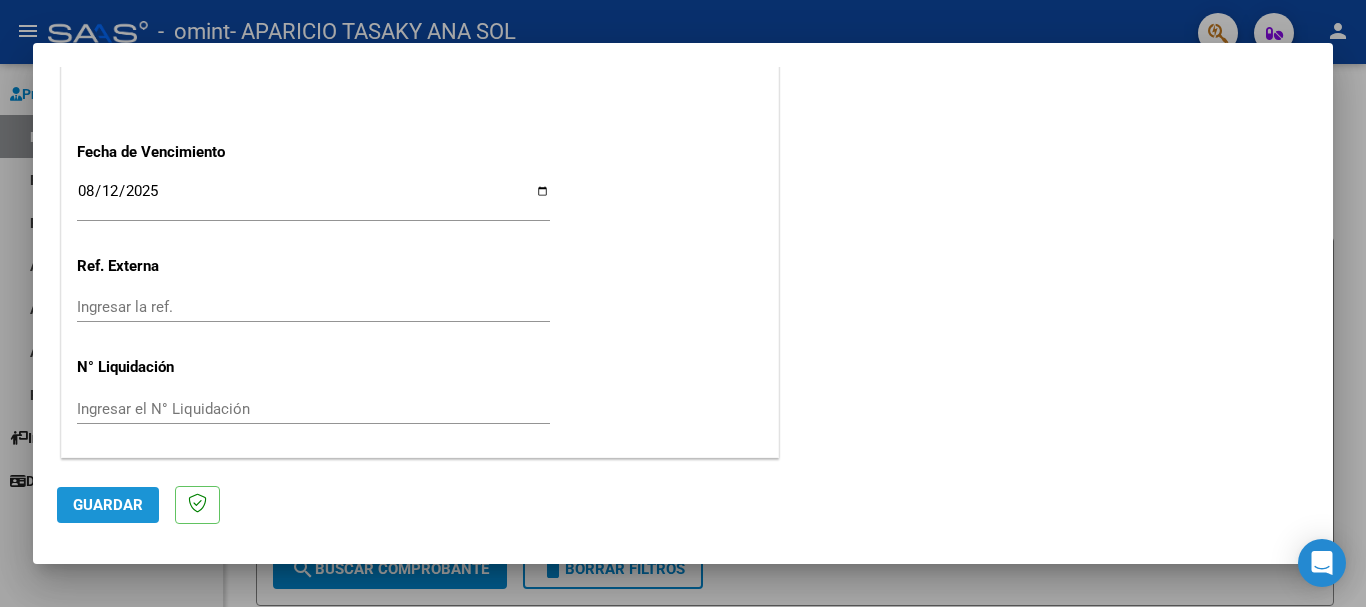 click on "Guardar" 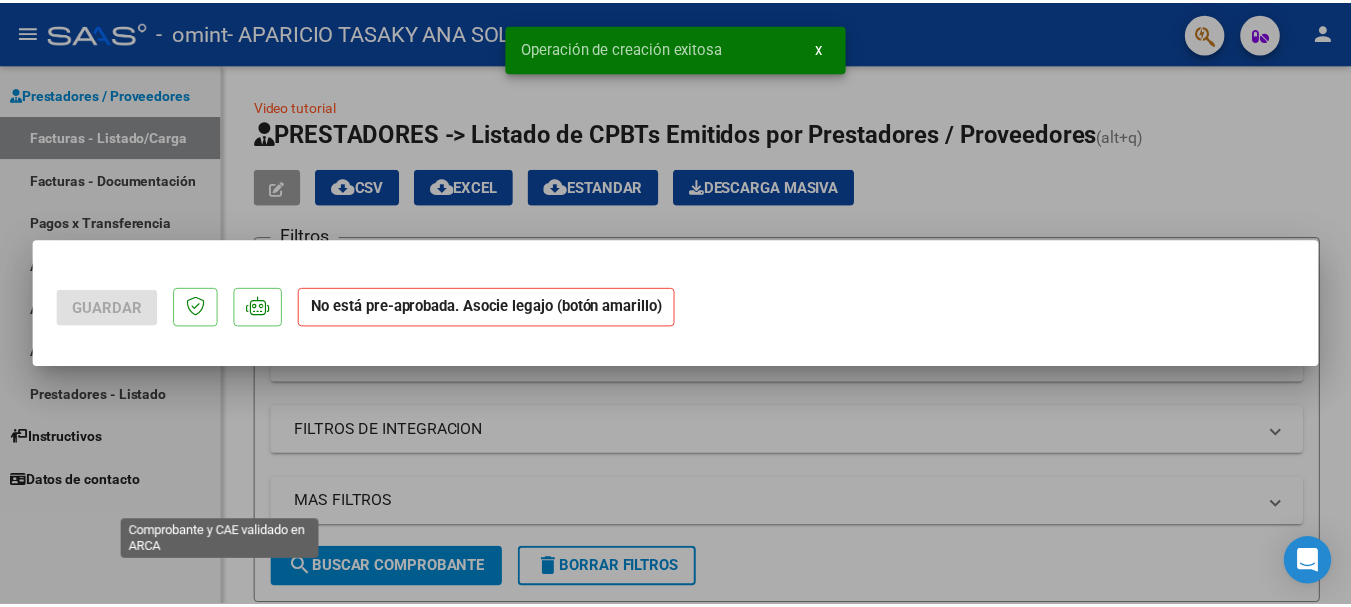 scroll, scrollTop: 0, scrollLeft: 0, axis: both 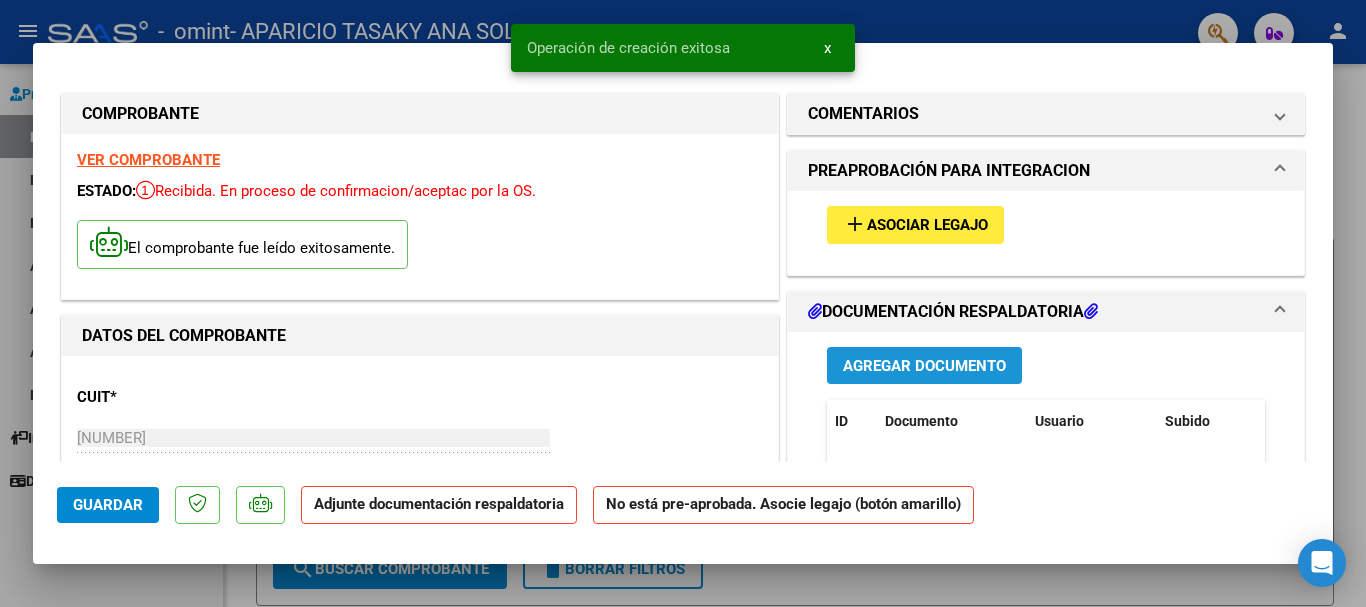 click on "Agregar Documento" at bounding box center (924, 366) 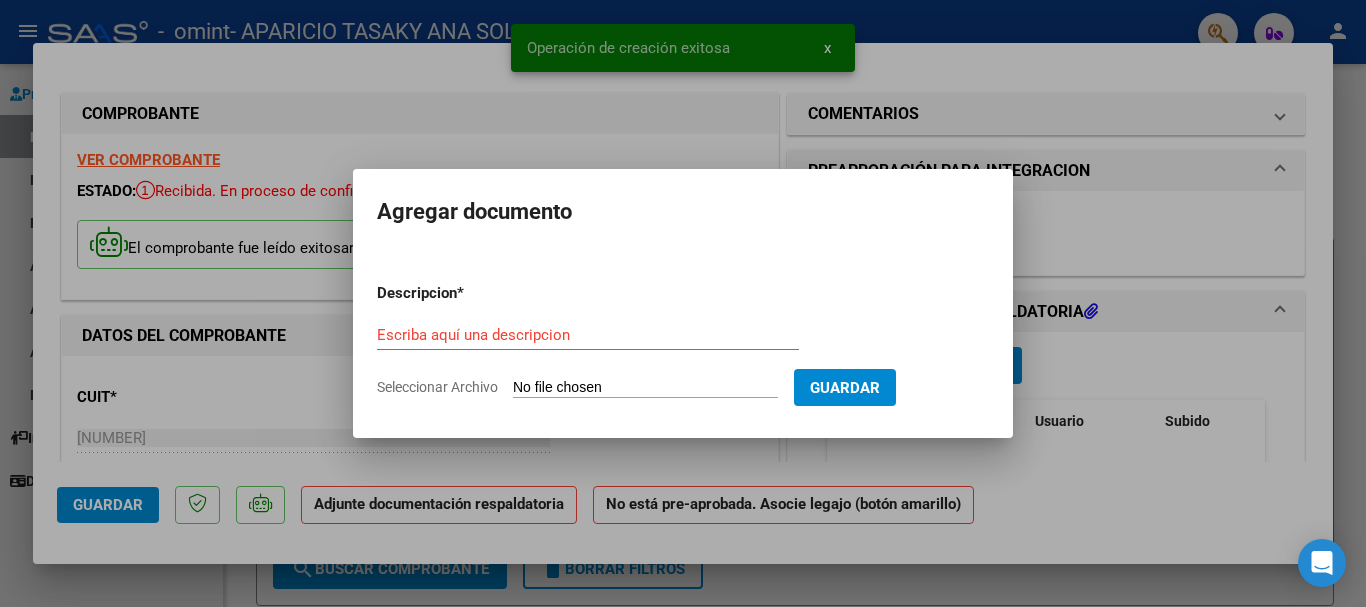 click on "Escriba aquí una descripcion" at bounding box center (588, 335) 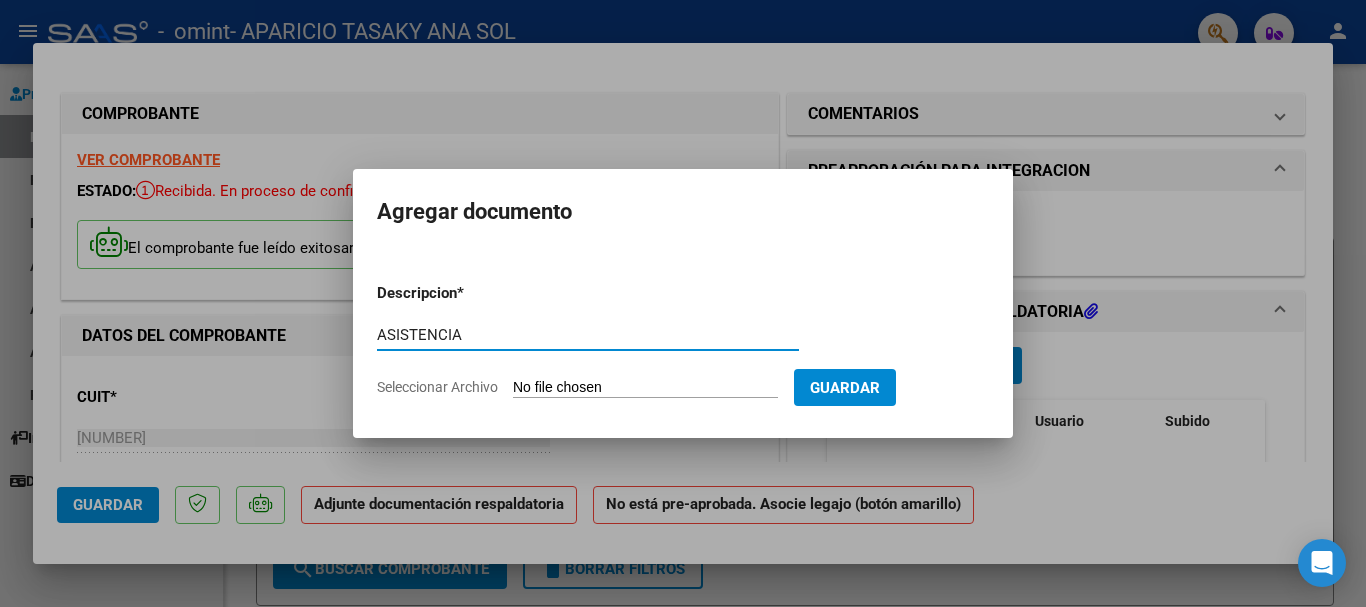 type on "ASISTENCIA" 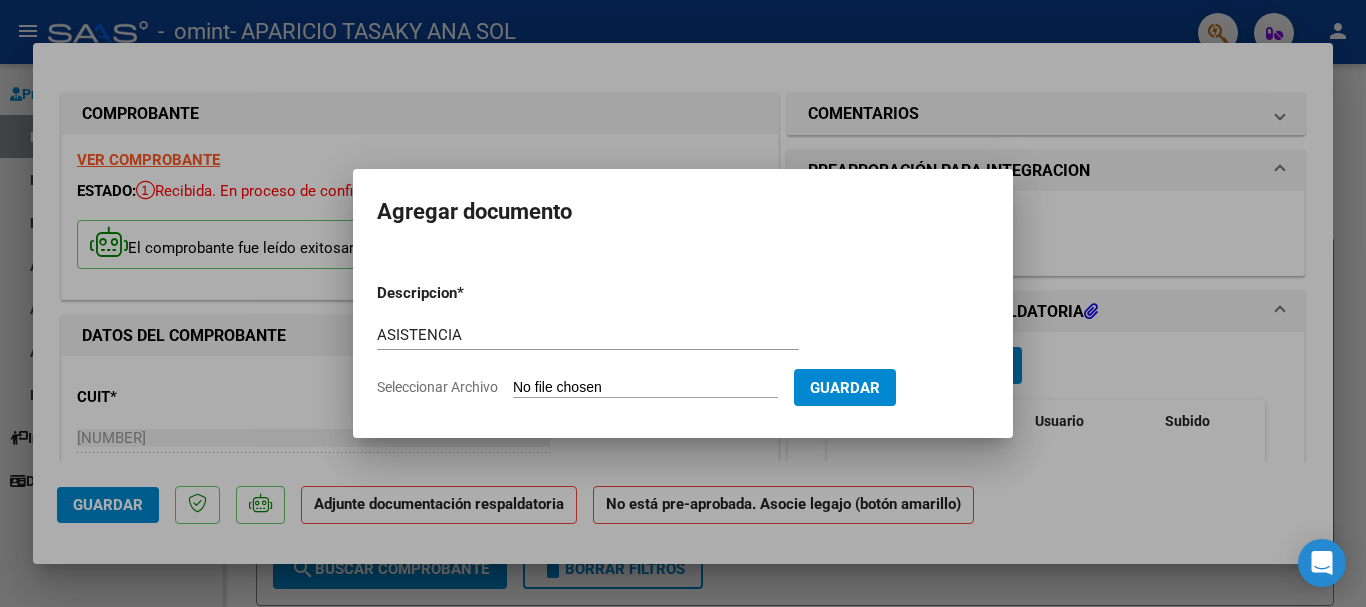 type on "C:\fakepath\ASISTENCIA MILO GONZALEZ APARICIO JULIO 25.pdf" 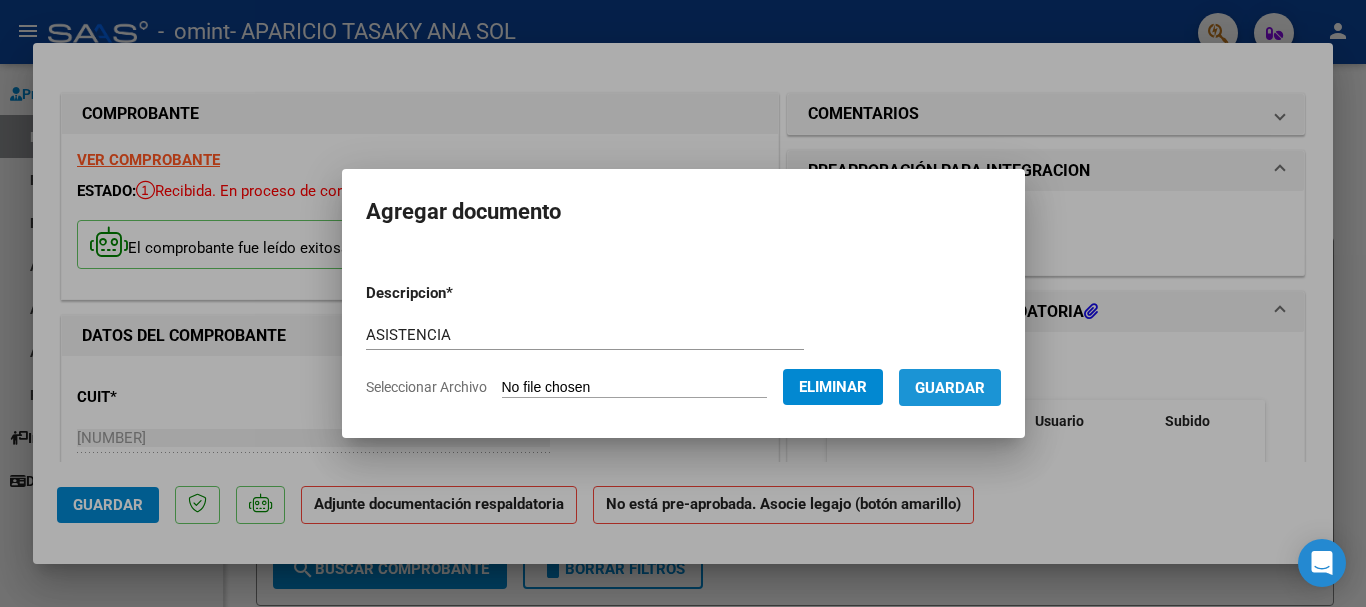 click on "Guardar" at bounding box center (950, 388) 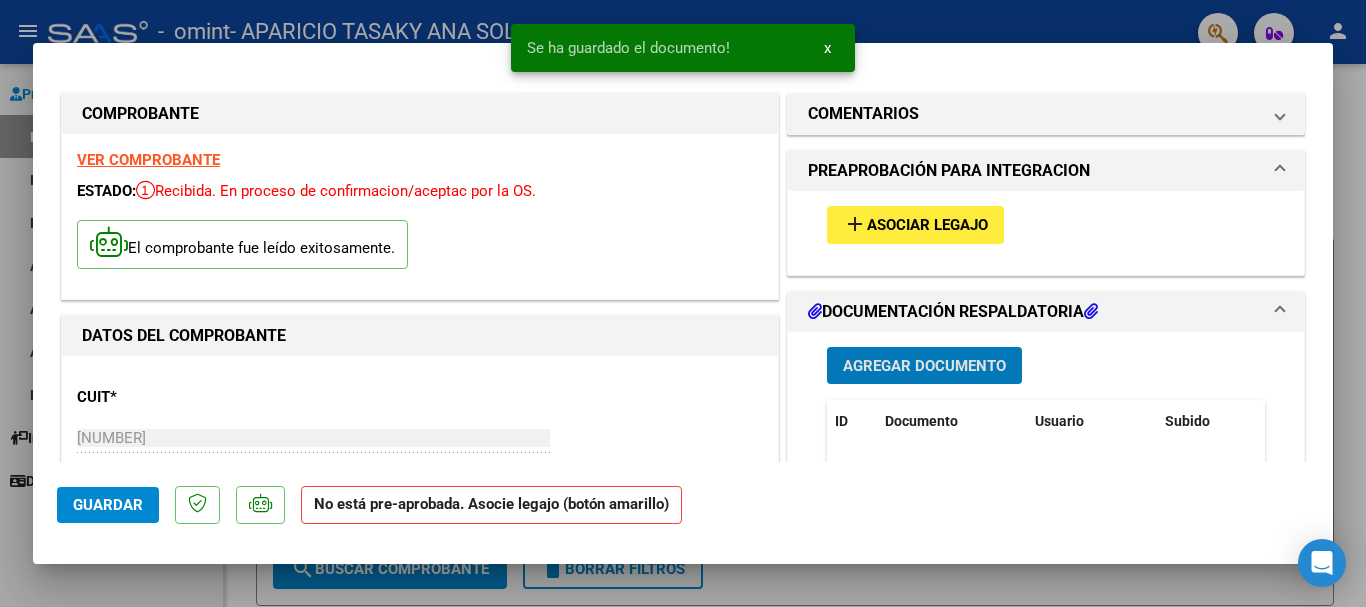 click on "Agregar Documento" at bounding box center (924, 366) 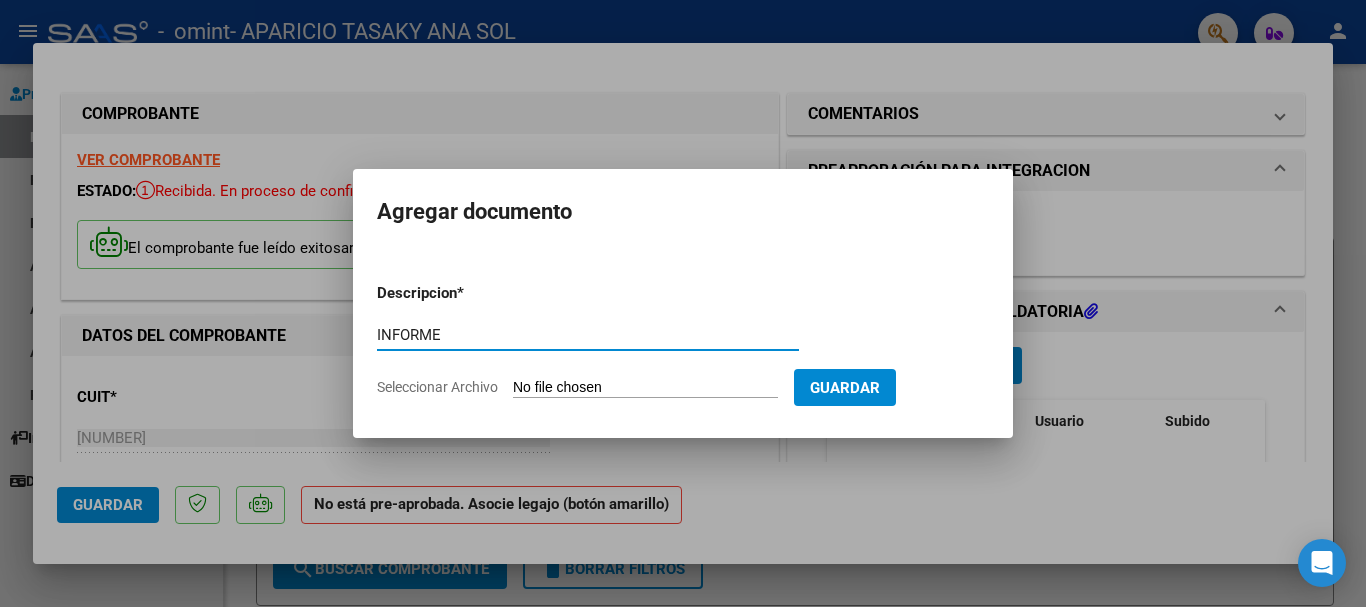 type on "INFORME" 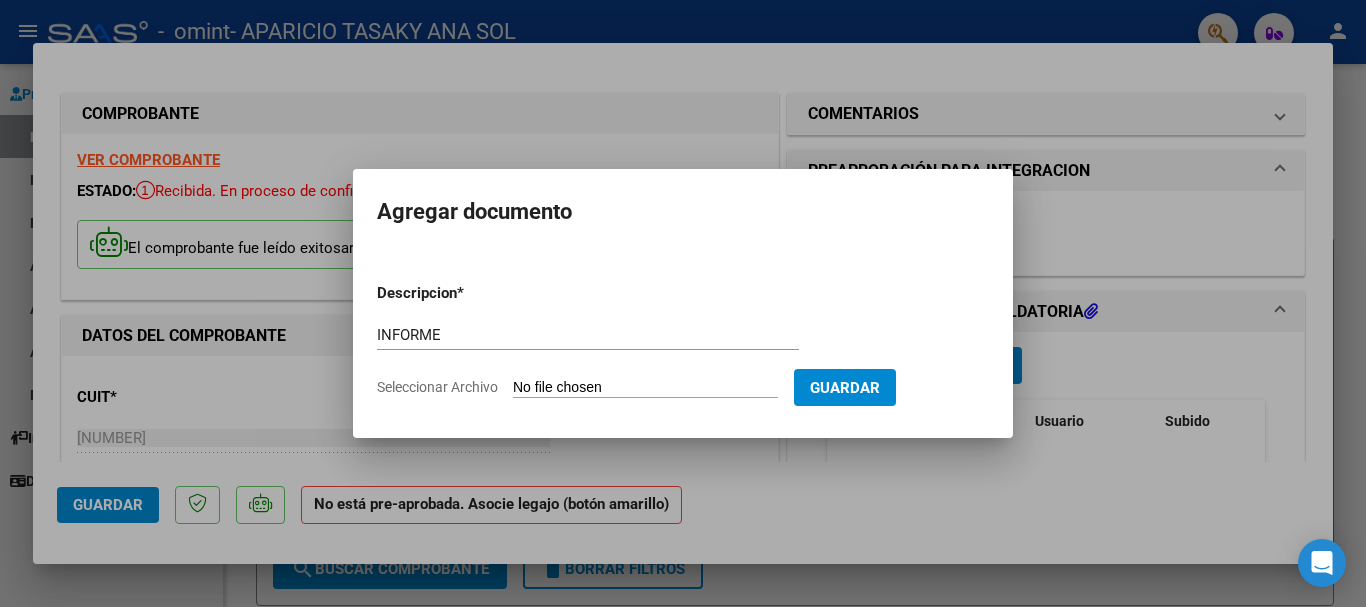 click on "Seleccionar Archivo" at bounding box center [645, 388] 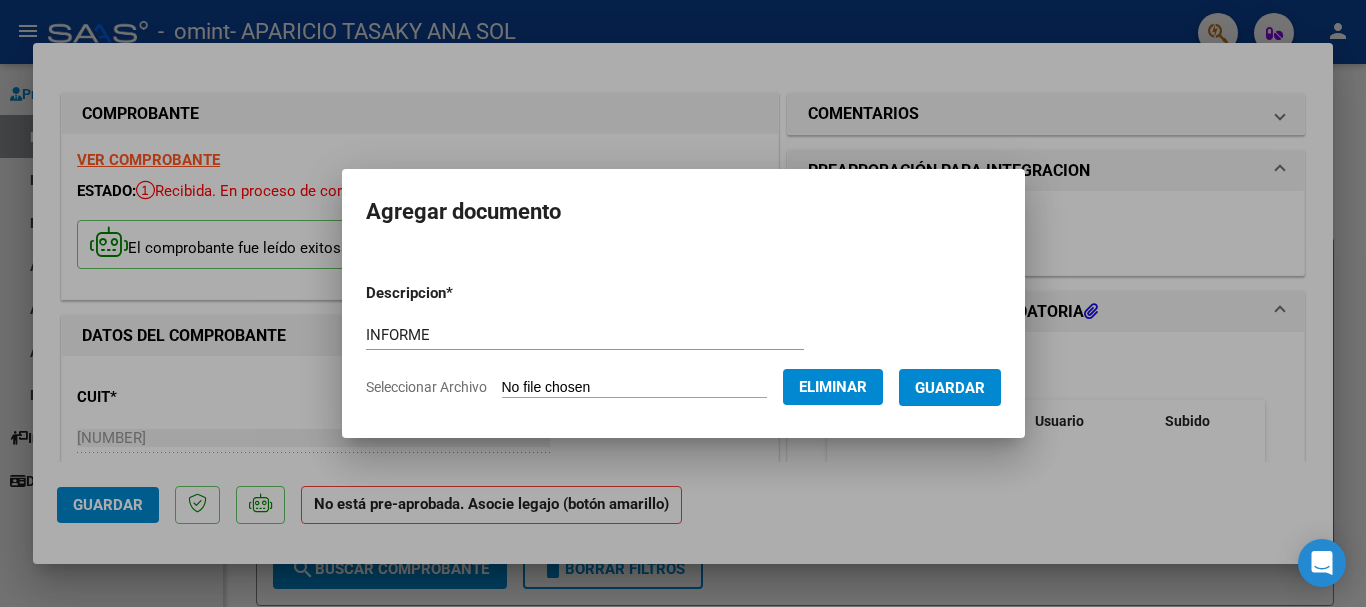 click on "Guardar" at bounding box center [950, 388] 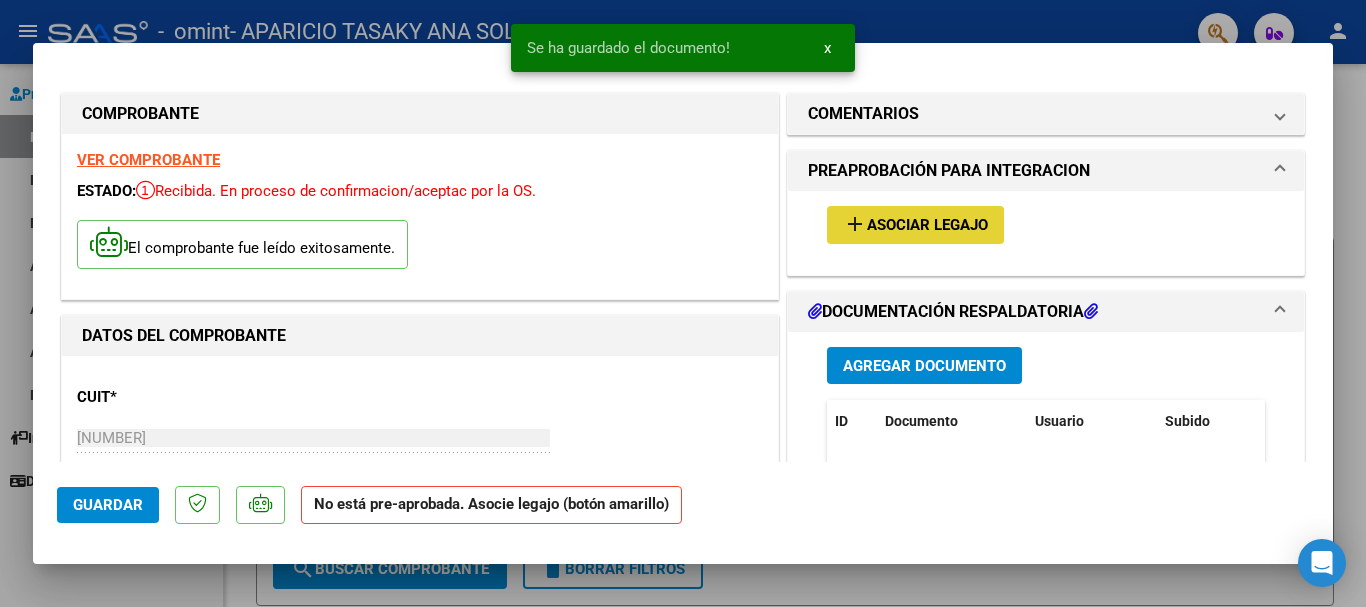 click on "add Asociar Legajo" at bounding box center (915, 224) 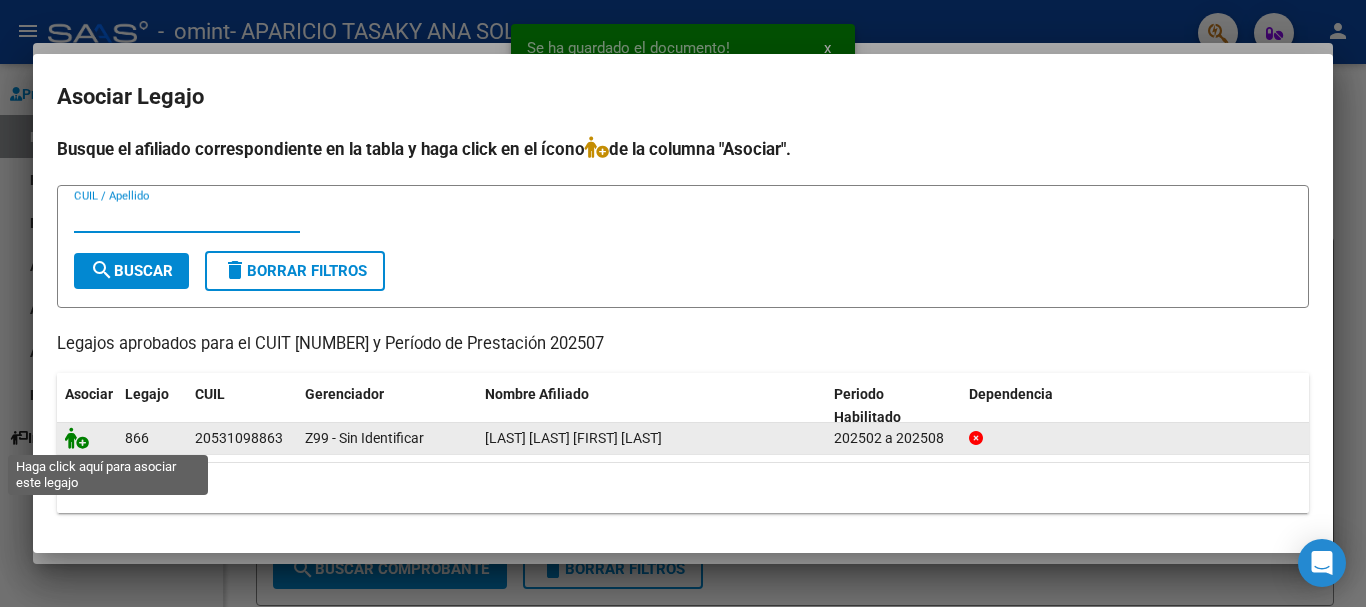 click 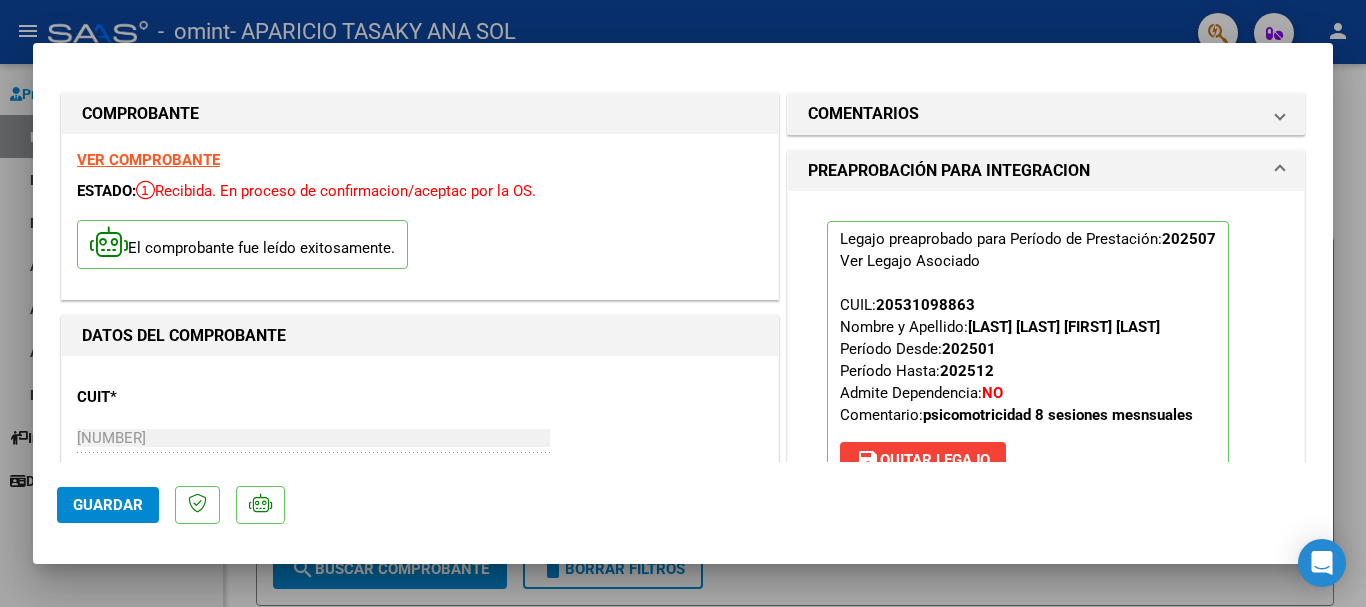 click at bounding box center [683, 303] 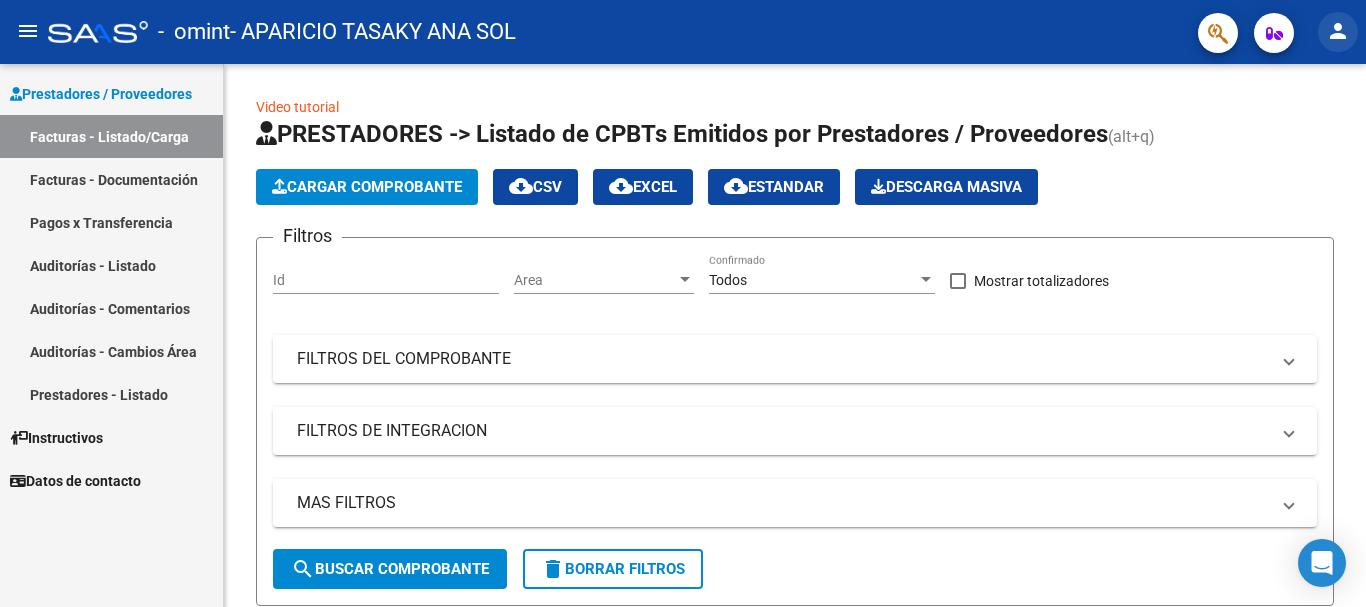 click on "person" 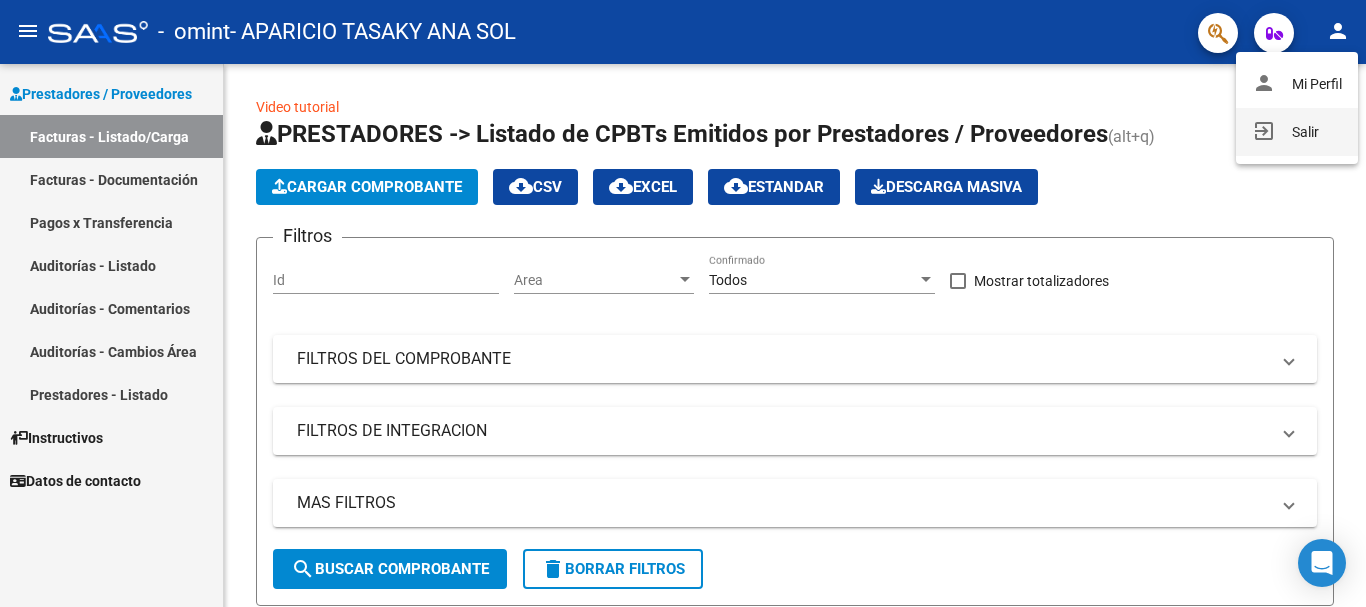 click on "exit_to_app  Salir" at bounding box center [1297, 132] 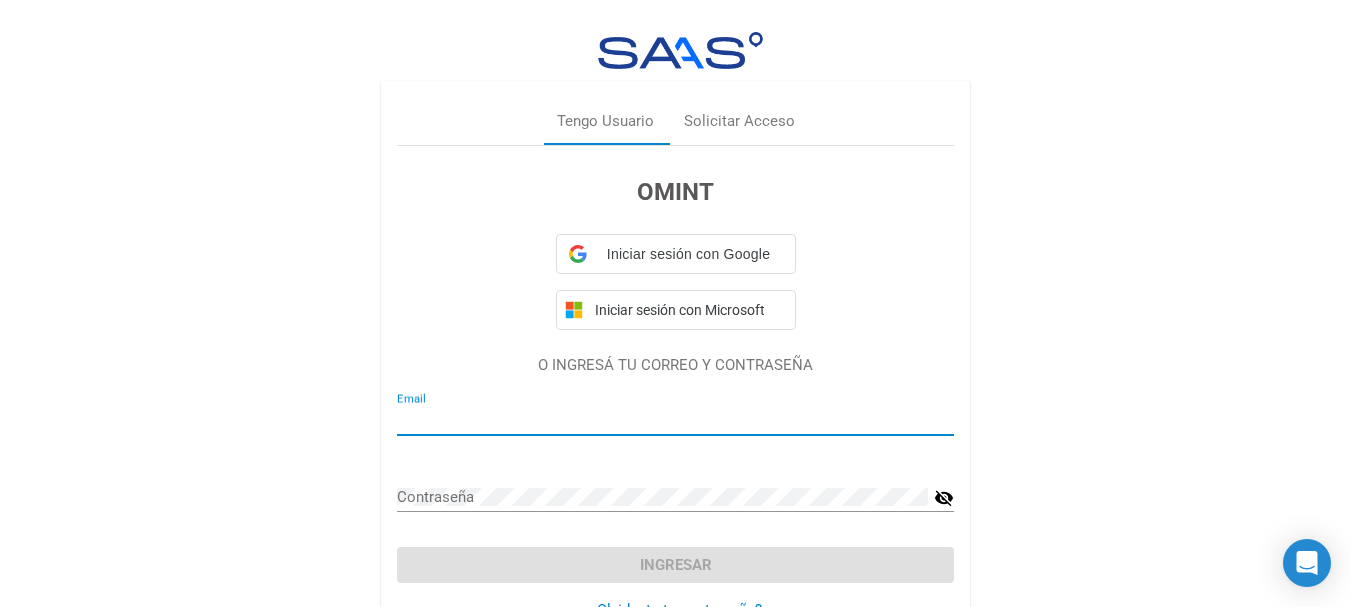 type on "solapariciotasaky@gmail.com" 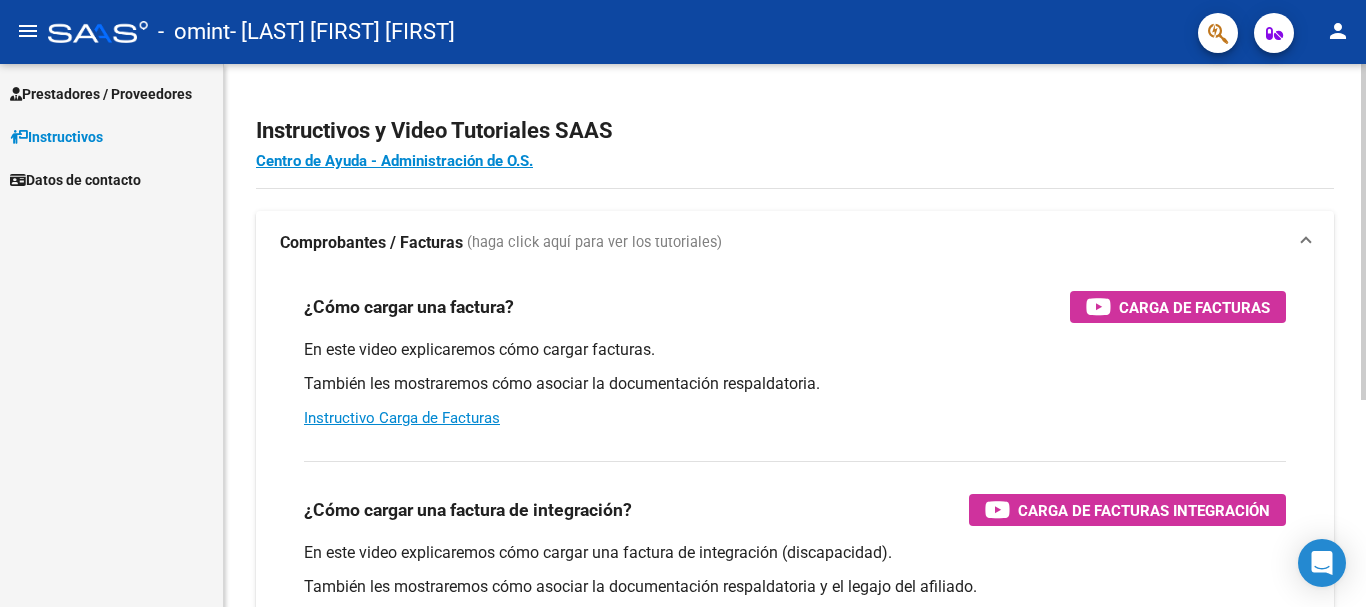 scroll, scrollTop: 0, scrollLeft: 0, axis: both 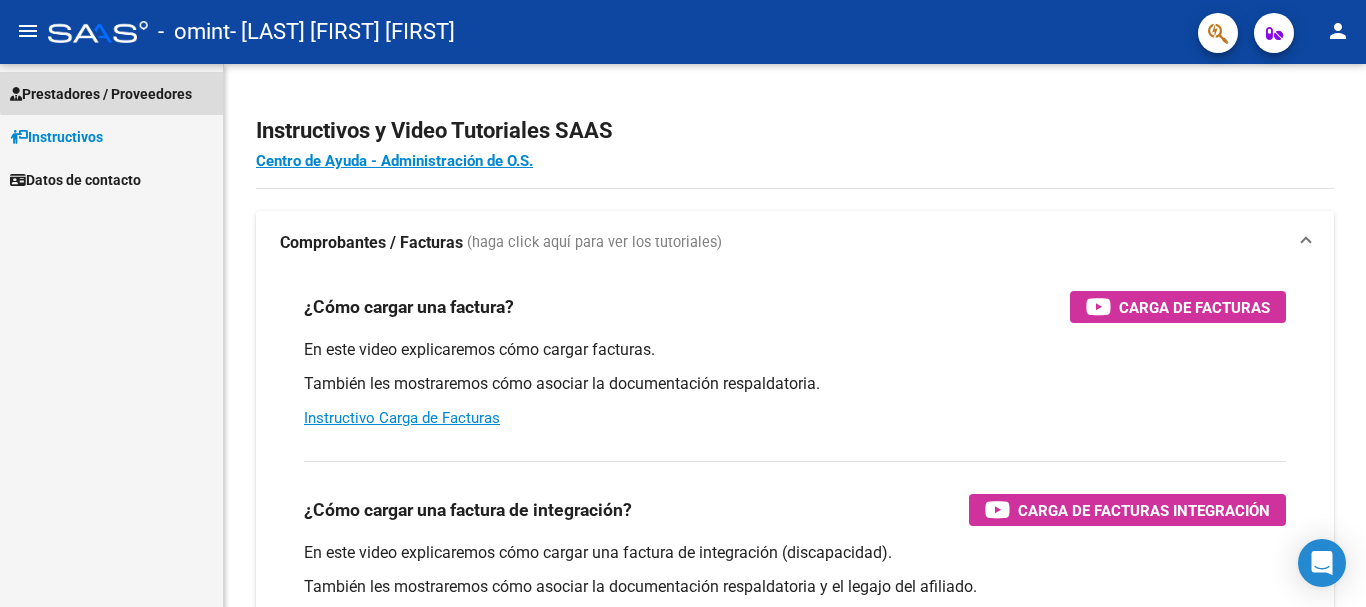 click on "Prestadores / Proveedores" at bounding box center [101, 94] 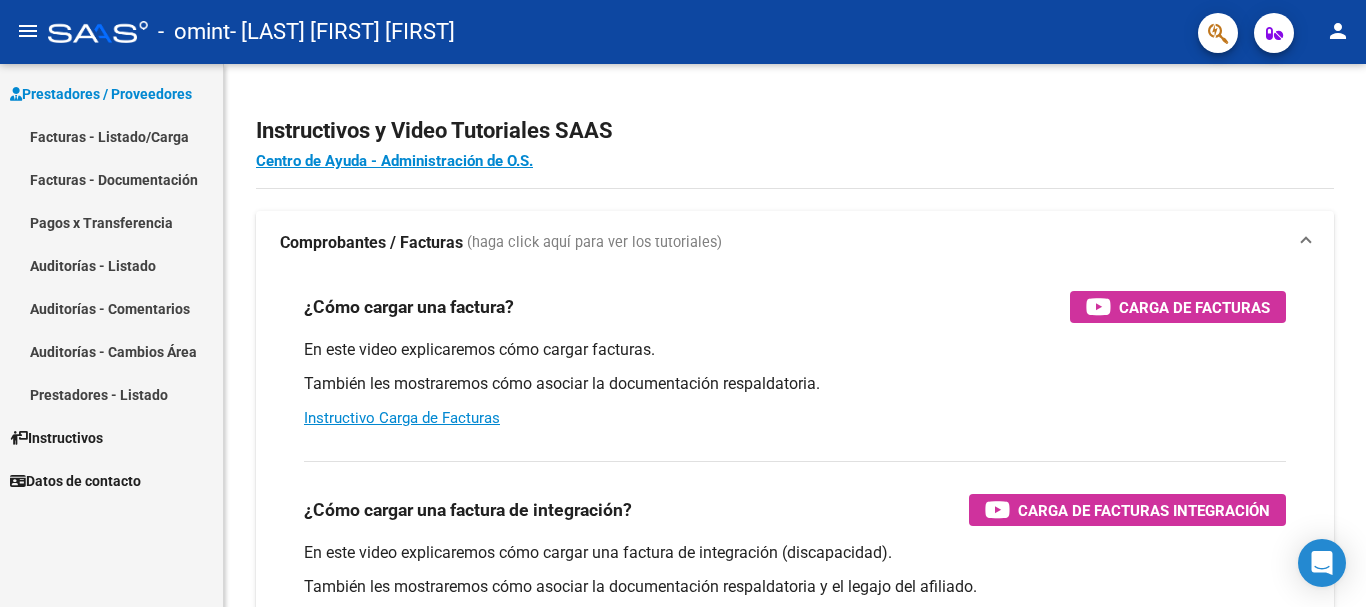 click on "Facturas - Listado/Carga" at bounding box center [111, 136] 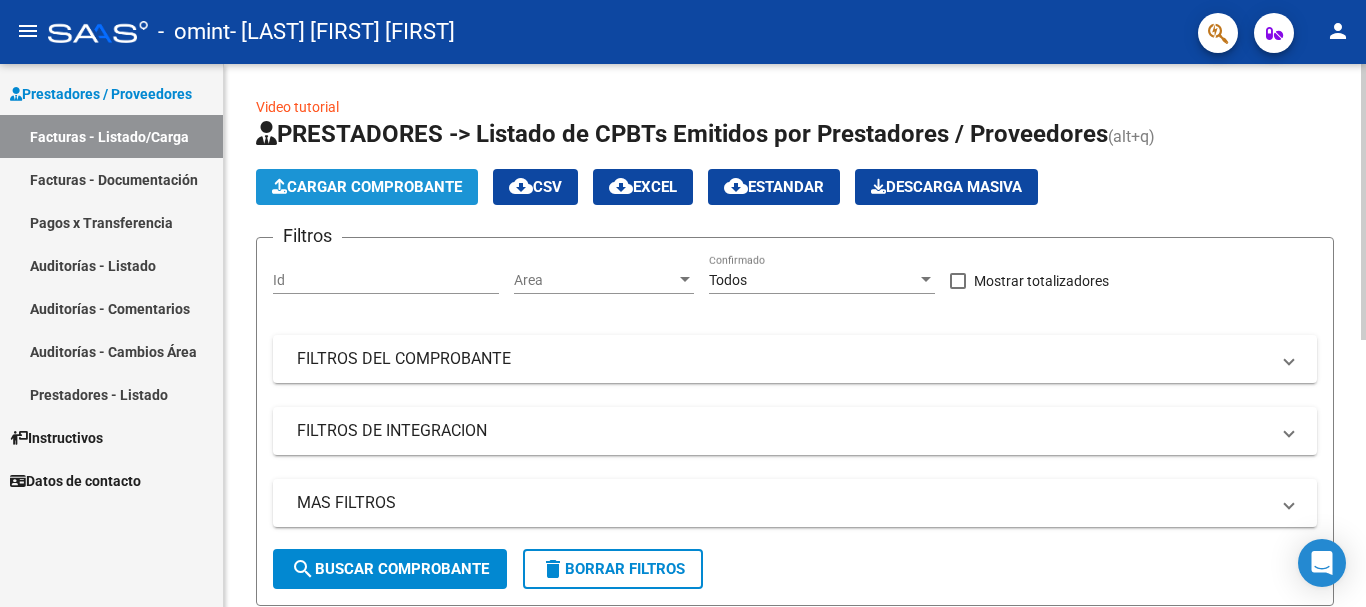 click on "Cargar Comprobante" 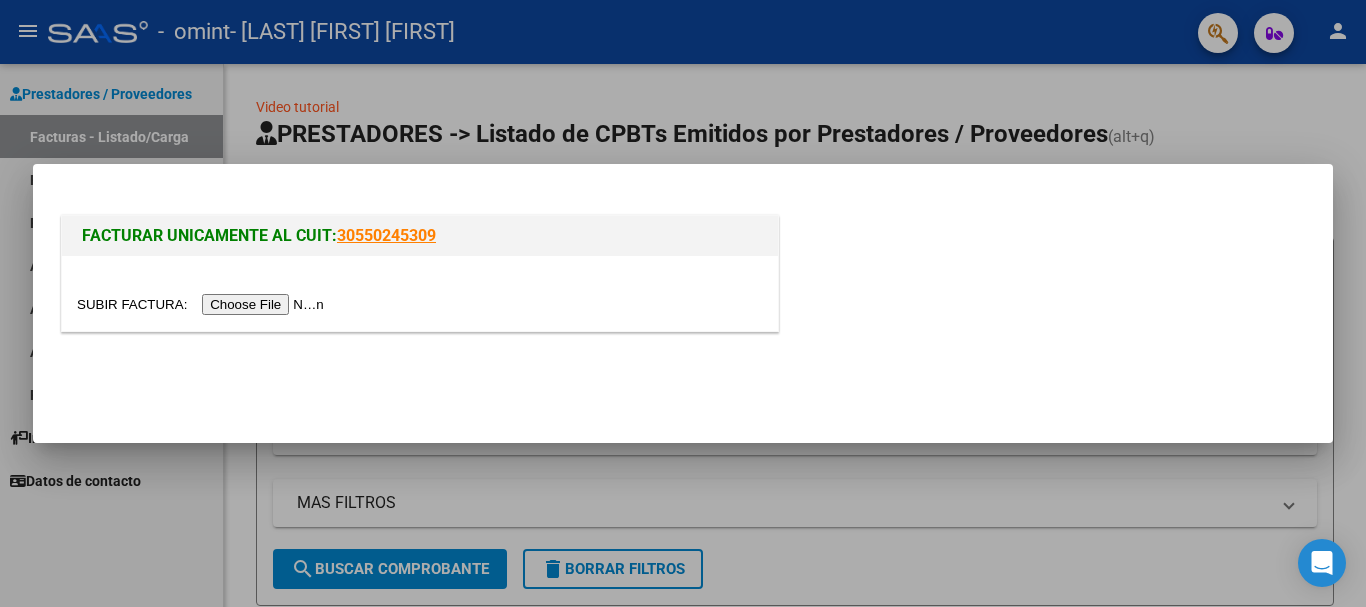 click at bounding box center [203, 304] 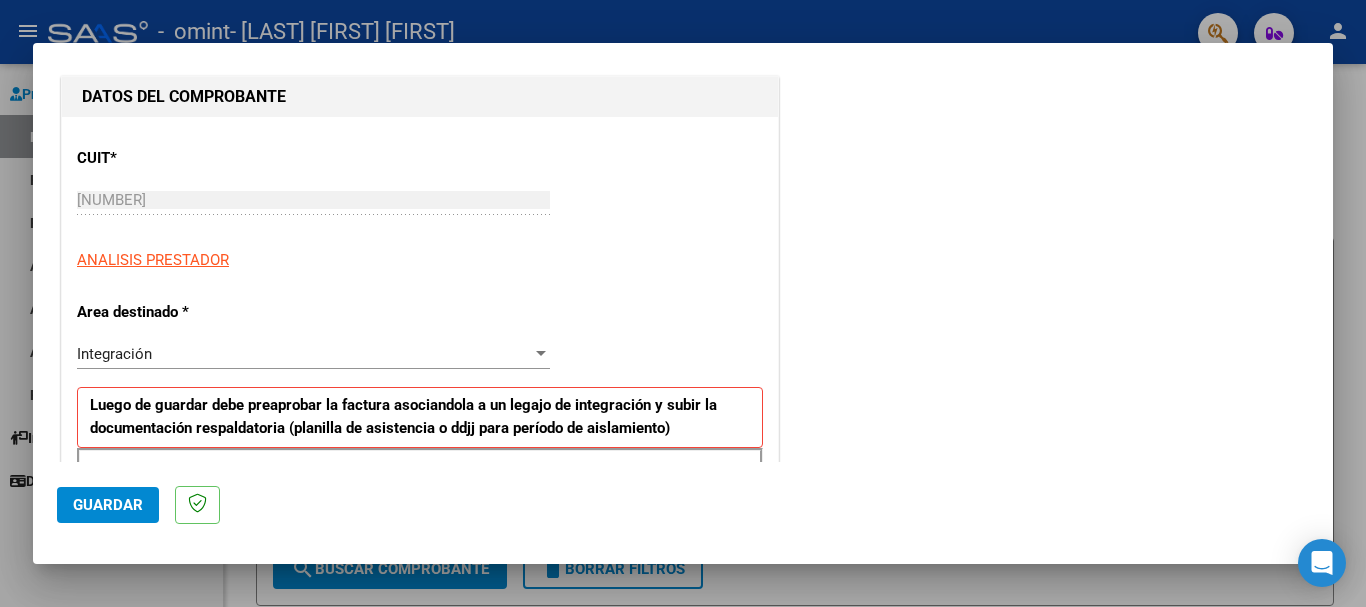 scroll, scrollTop: 300, scrollLeft: 0, axis: vertical 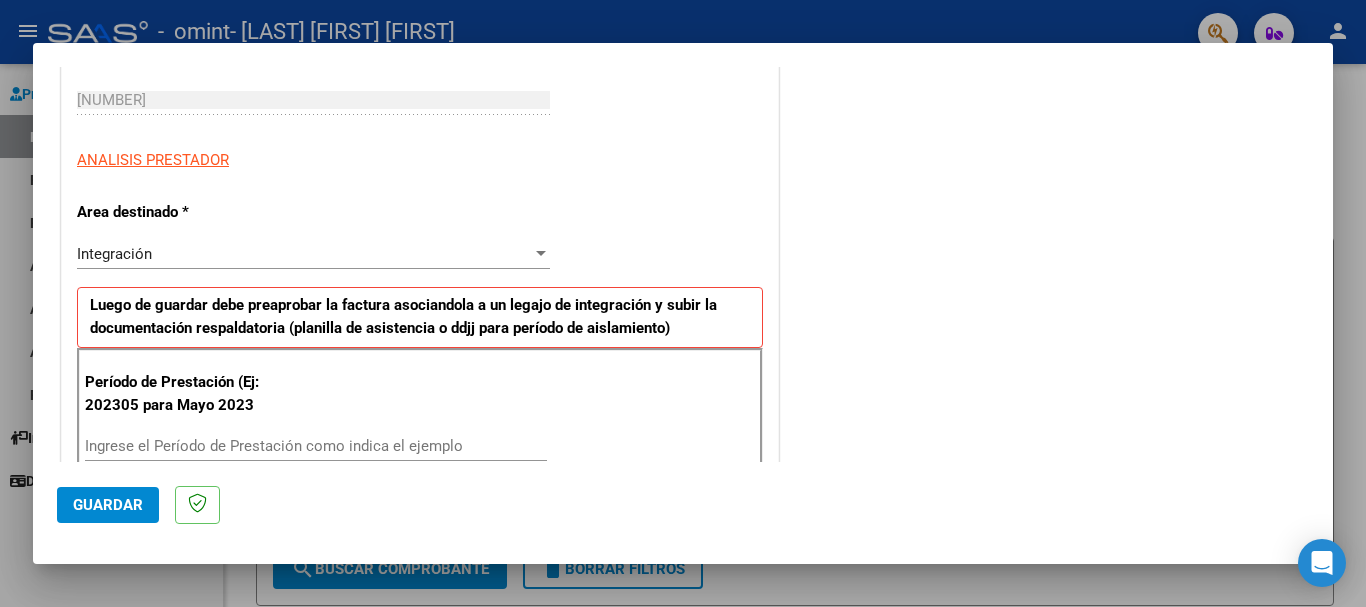 click on "Ingrese el Período de Prestación como indica el ejemplo" at bounding box center (316, 446) 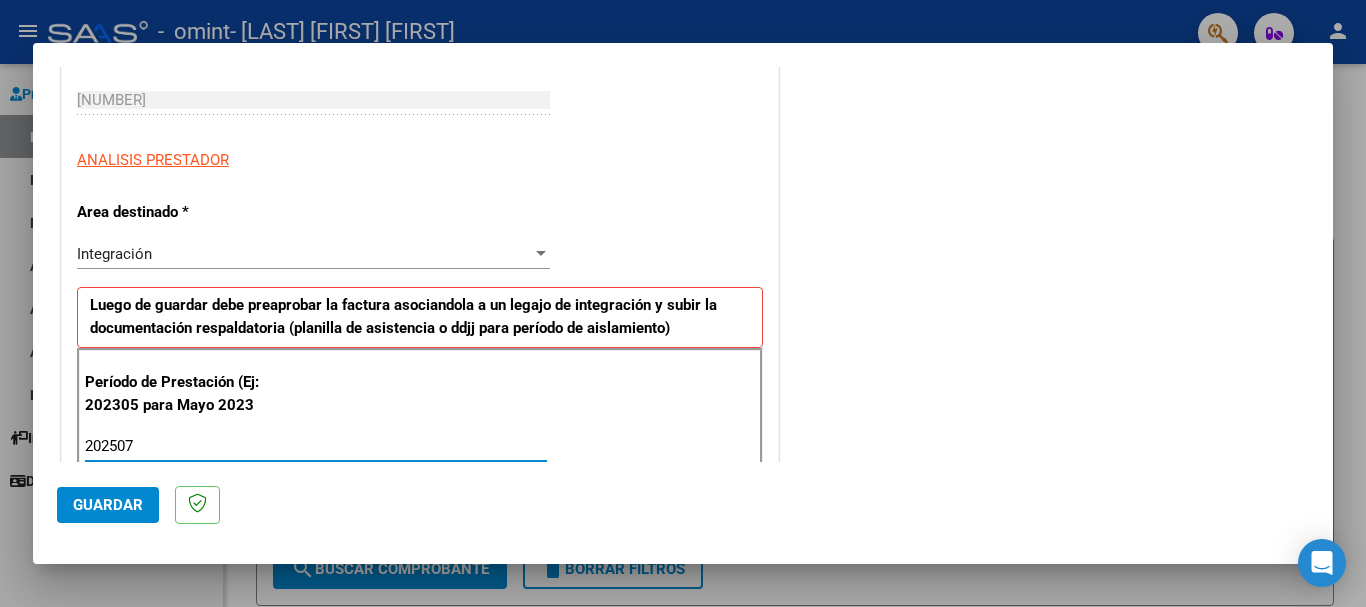 type on "202507" 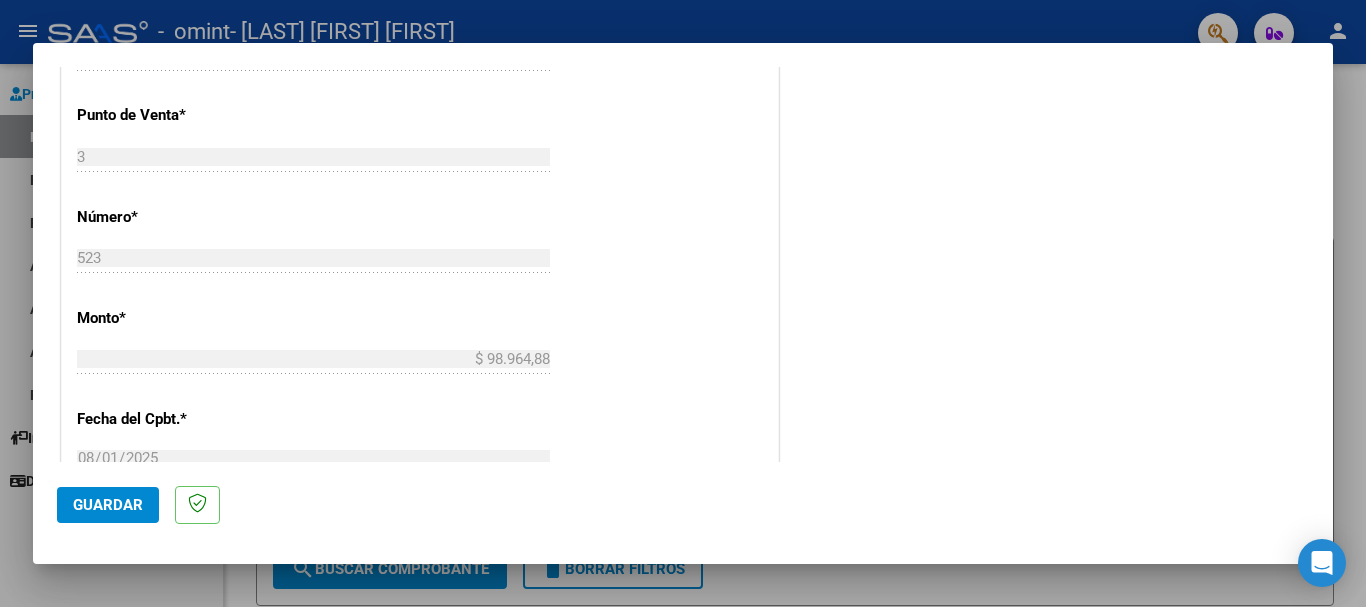 scroll, scrollTop: 1100, scrollLeft: 0, axis: vertical 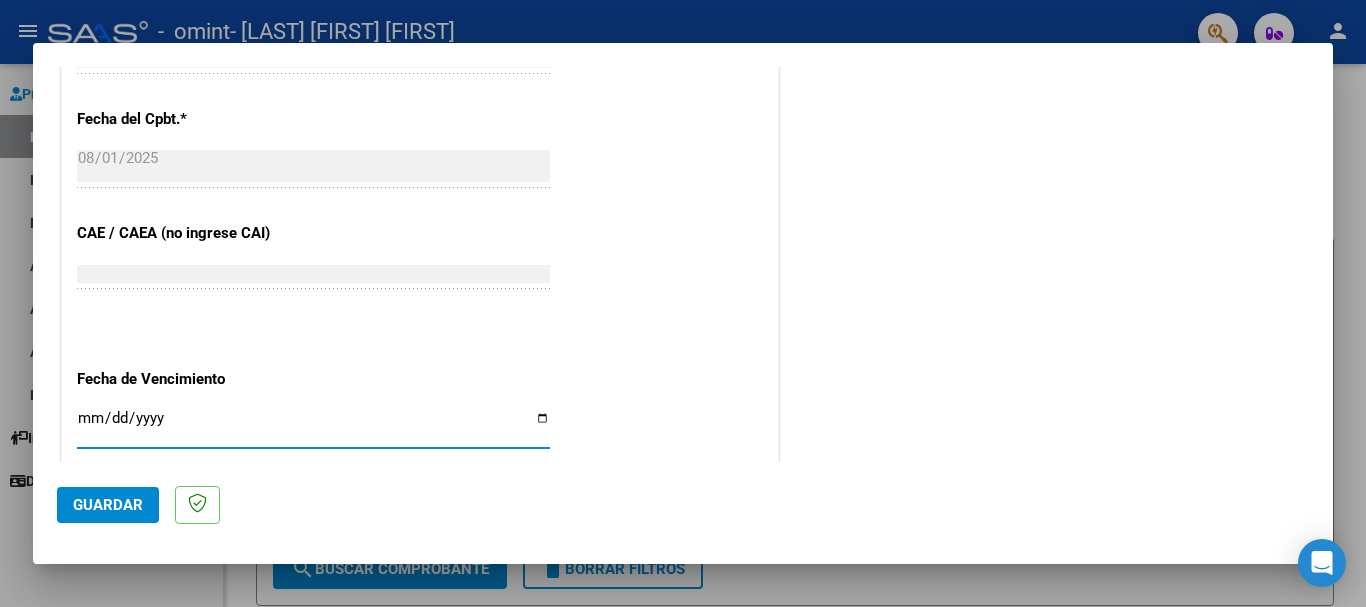 click on "Ingresar la fecha" at bounding box center (313, 426) 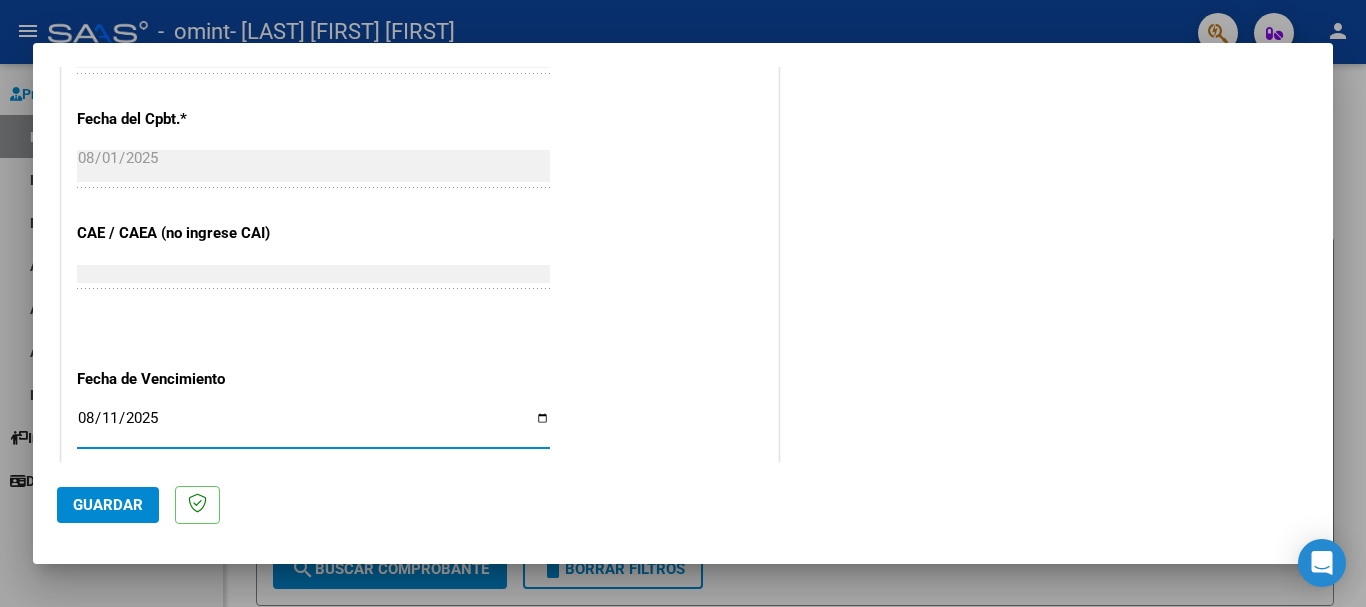 type on "2025-08-11" 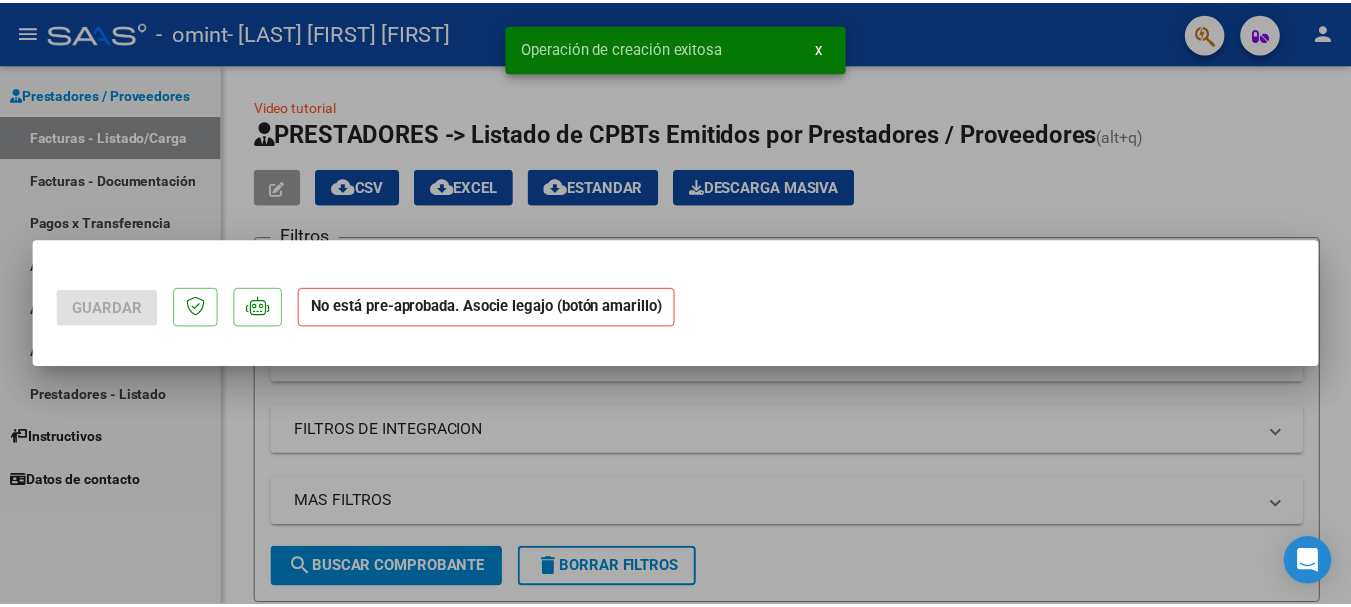 scroll, scrollTop: 0, scrollLeft: 0, axis: both 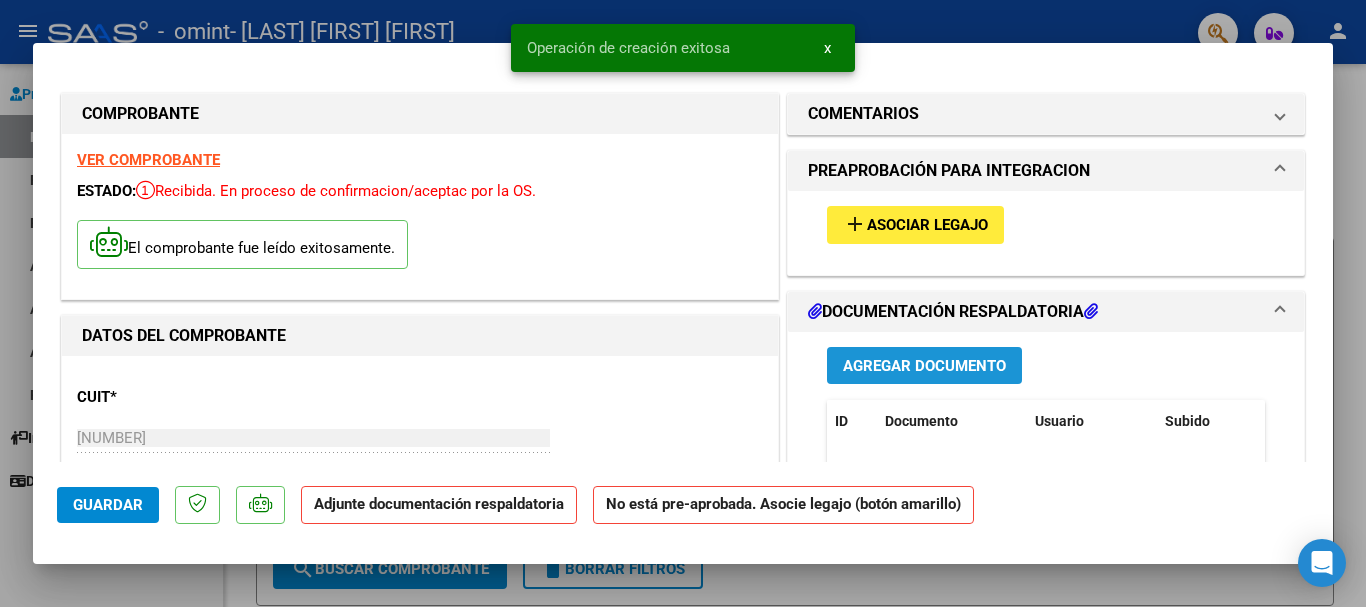 click on "Agregar Documento" at bounding box center [924, 366] 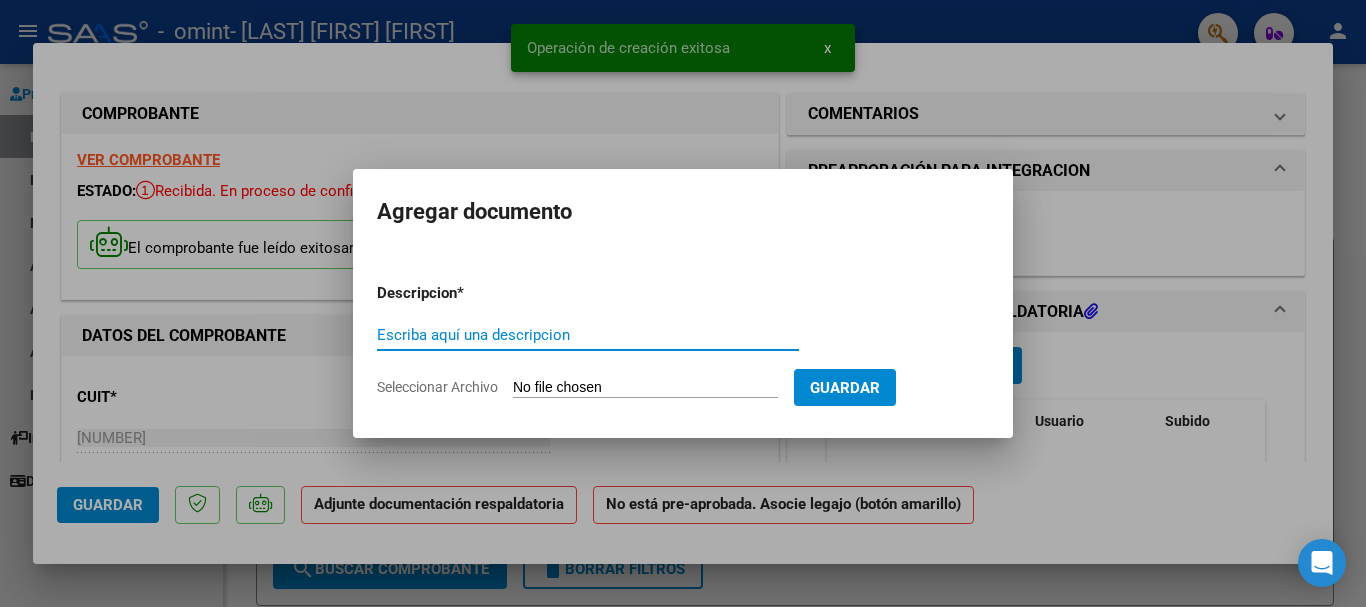 click on "Escriba aquí una descripcion" at bounding box center (588, 335) 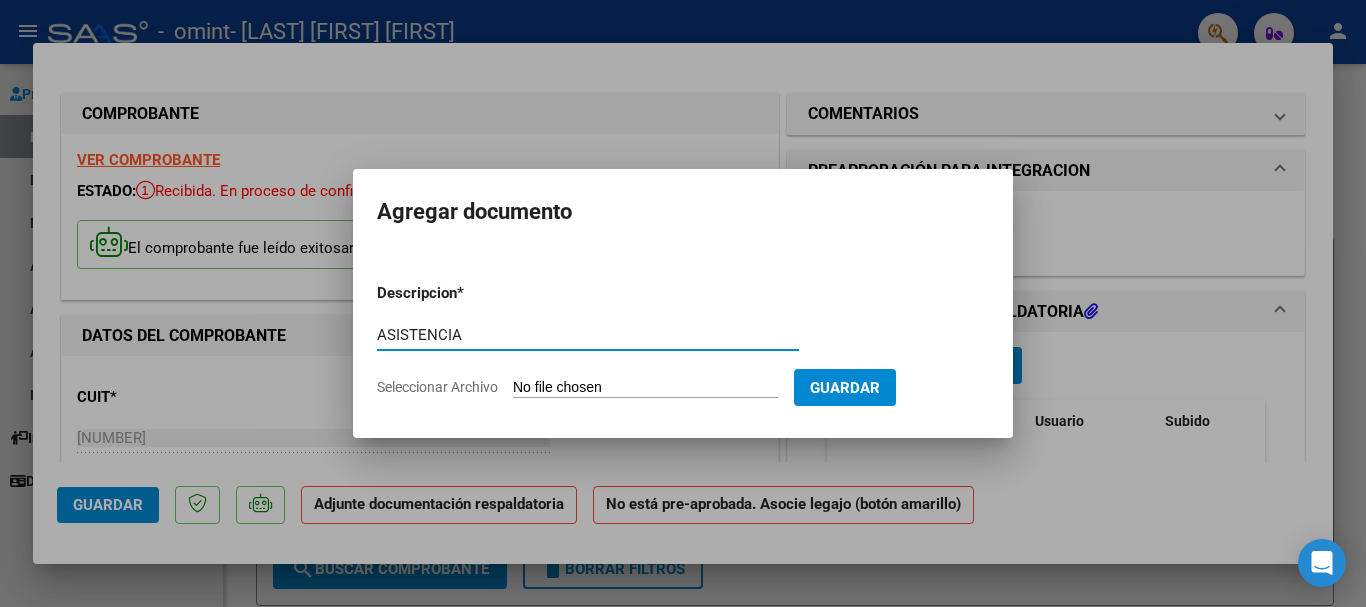 type on "ASISTENCIA" 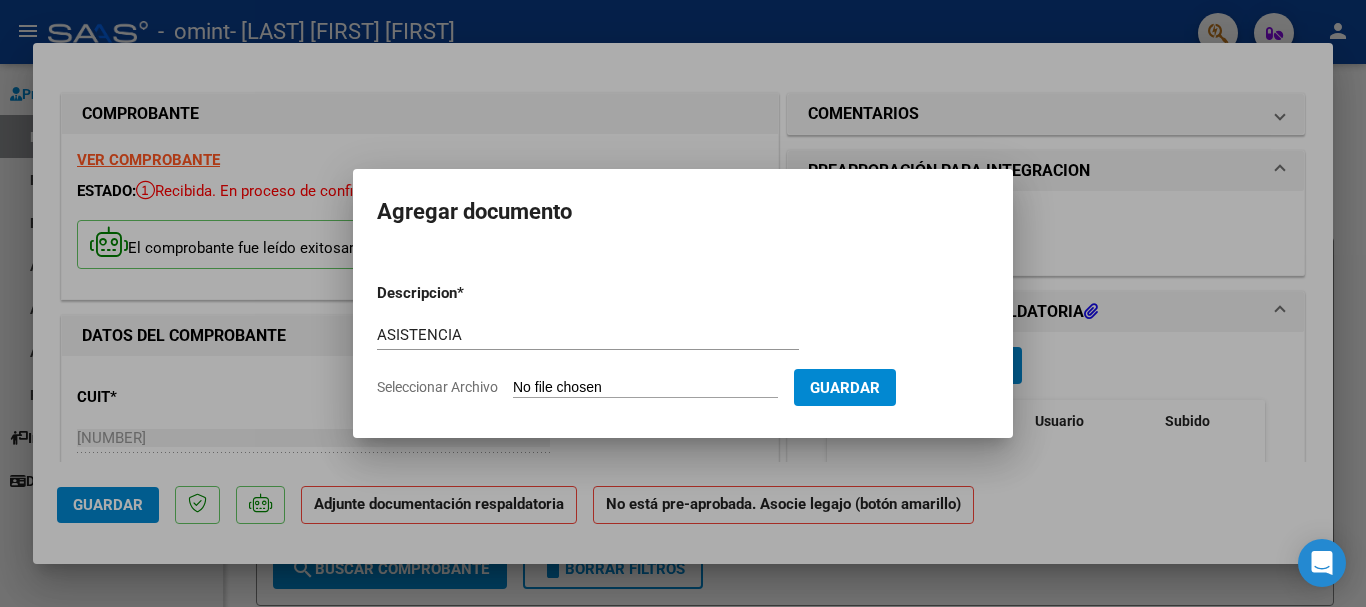 click on "Seleccionar Archivo" at bounding box center (645, 388) 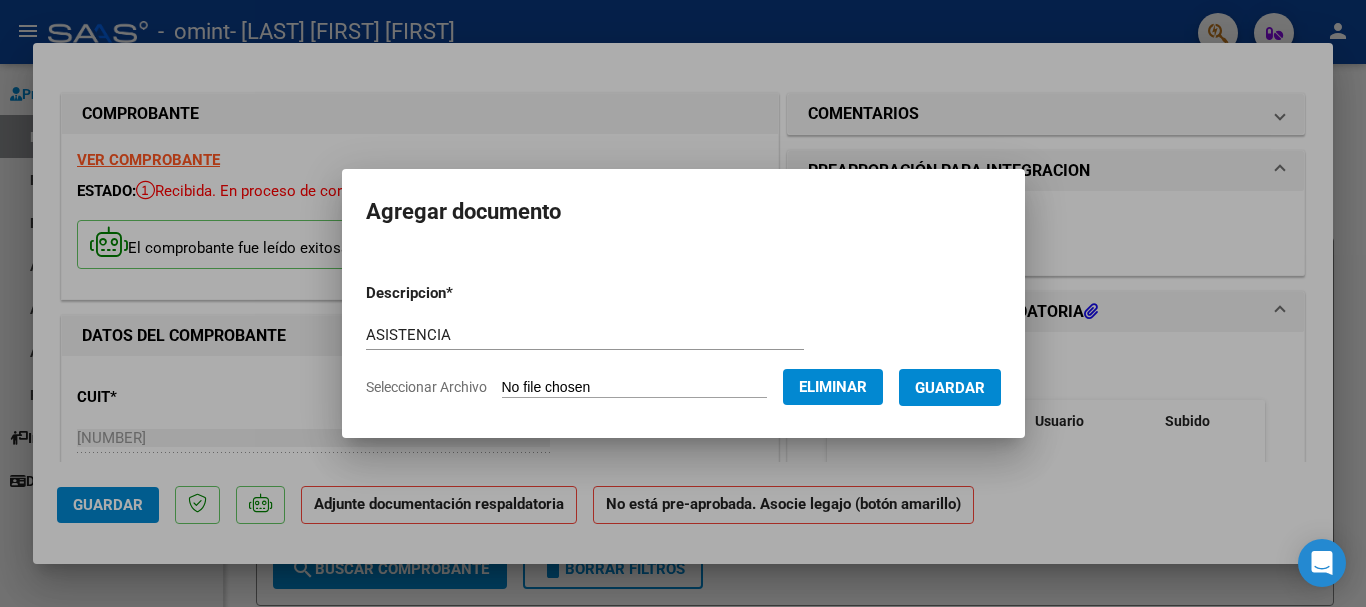 click on "Guardar" at bounding box center (950, 388) 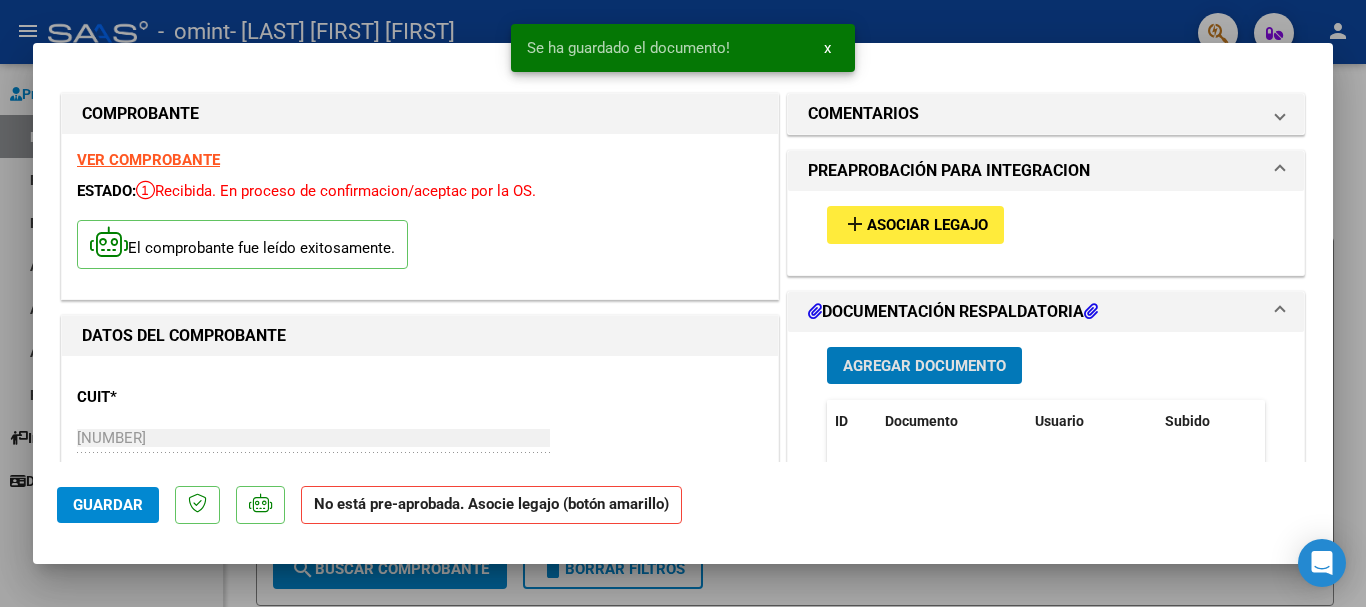click on "Agregar Documento" at bounding box center [924, 366] 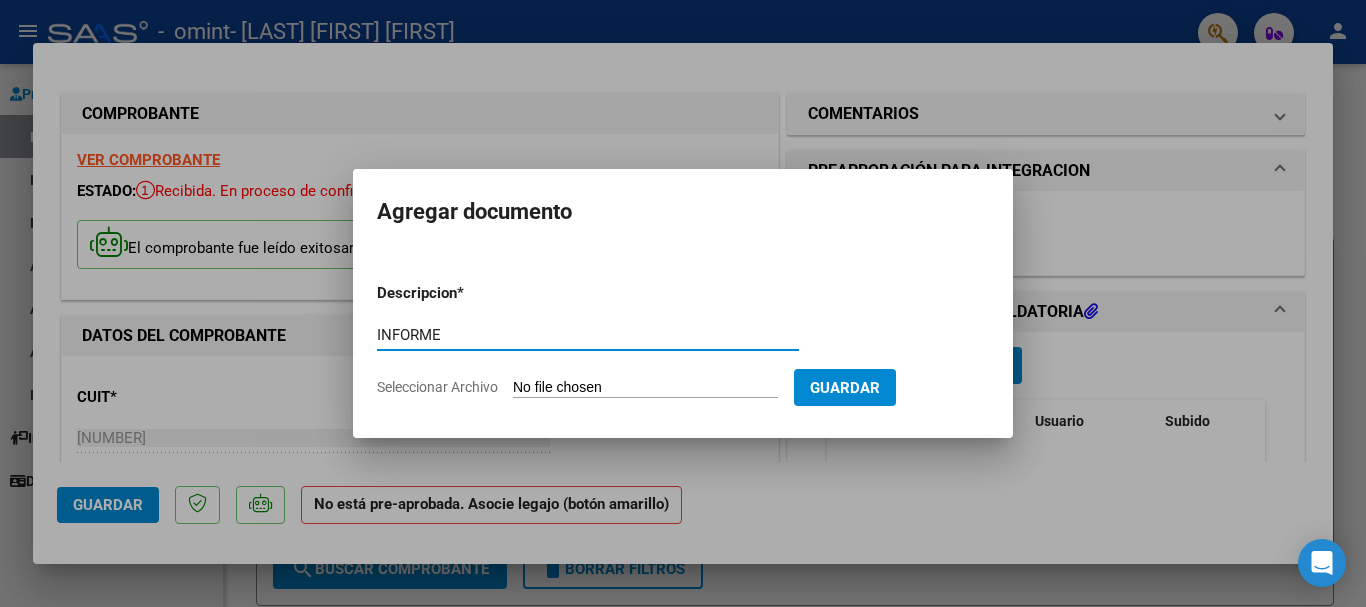 type on "INFORME" 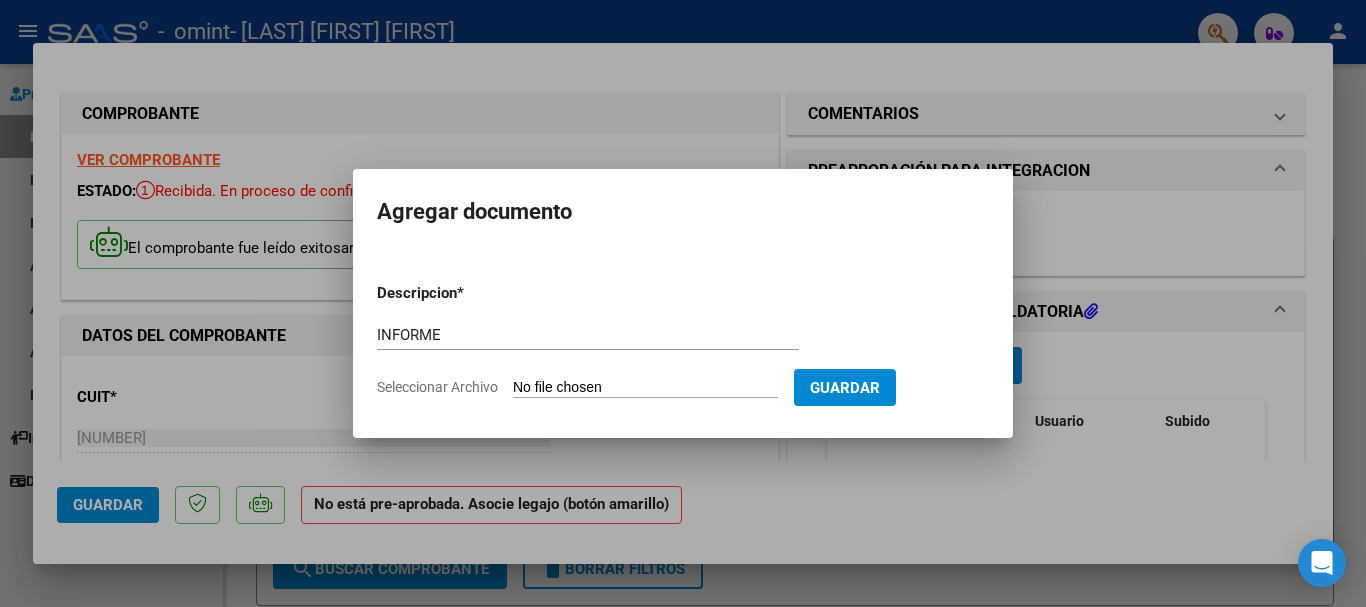 click on "Seleccionar Archivo" at bounding box center (645, 388) 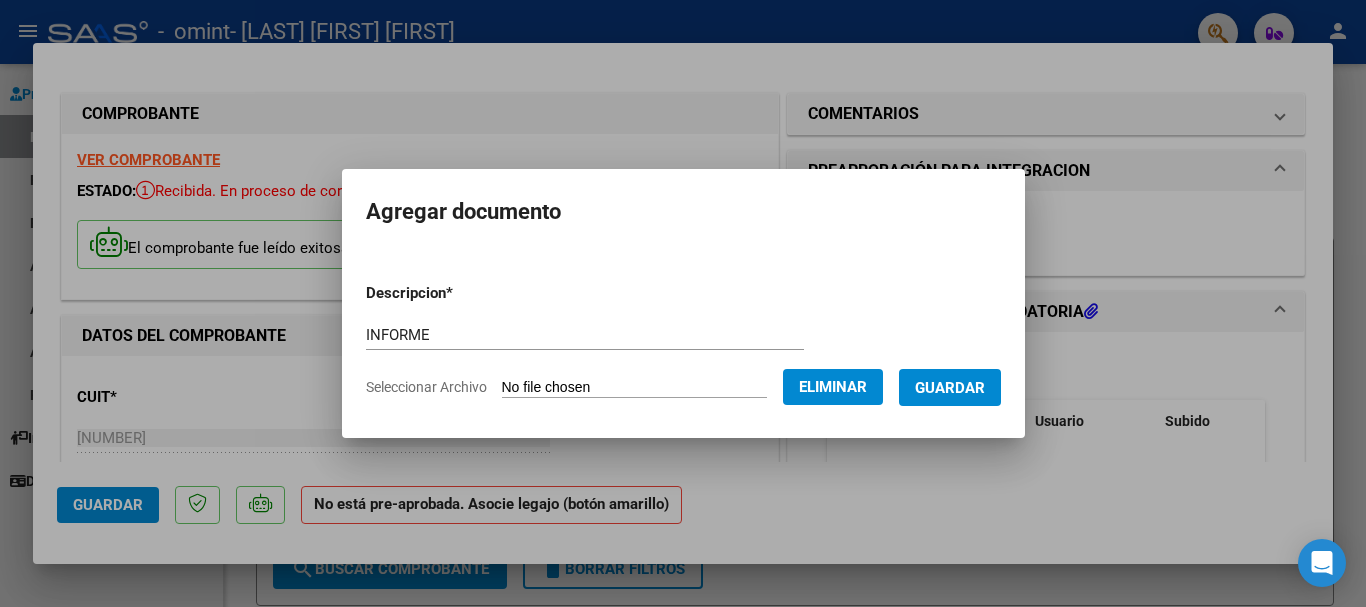 click on "Guardar" at bounding box center [950, 388] 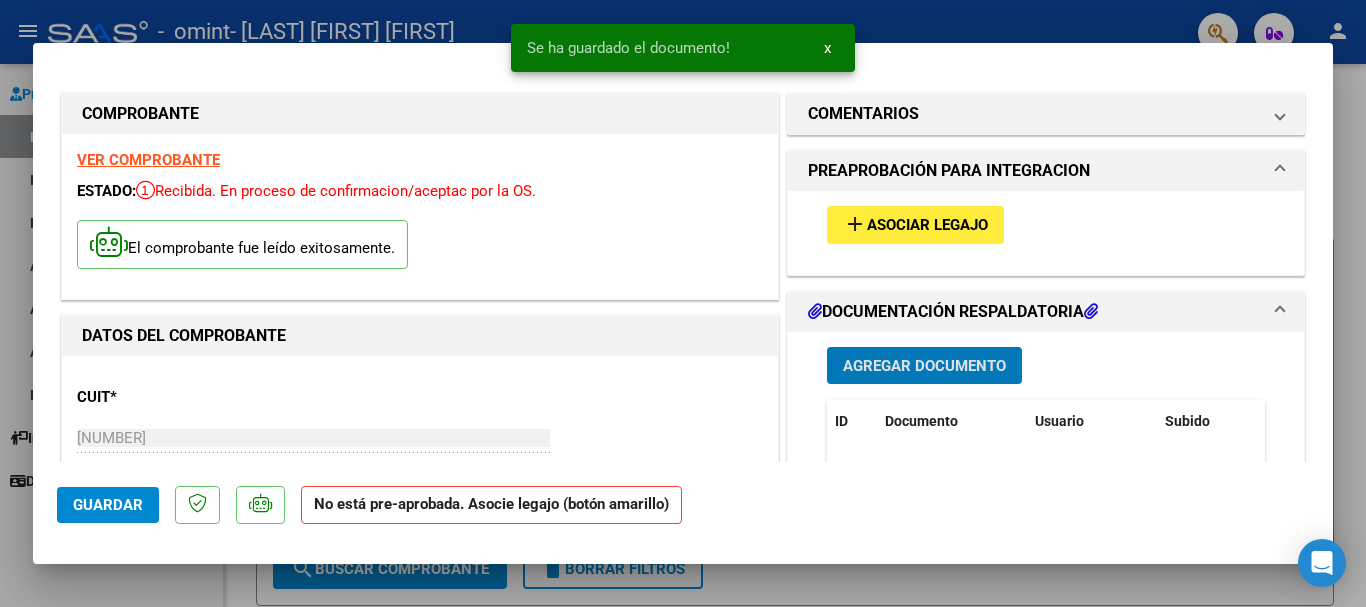 click on "Asociar Legajo" at bounding box center (927, 226) 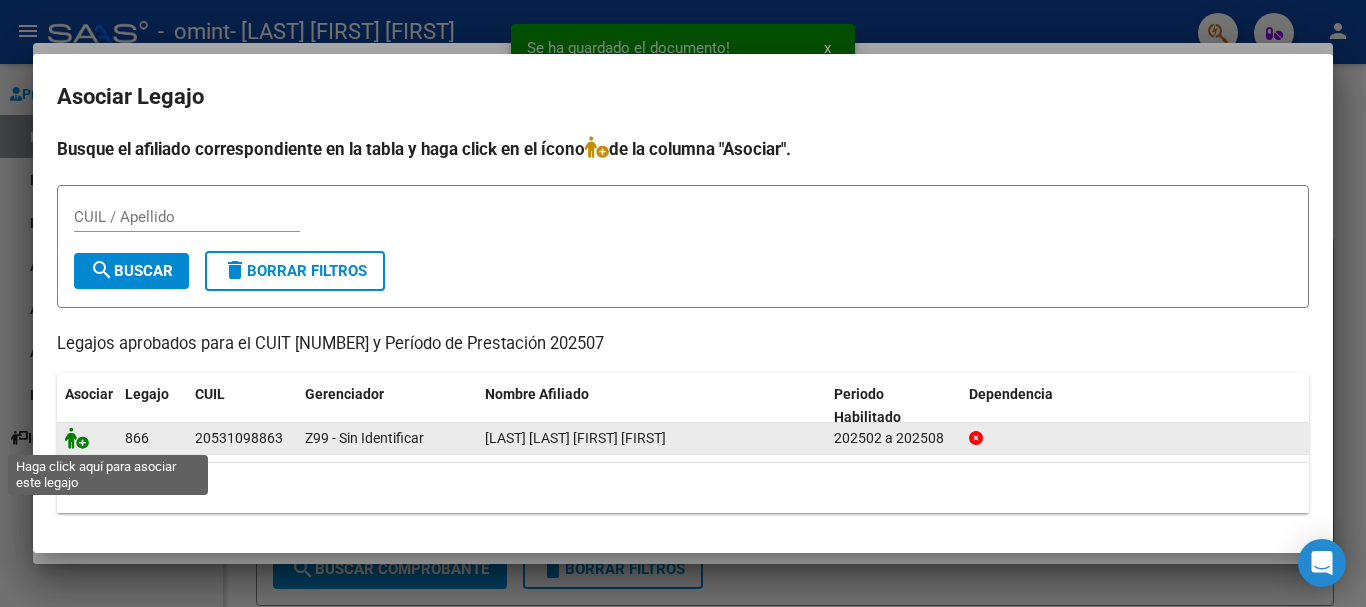 click 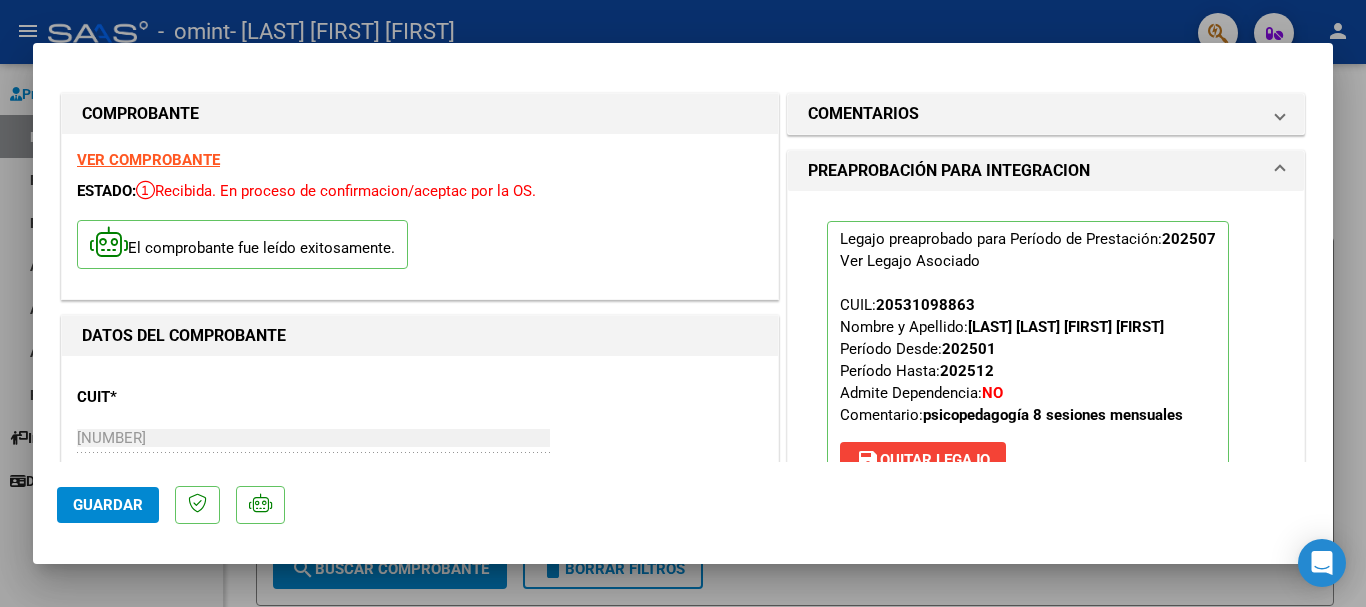 click on "Guardar" 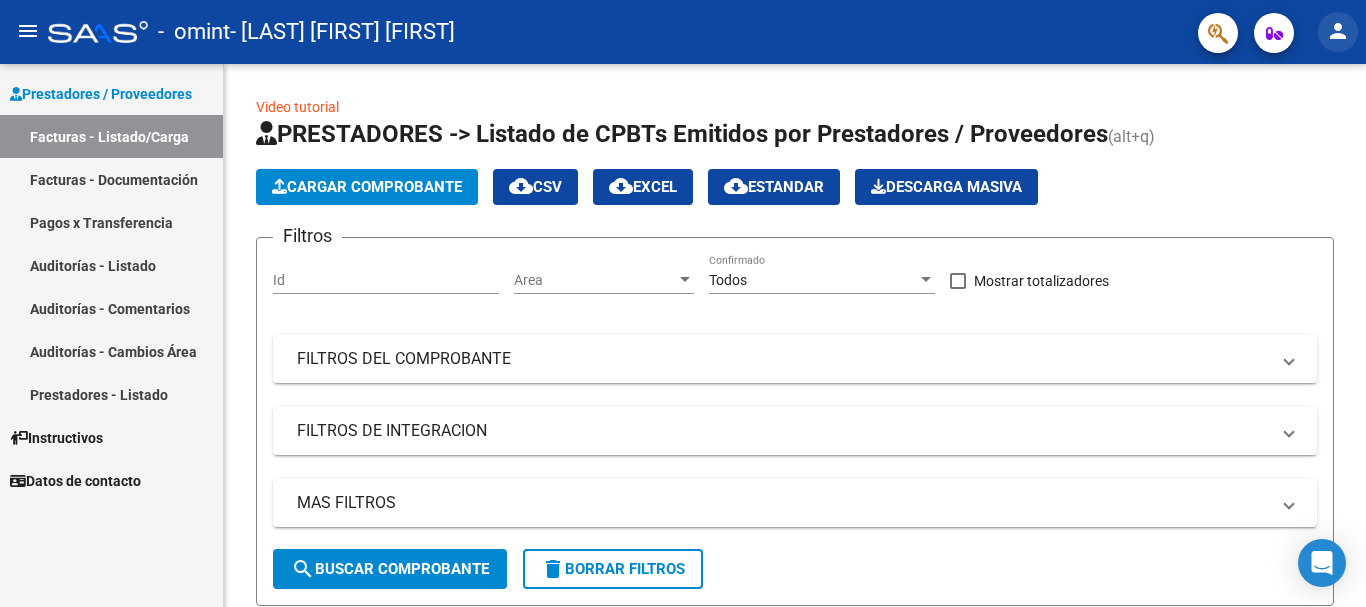 click on "person" 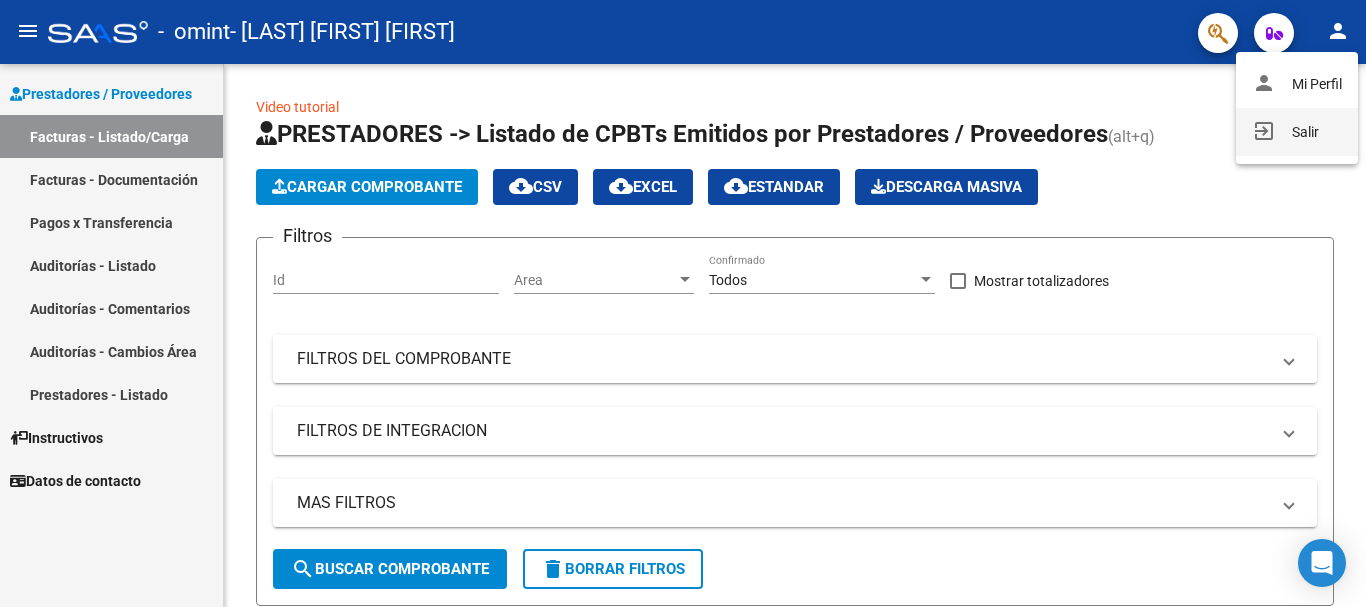 click on "exit_to_app  Salir" at bounding box center [1297, 132] 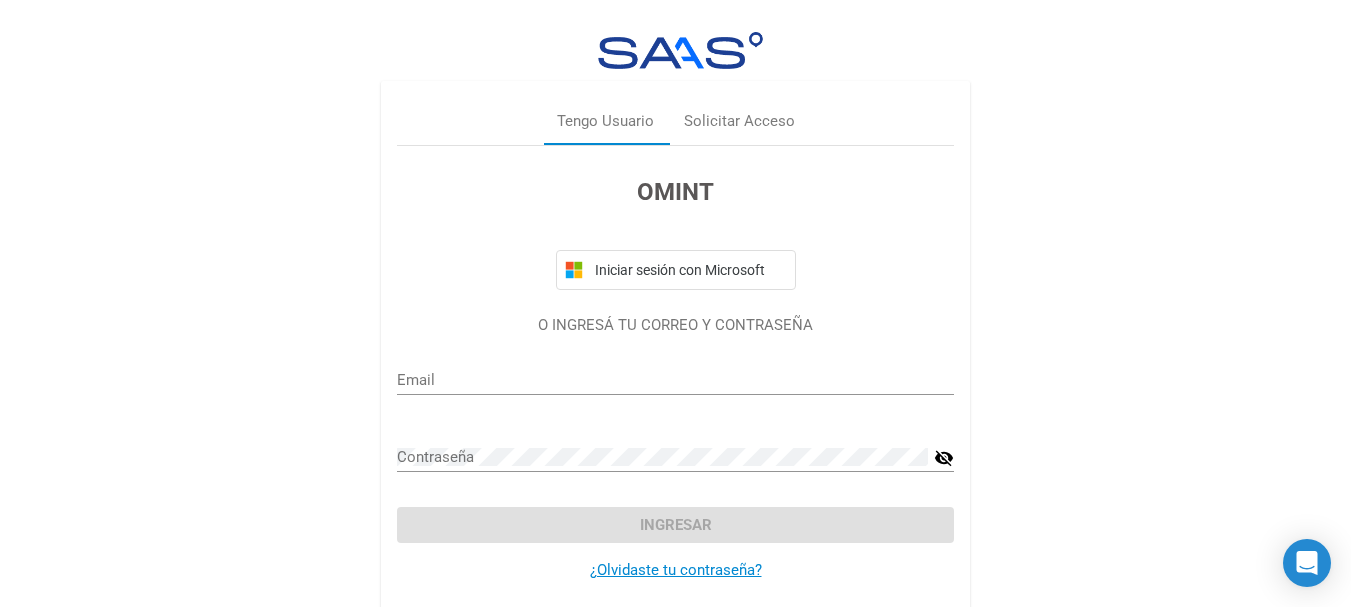 type on "caro1511.acc@gmail.com" 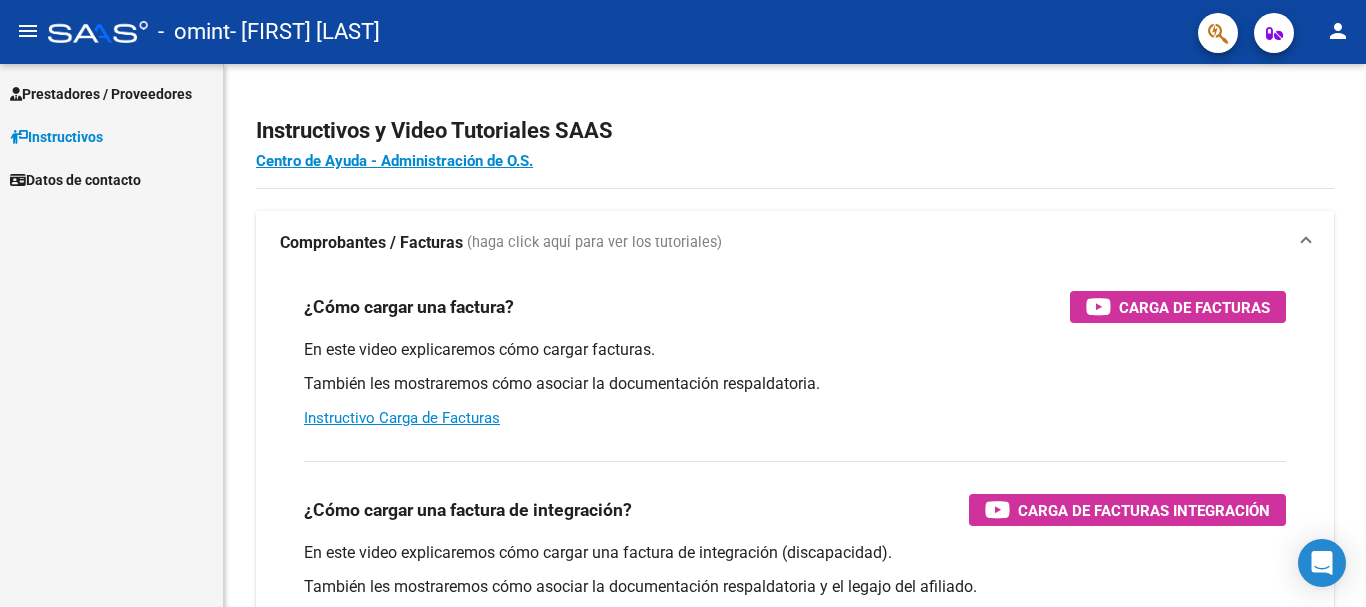 scroll, scrollTop: 0, scrollLeft: 0, axis: both 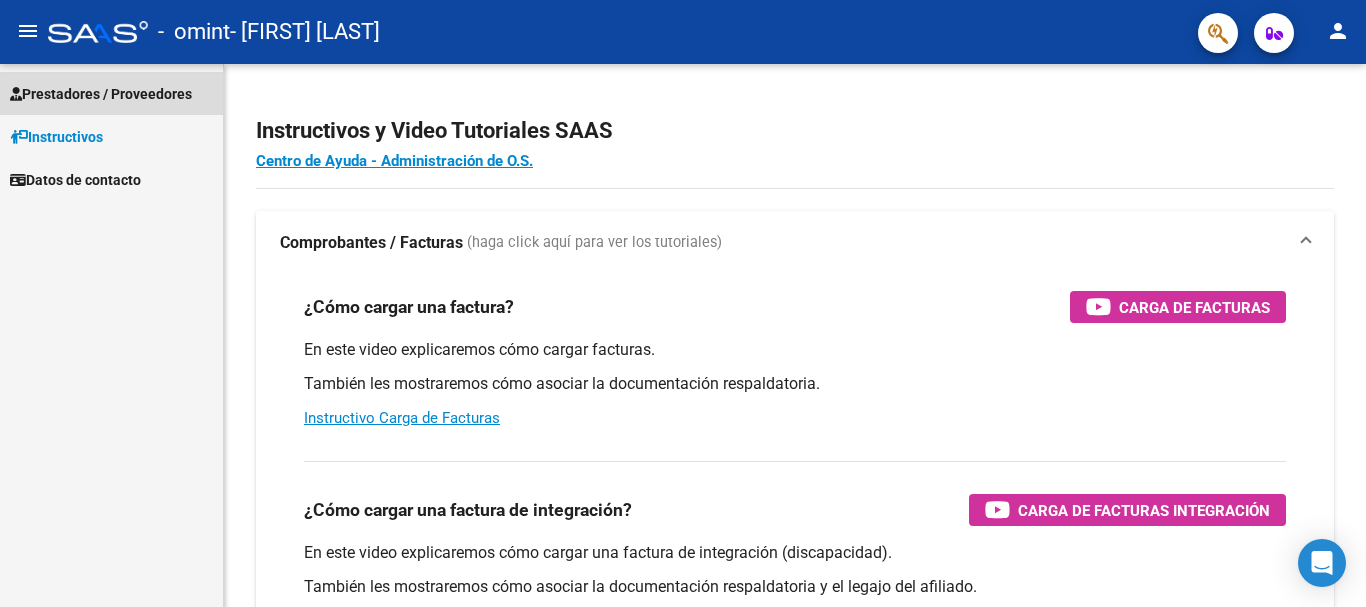 click on "Prestadores / Proveedores" at bounding box center [101, 94] 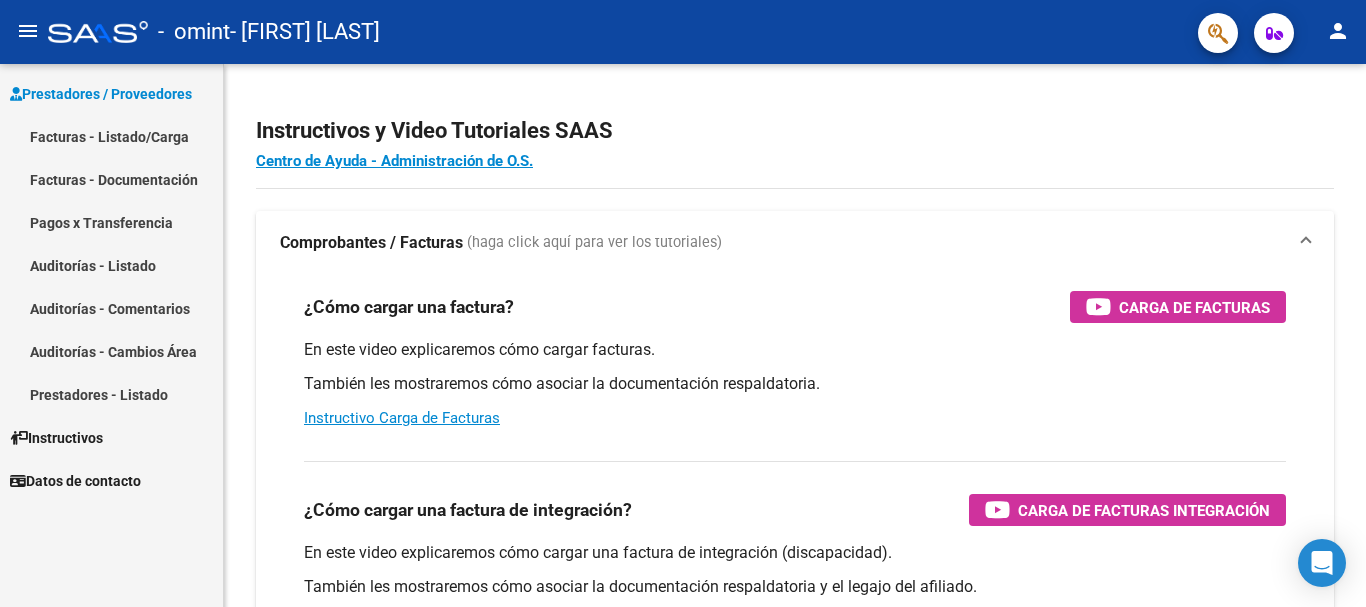 click on "Facturas - Listado/Carga" at bounding box center [111, 136] 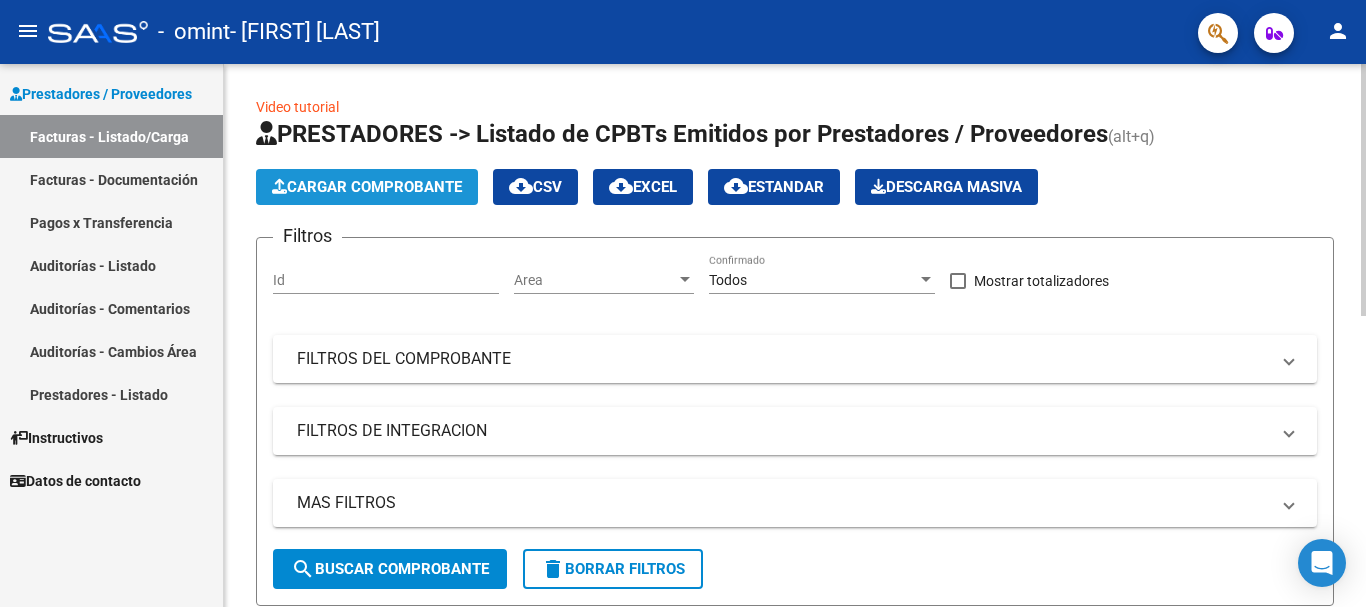 click on "Cargar Comprobante" 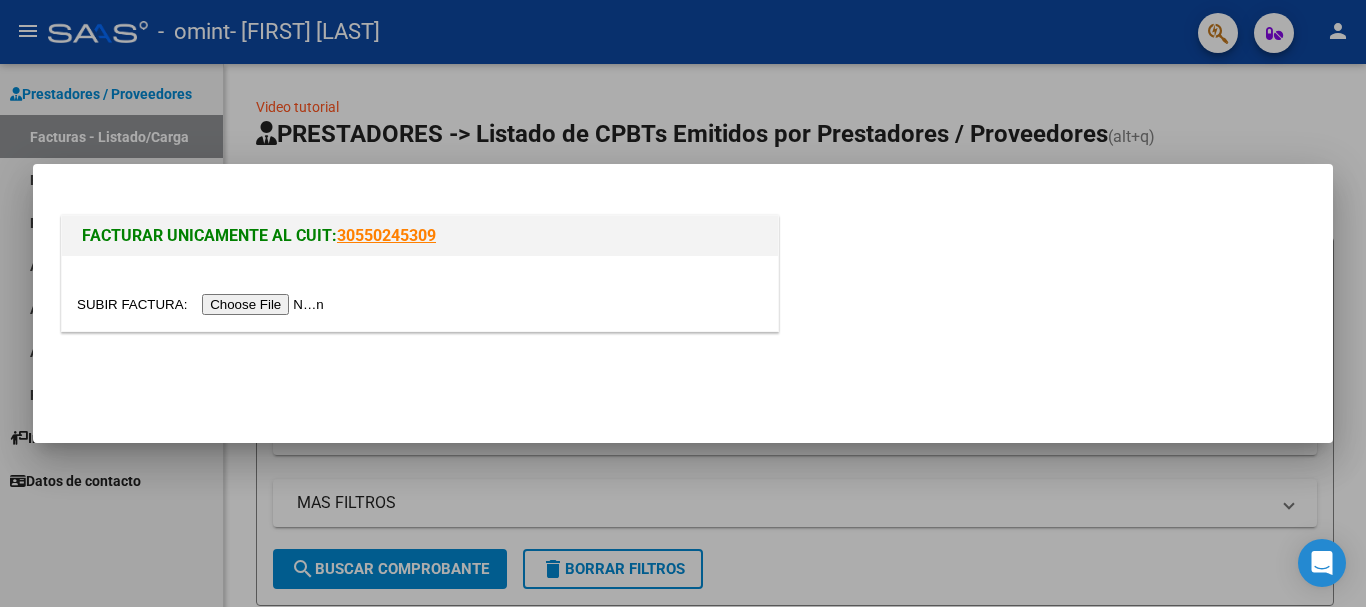 click at bounding box center [203, 304] 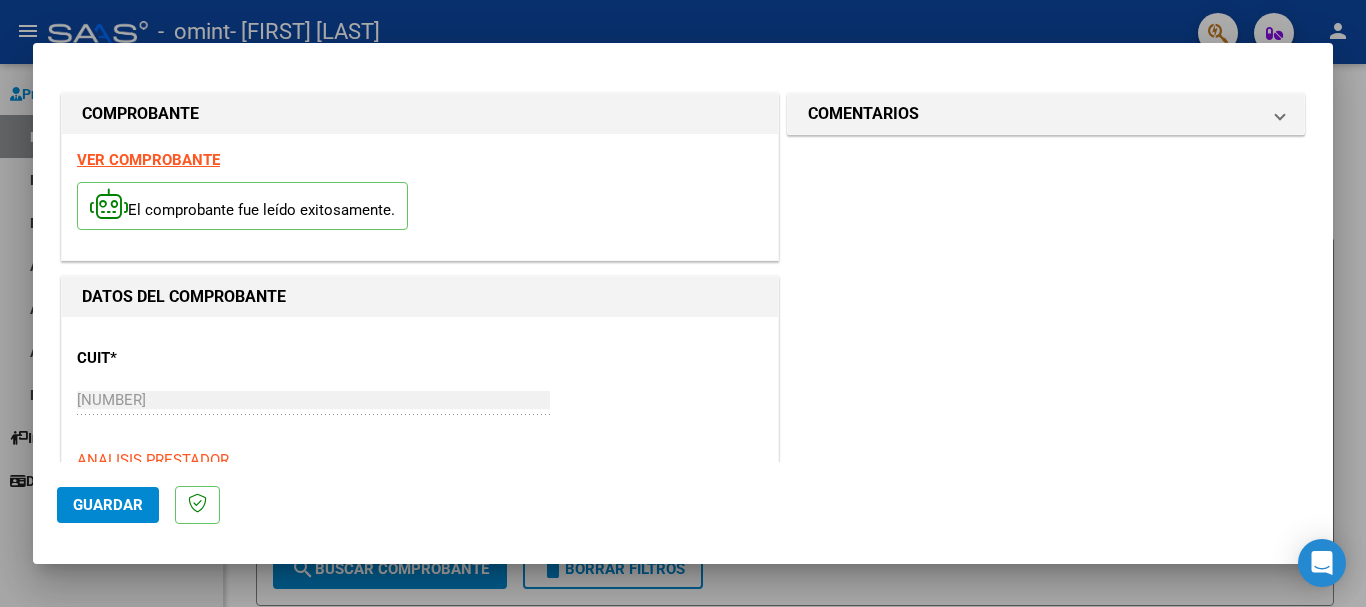 scroll, scrollTop: 200, scrollLeft: 0, axis: vertical 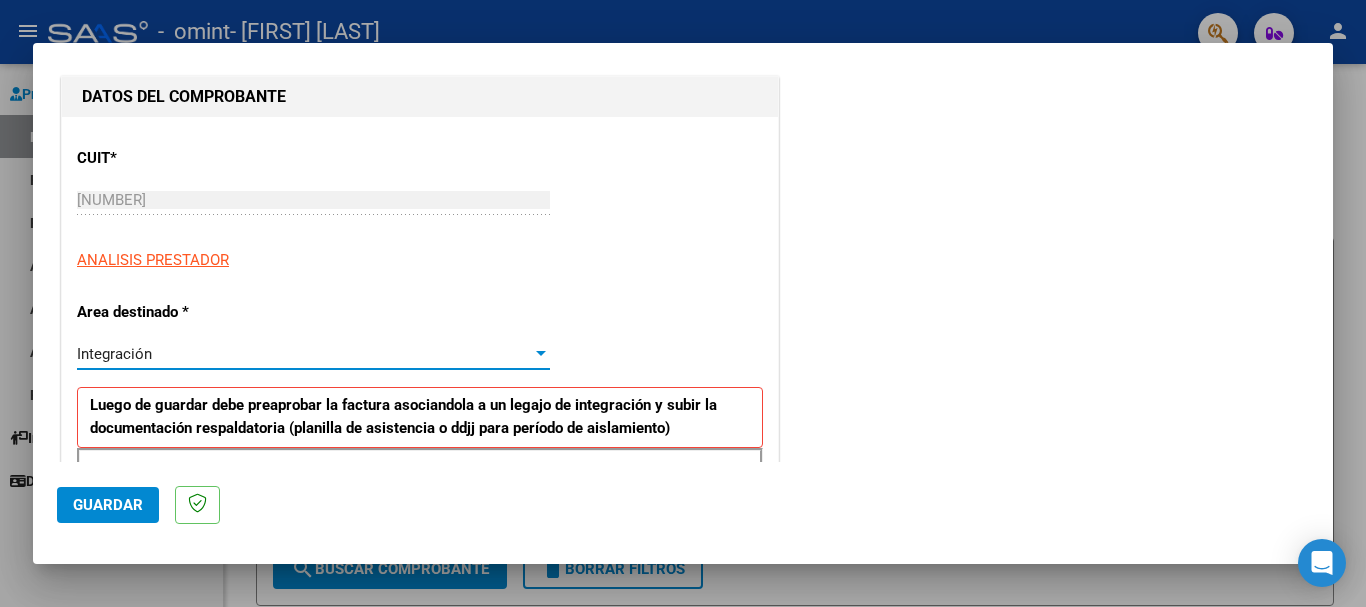 click on "Integración" at bounding box center [304, 354] 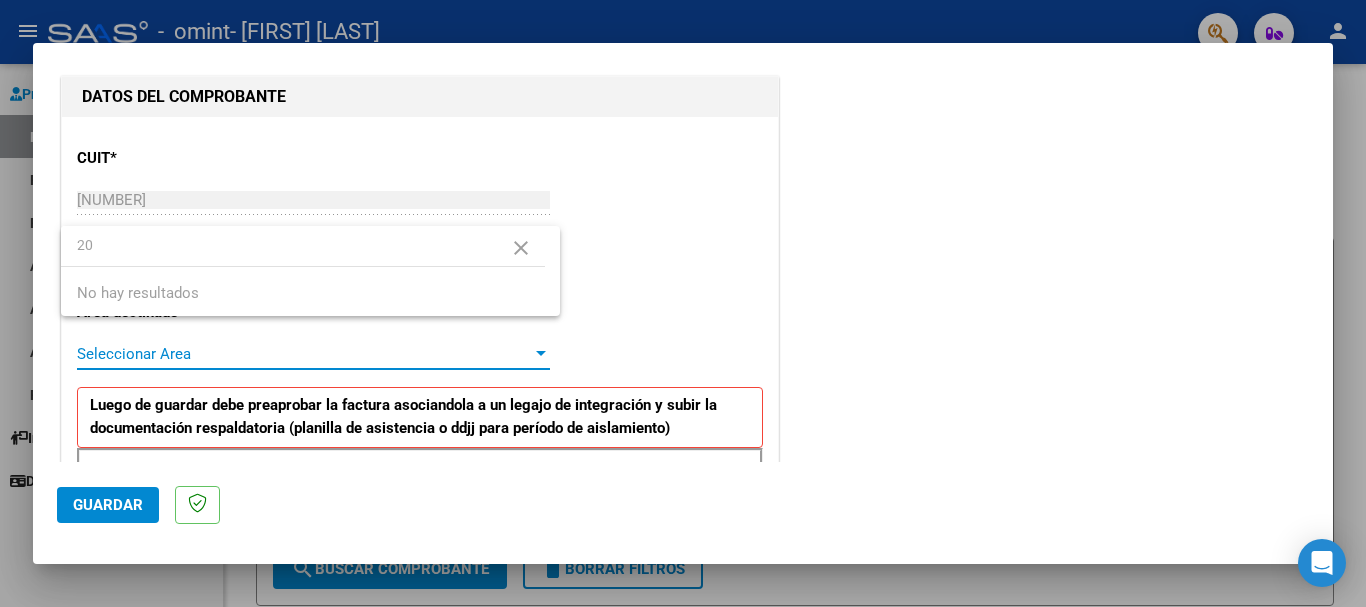 scroll, scrollTop: 0, scrollLeft: 0, axis: both 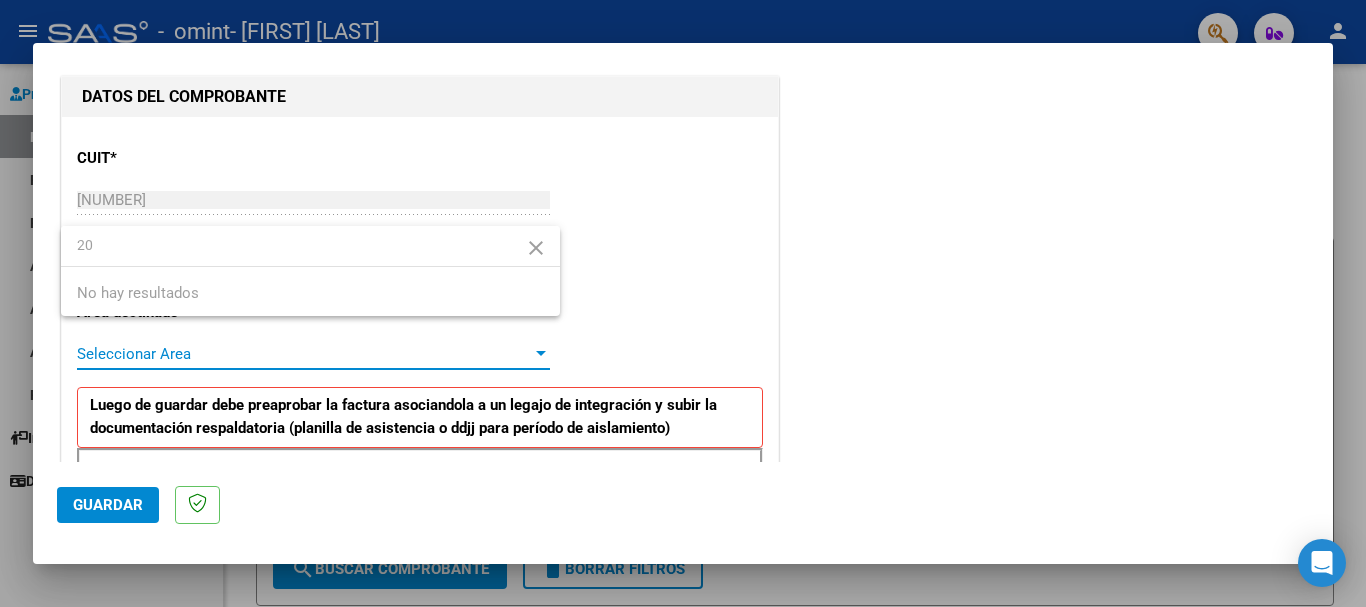 type on "2" 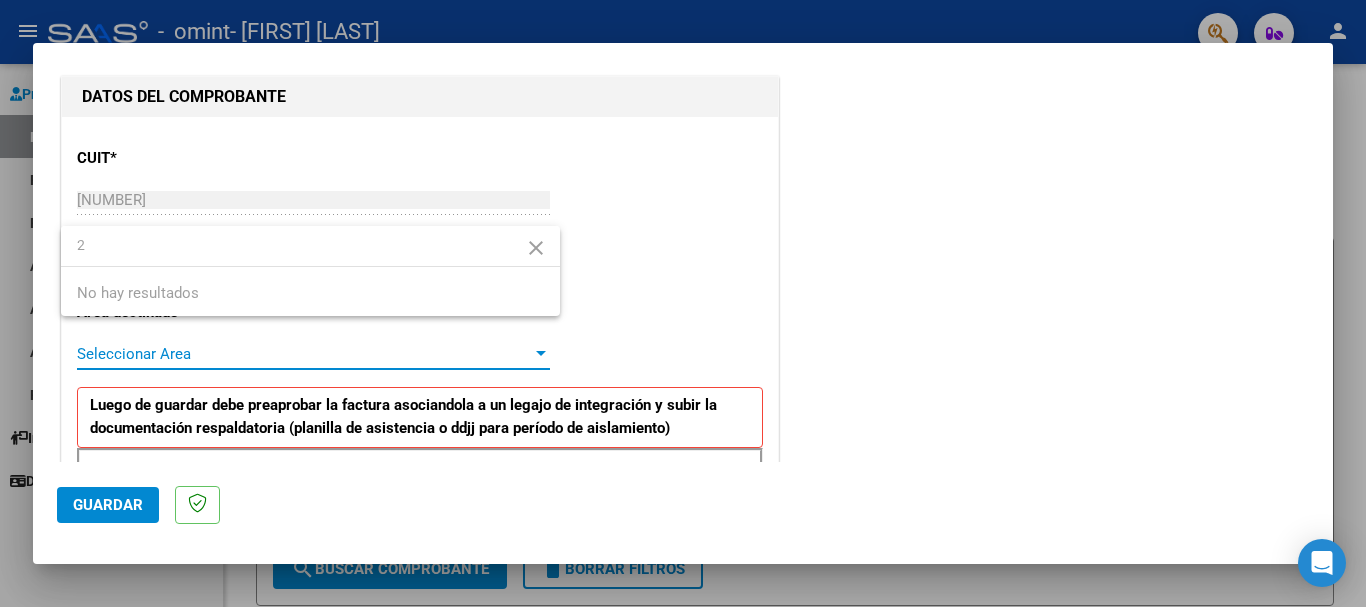 type 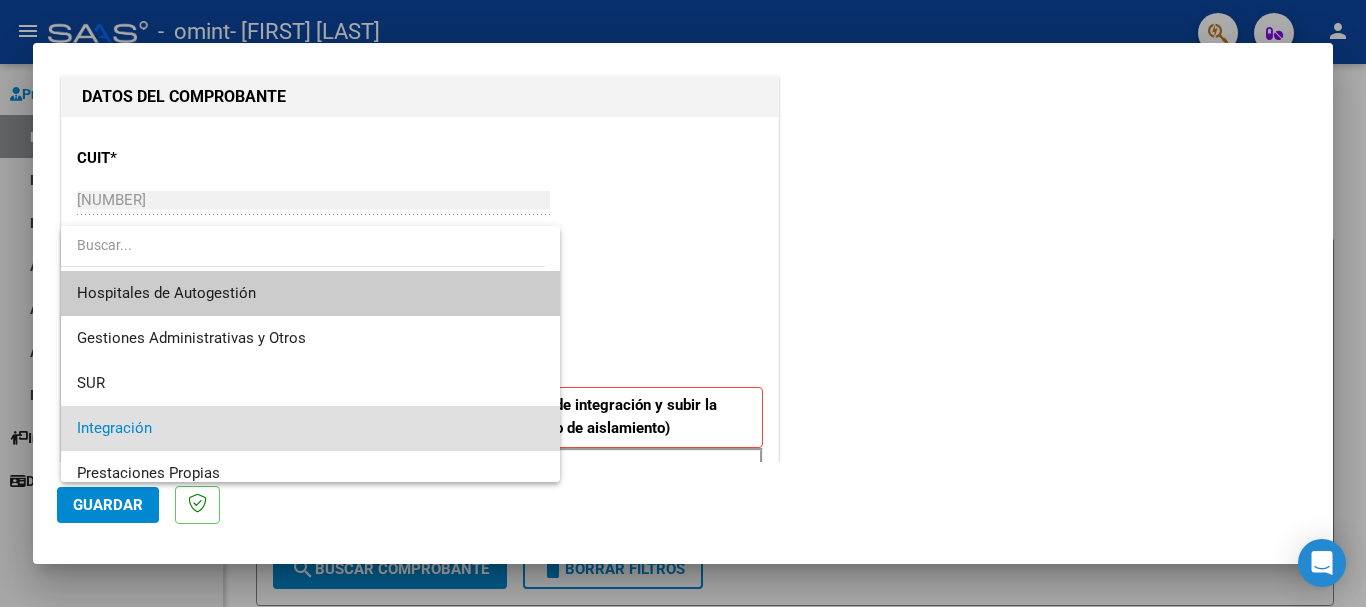 click at bounding box center [683, 303] 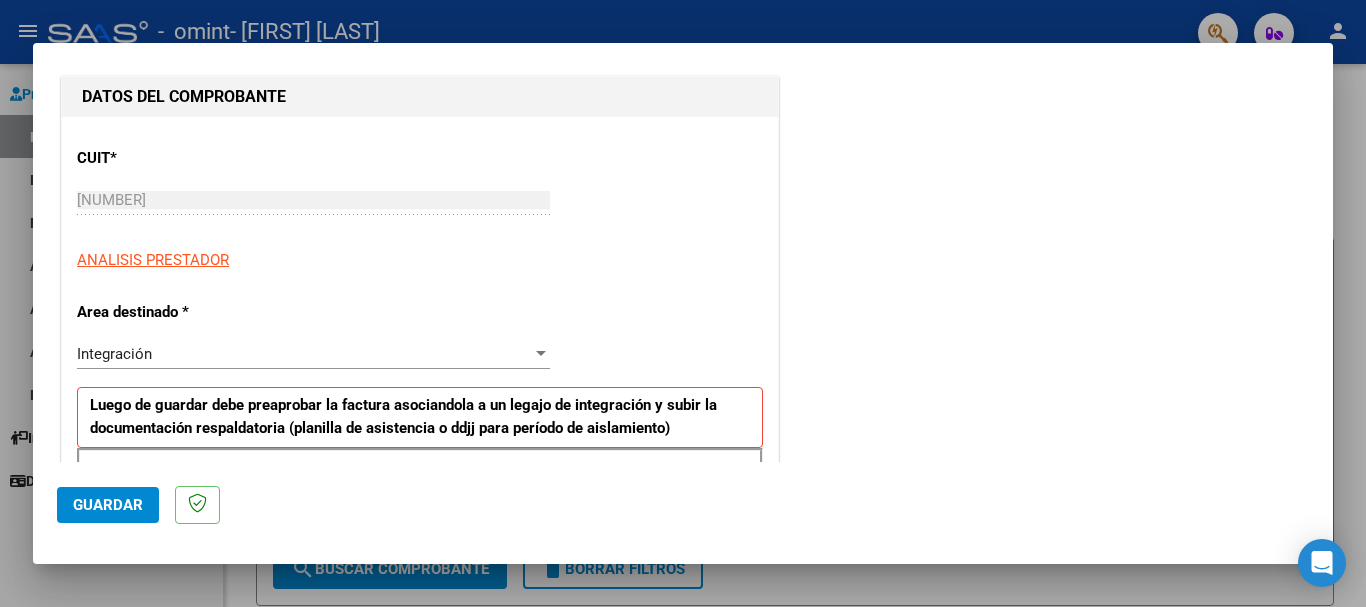 scroll, scrollTop: 400, scrollLeft: 0, axis: vertical 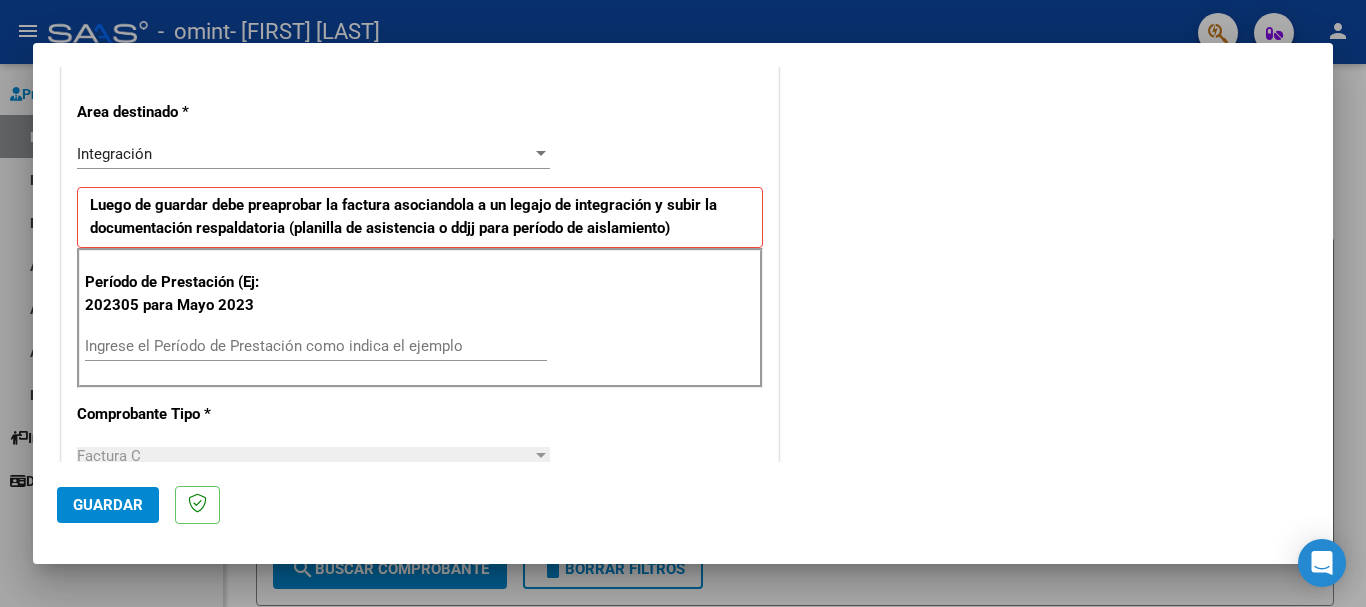 click on "Ingrese el Período de Prestación como indica el ejemplo" at bounding box center [316, 346] 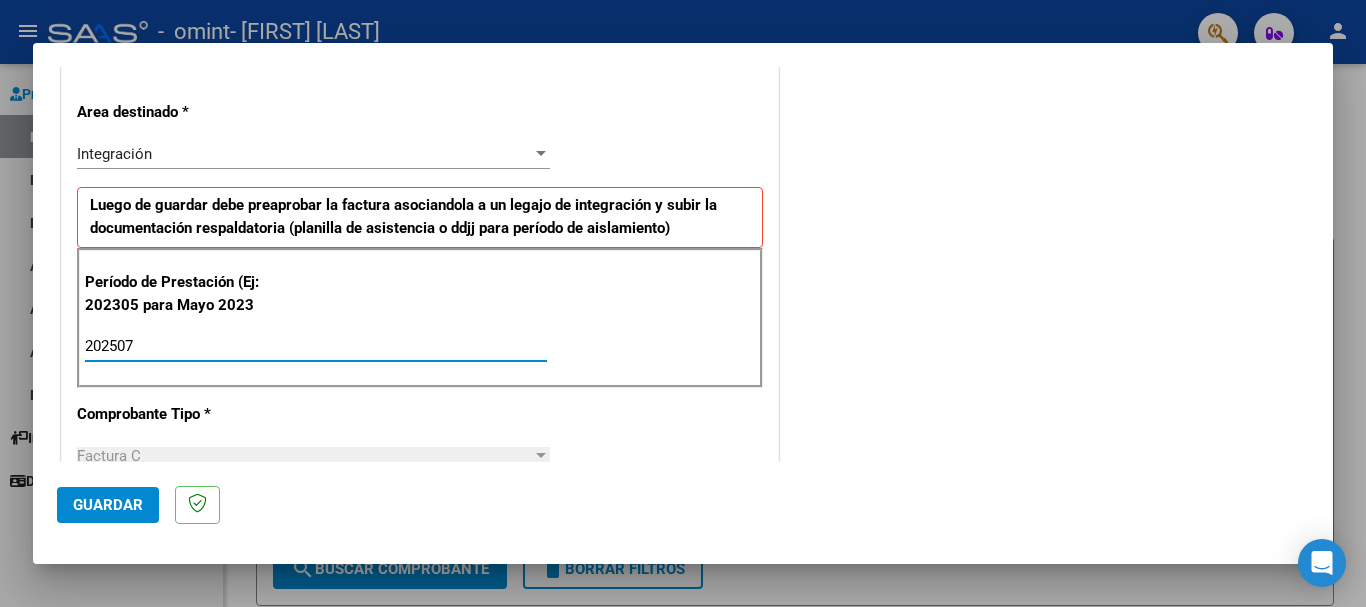 type on "202507" 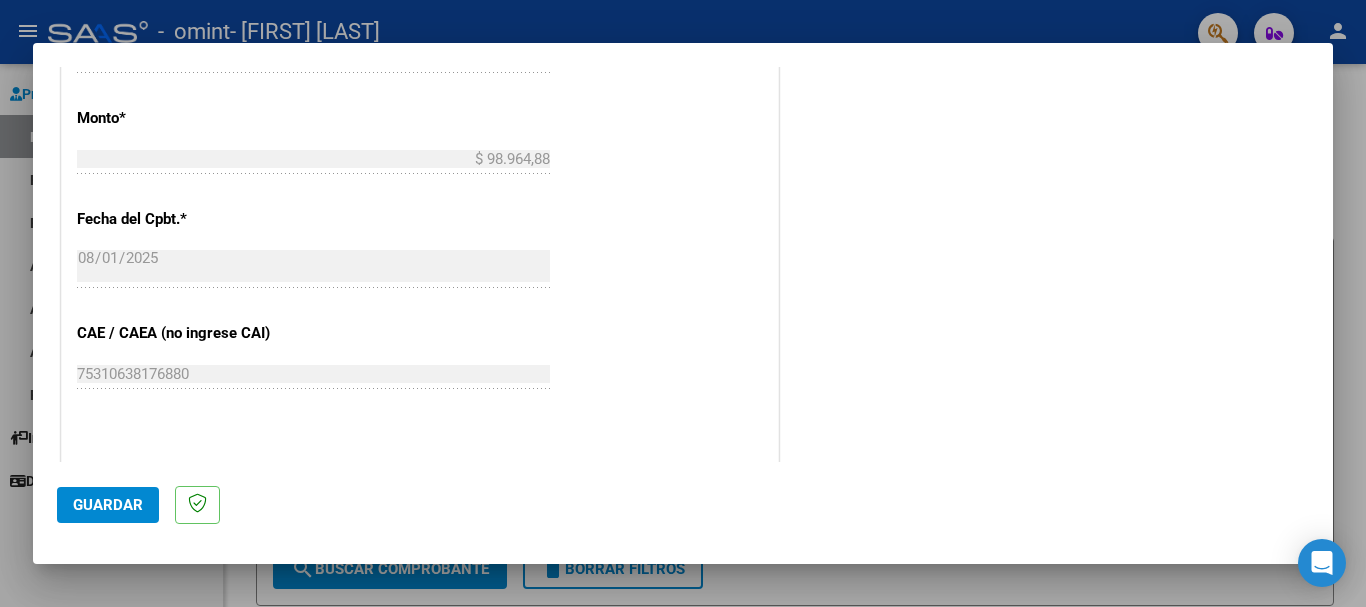 scroll, scrollTop: 1300, scrollLeft: 0, axis: vertical 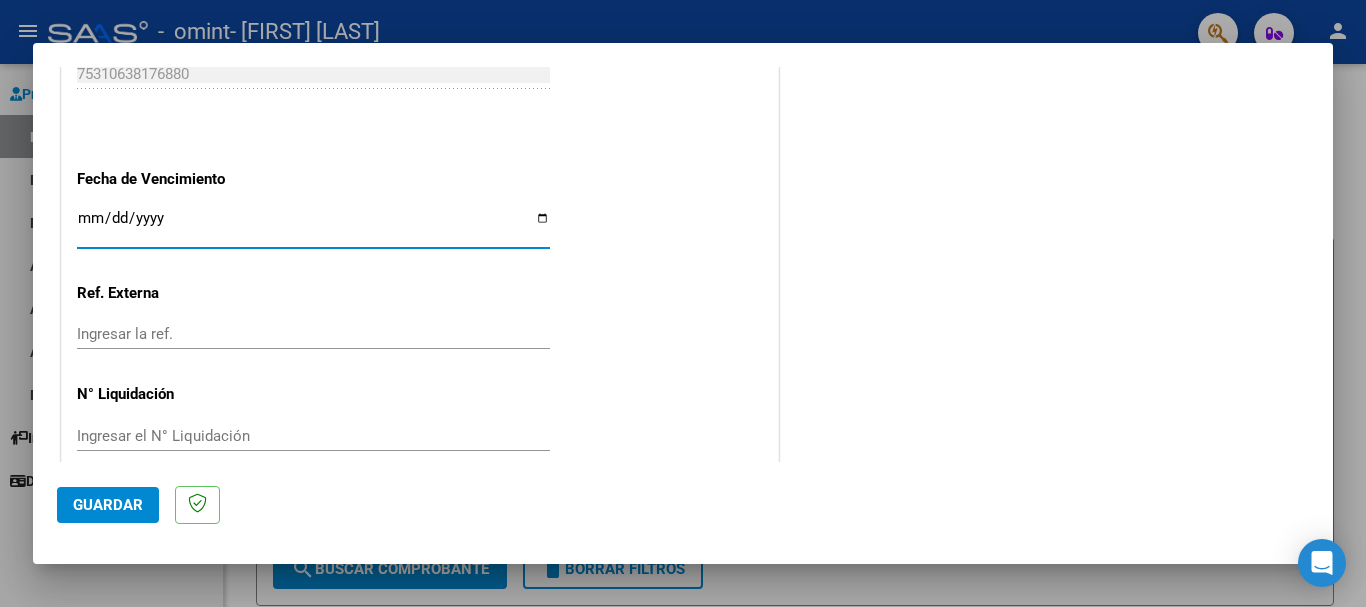 click on "Ingresar la fecha" at bounding box center [313, 226] 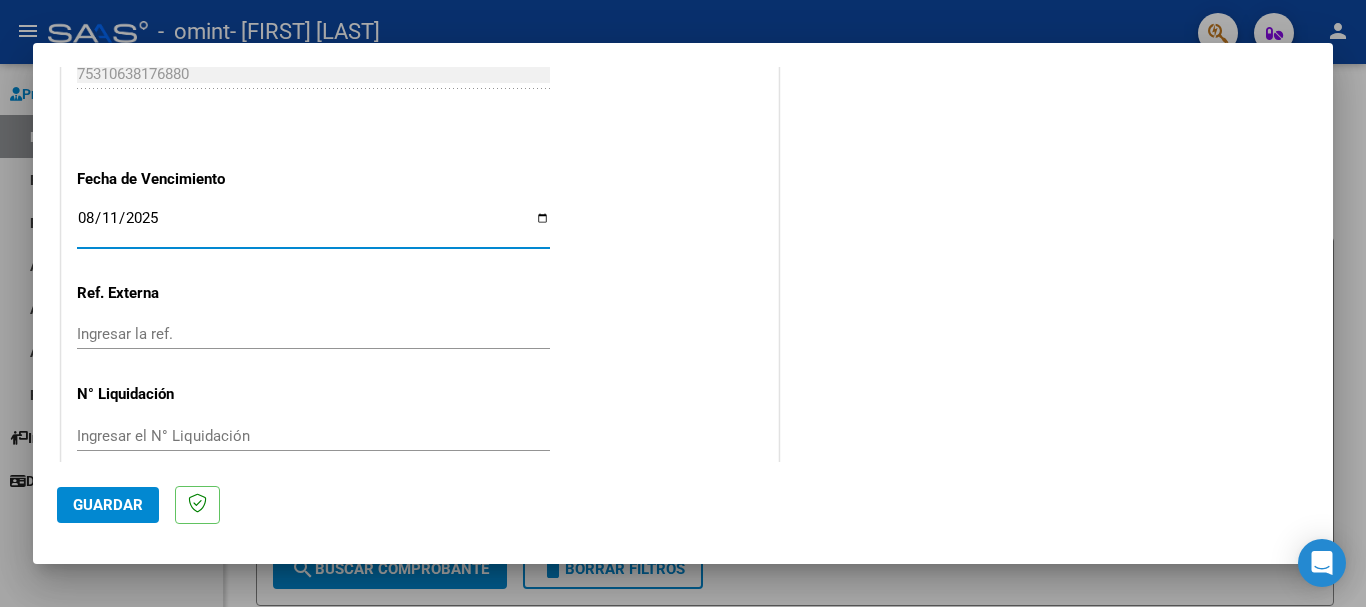 type on "2025-08-11" 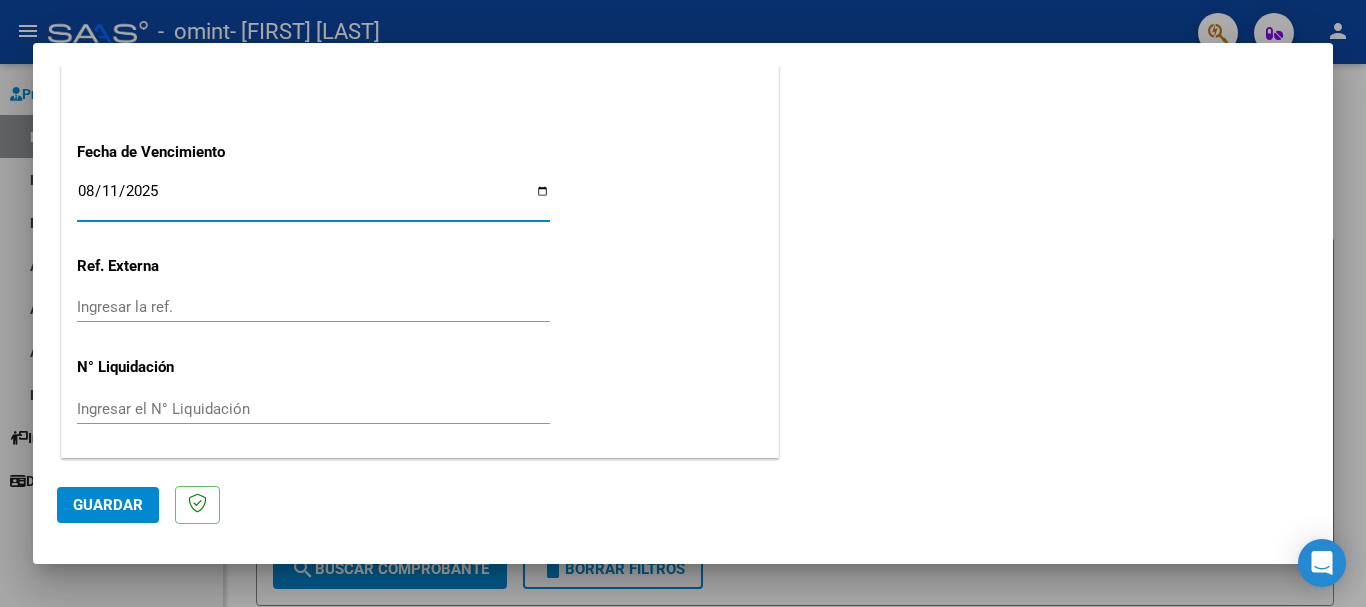 click on "Guardar" 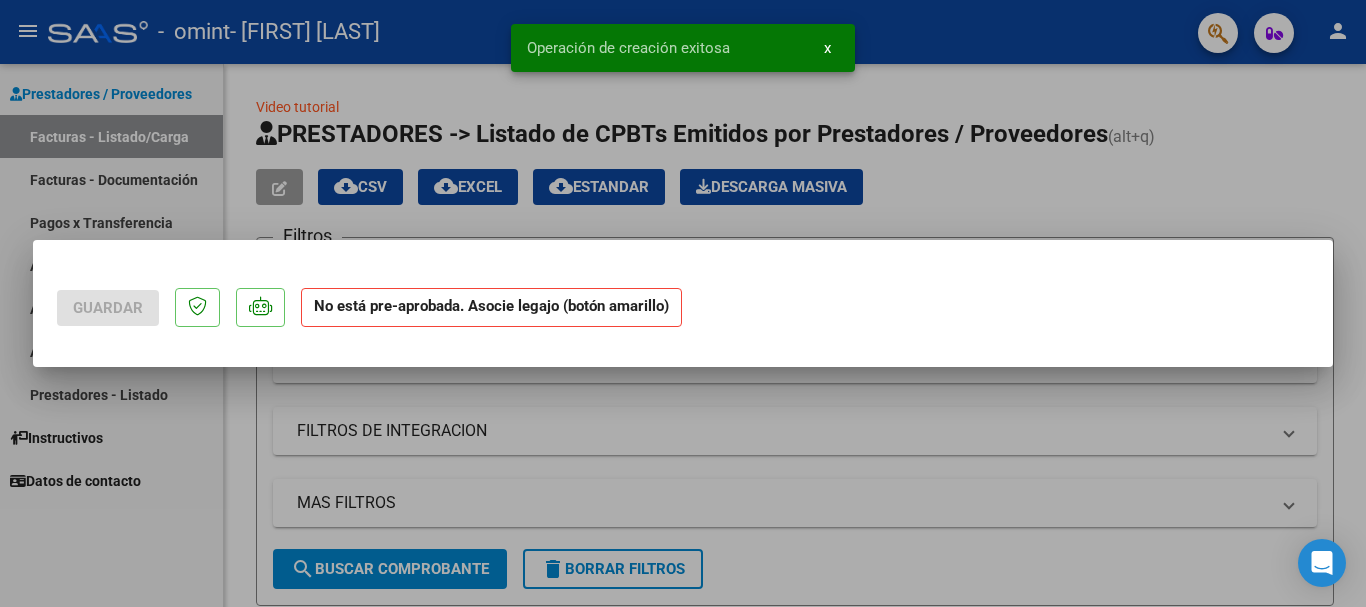 scroll, scrollTop: 0, scrollLeft: 0, axis: both 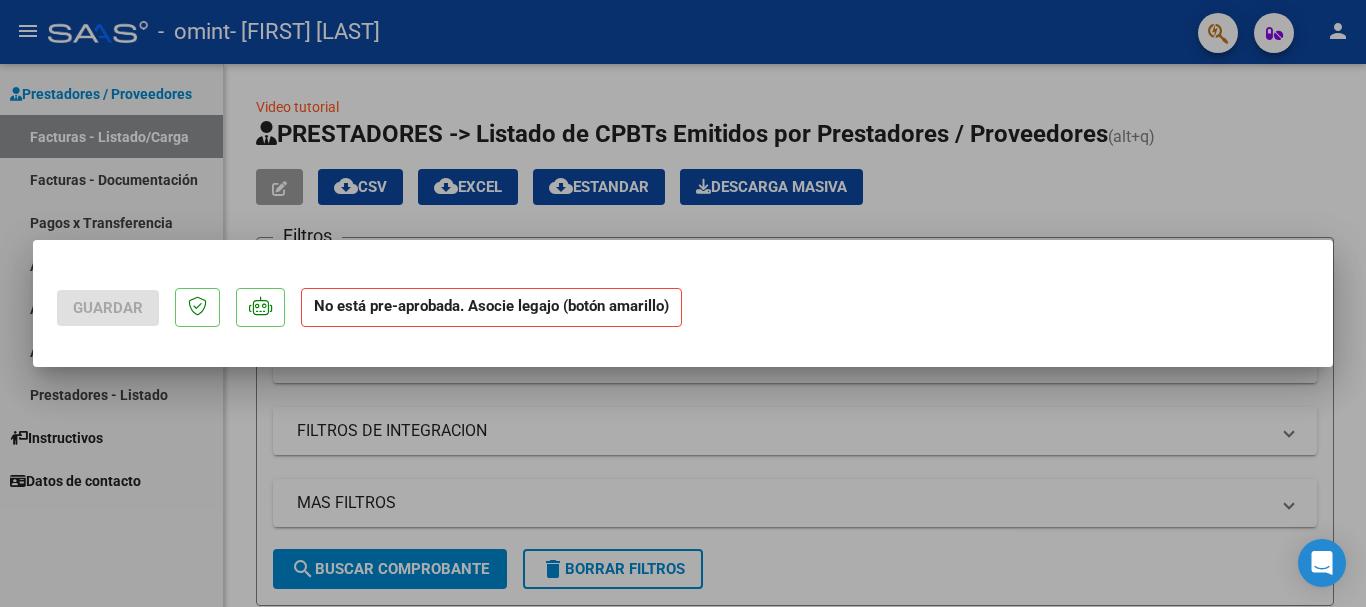 click on "No está pre-aprobada. Asocie legajo (botón amarillo)" 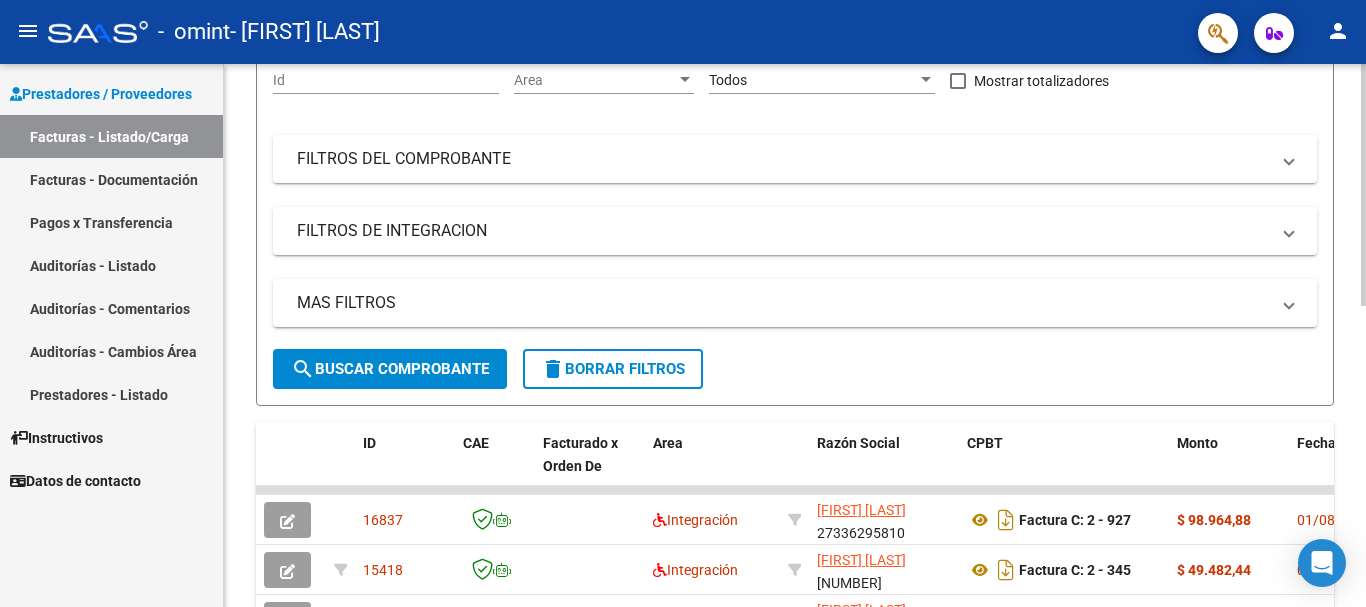 scroll, scrollTop: 400, scrollLeft: 0, axis: vertical 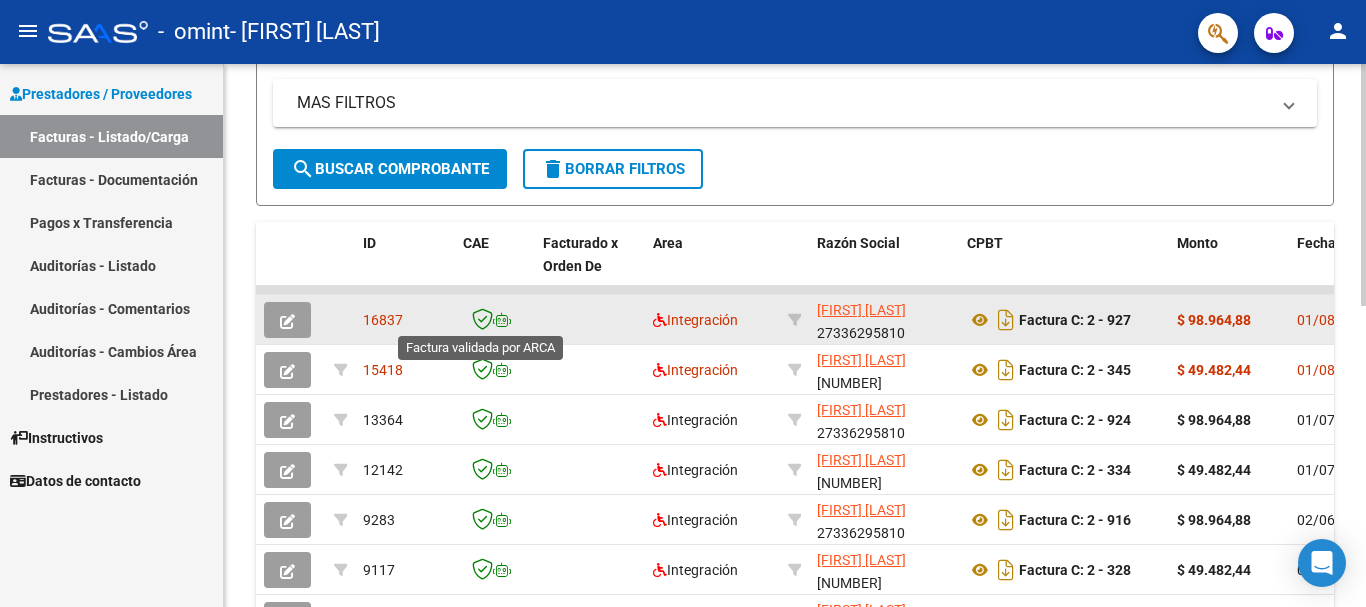 click 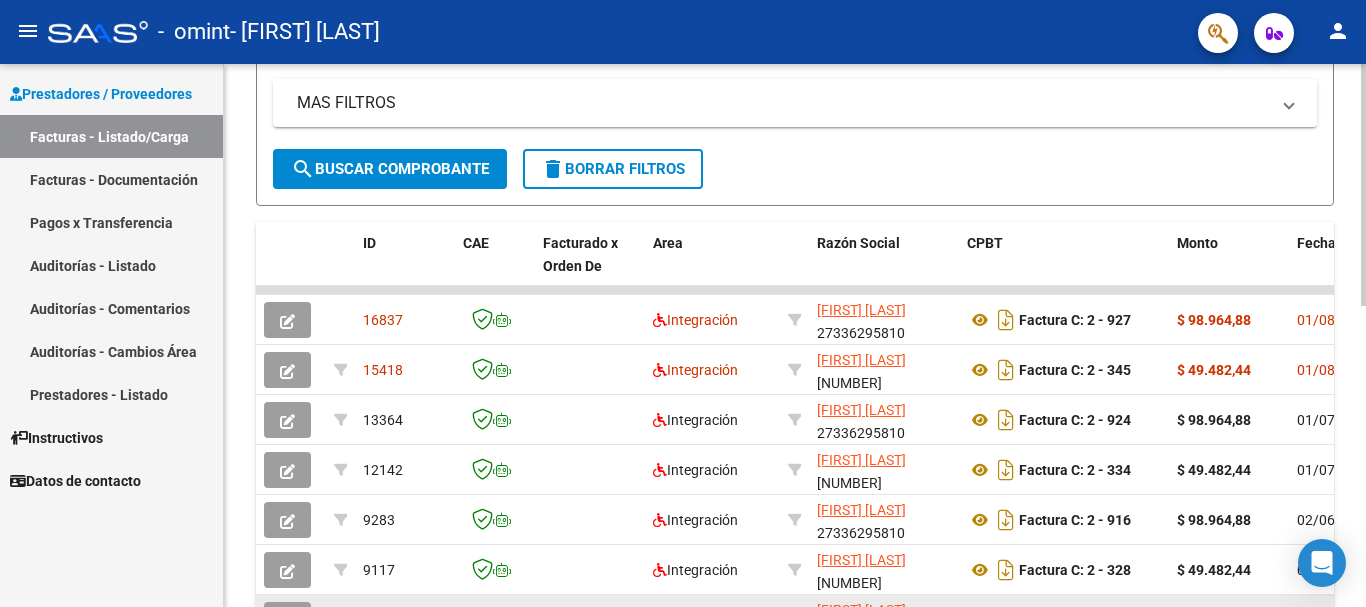 drag, startPoint x: 293, startPoint y: 603, endPoint x: 630, endPoint y: 600, distance: 337.01337 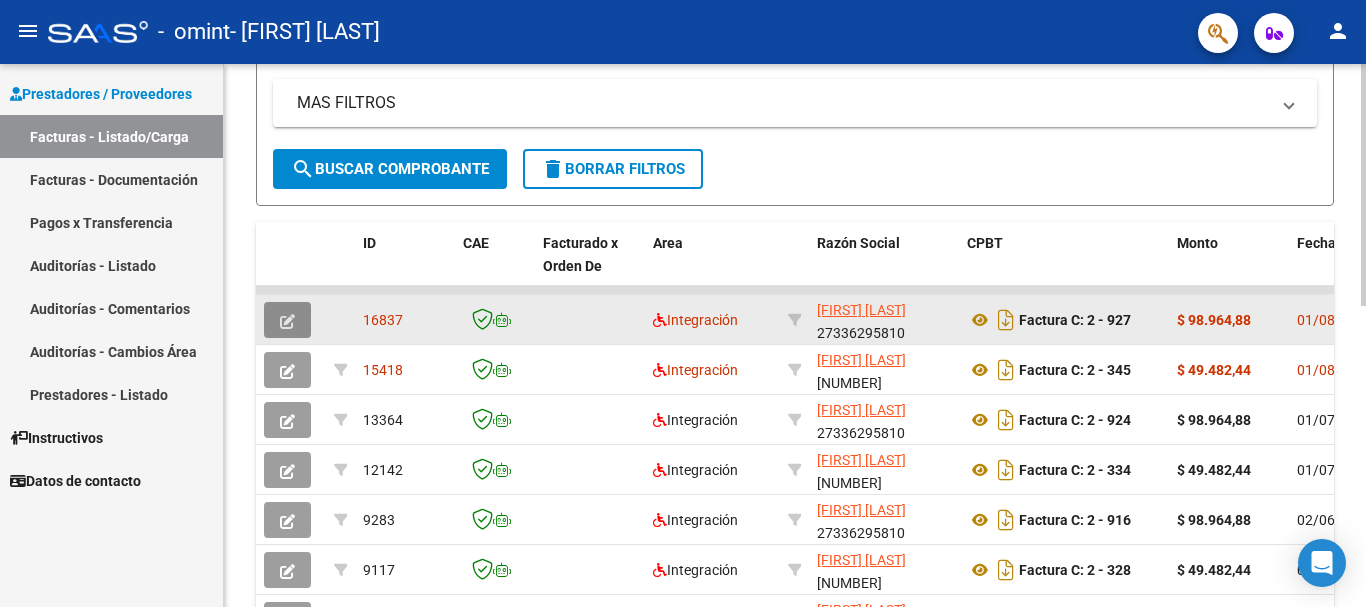 click 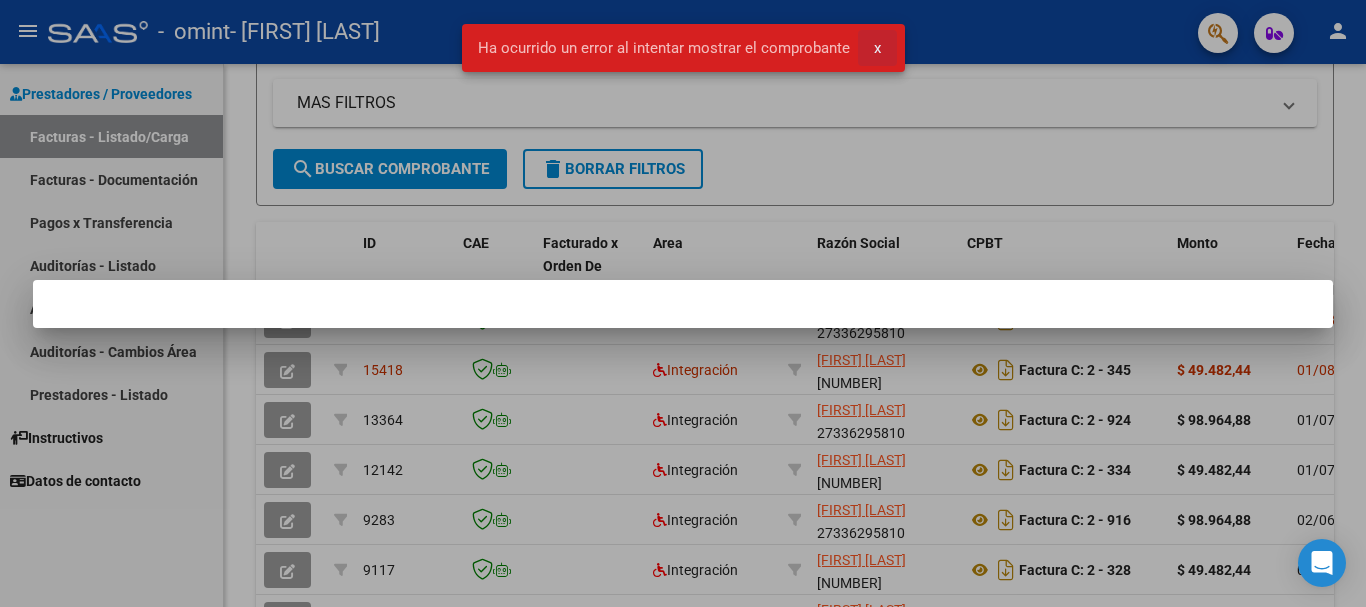 click on "x" at bounding box center (877, 48) 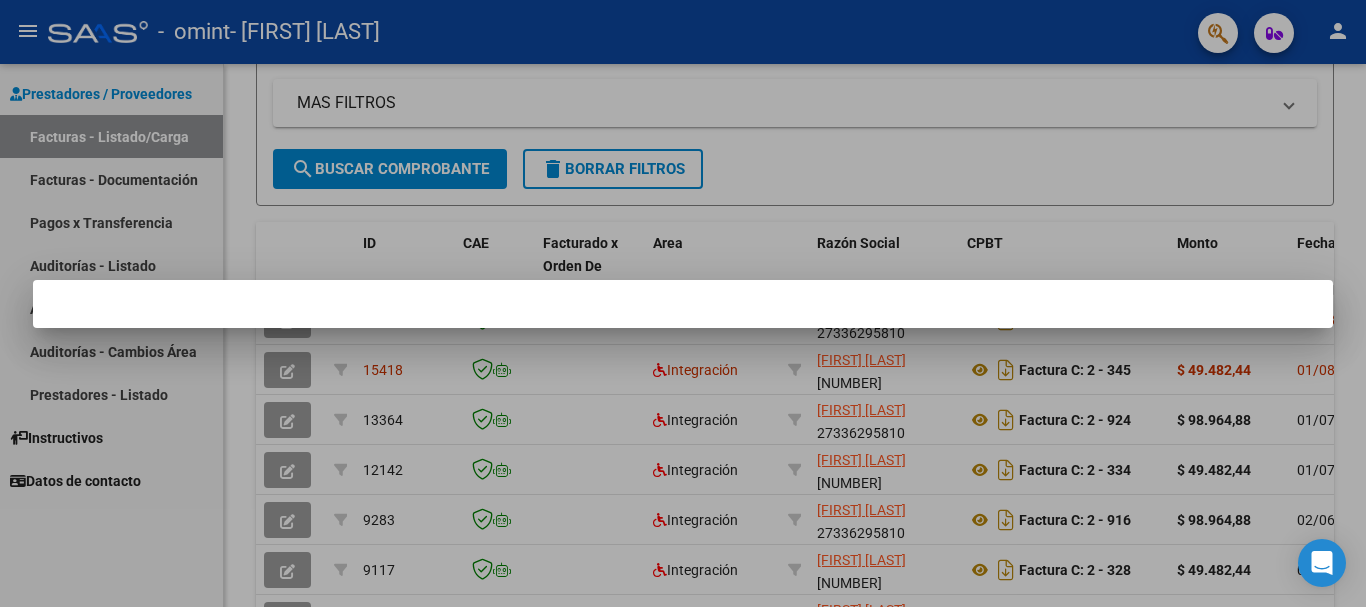 click at bounding box center (683, 303) 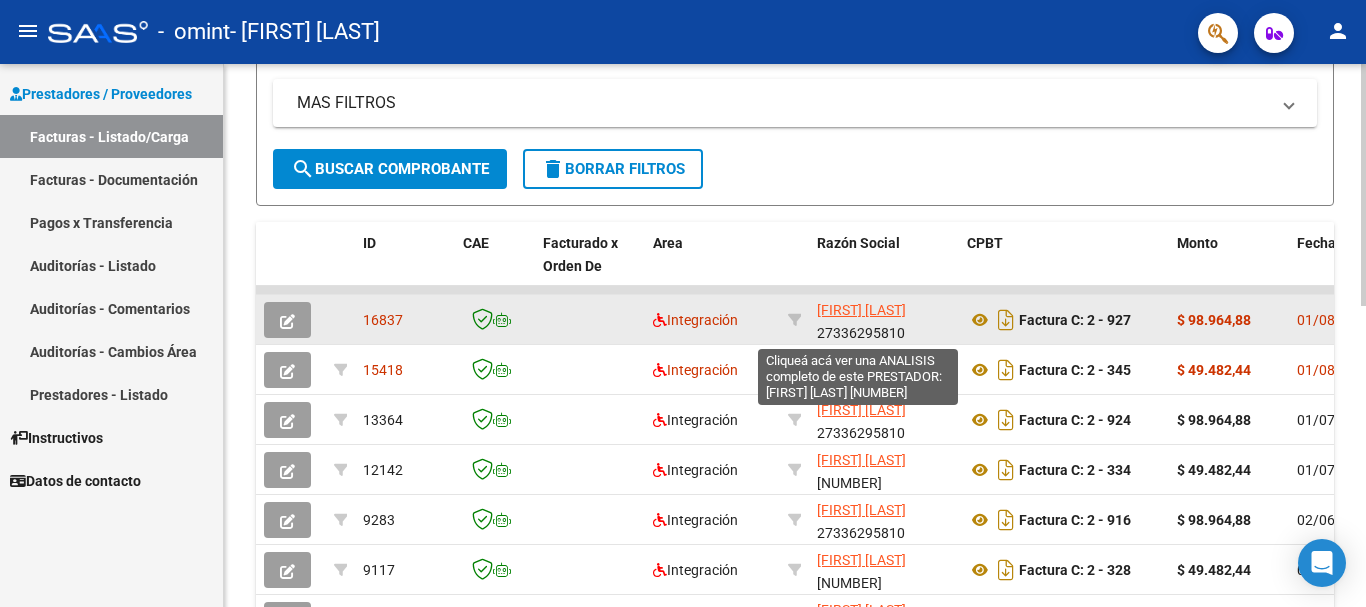 click on "[FIRST] [LAST]" 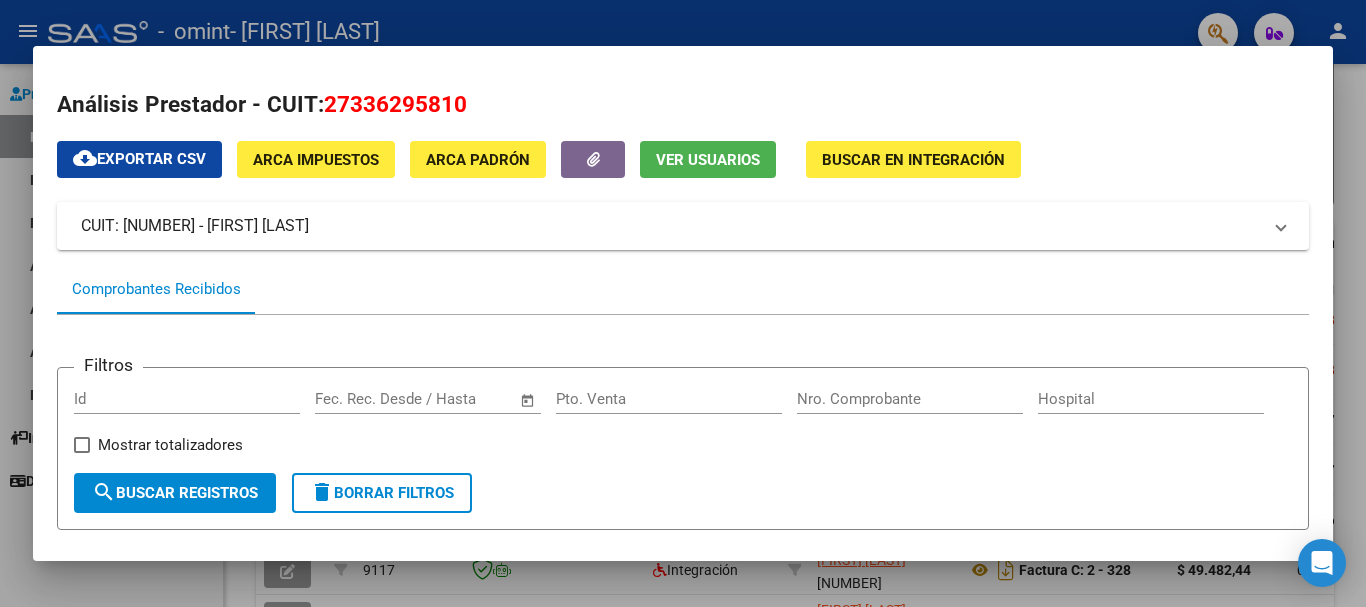 scroll, scrollTop: 346, scrollLeft: 0, axis: vertical 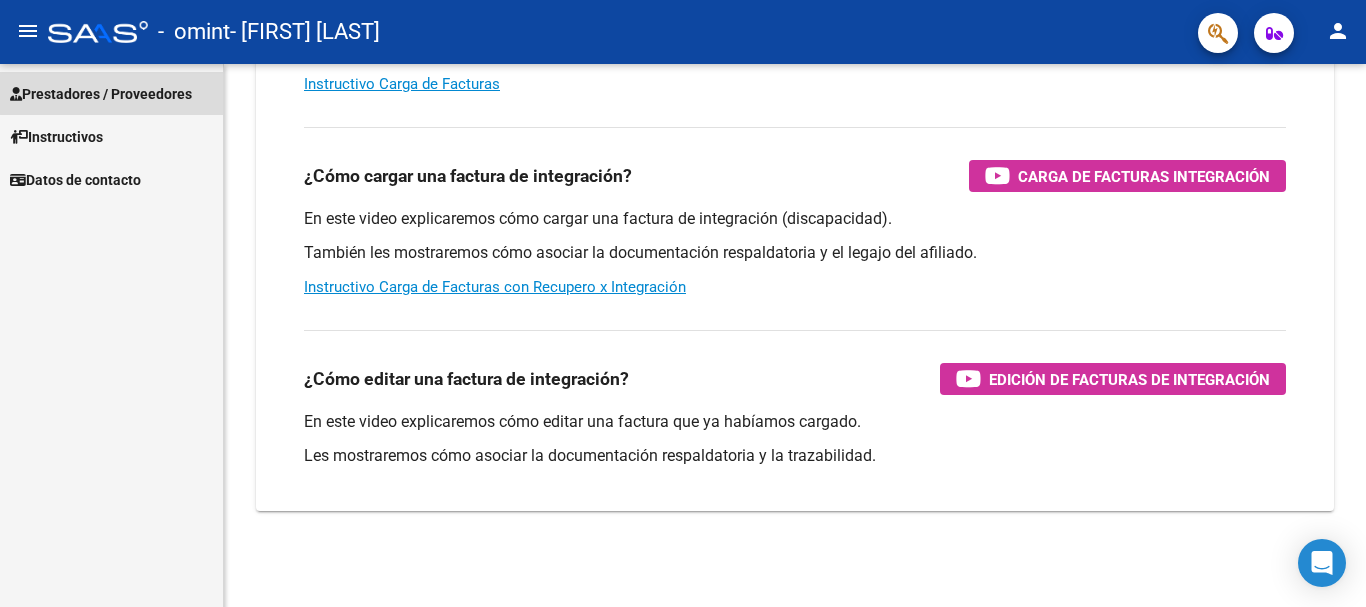 click on "Prestadores / Proveedores" at bounding box center (101, 94) 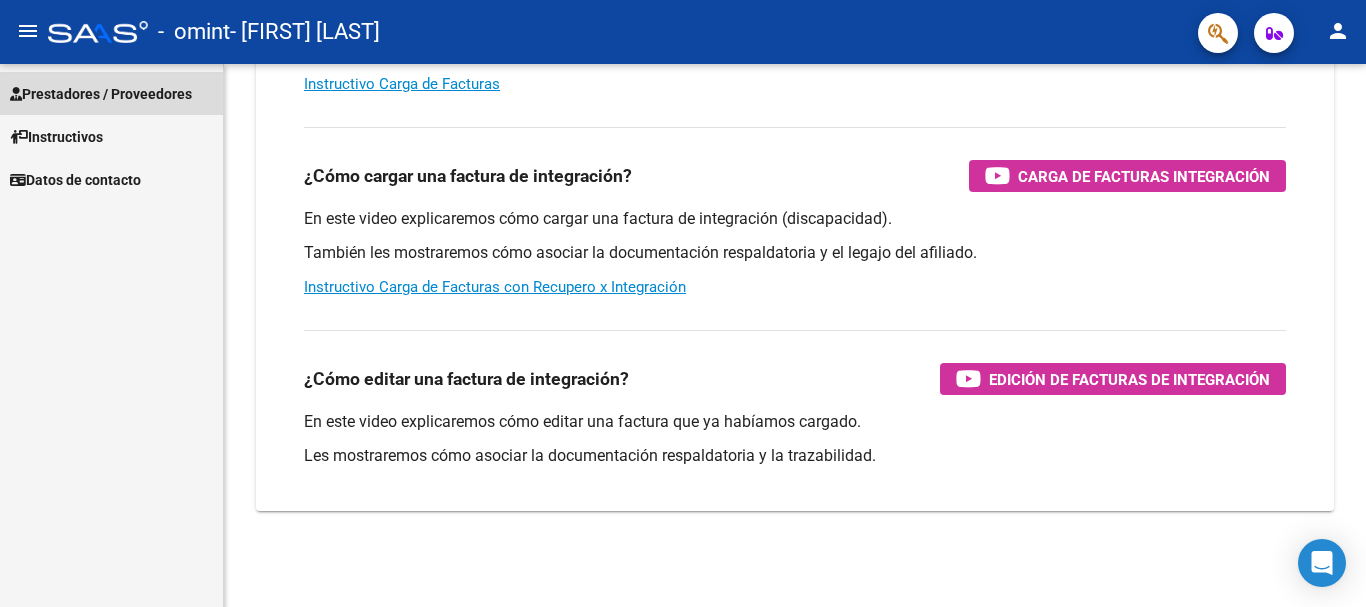 click on "Prestadores / Proveedores" at bounding box center [101, 94] 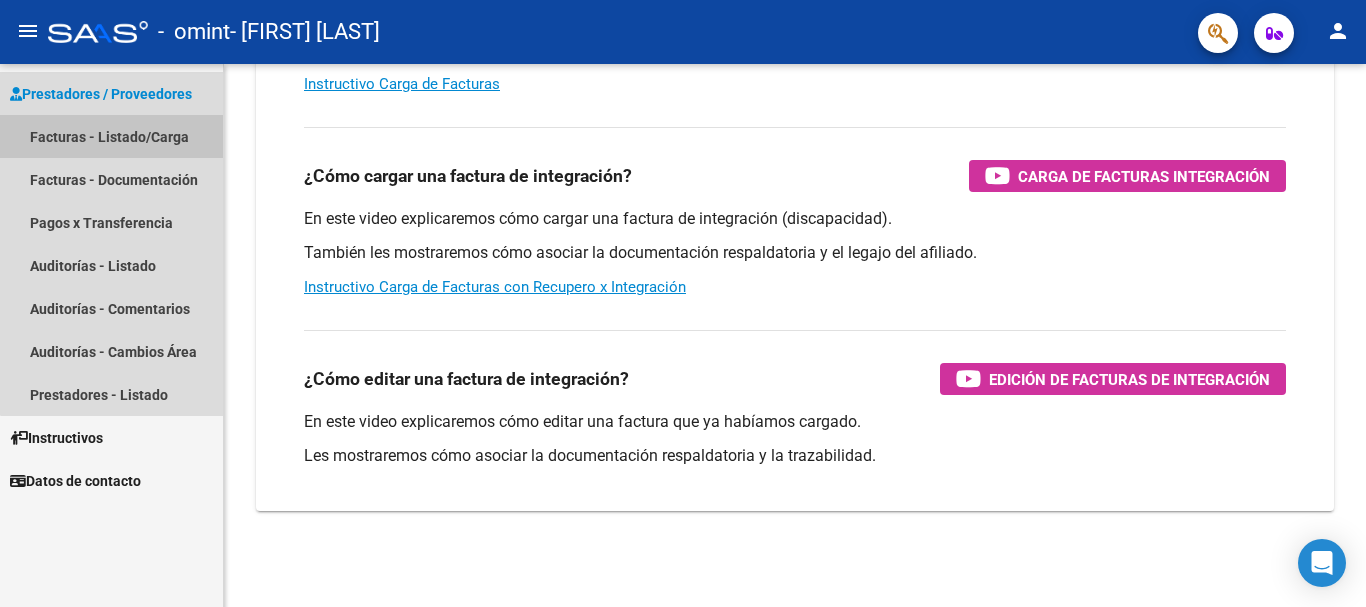 click on "Facturas - Listado/Carga" at bounding box center [111, 136] 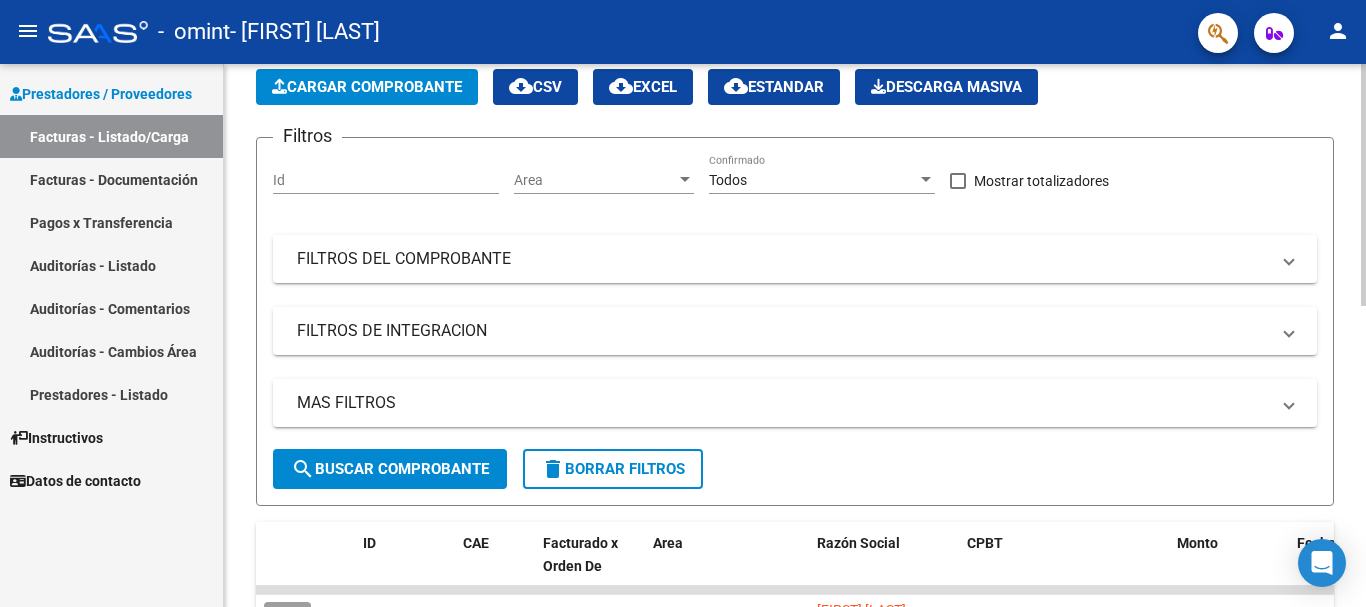 scroll, scrollTop: 0, scrollLeft: 0, axis: both 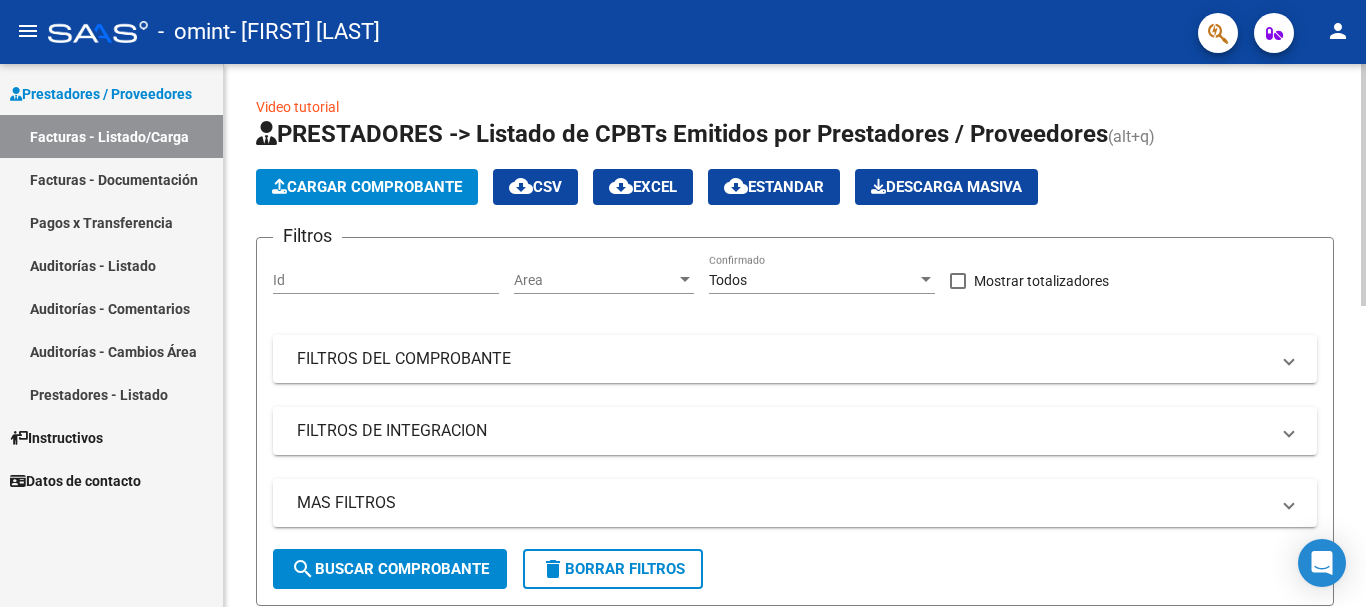 click on "Cargar Comprobante" 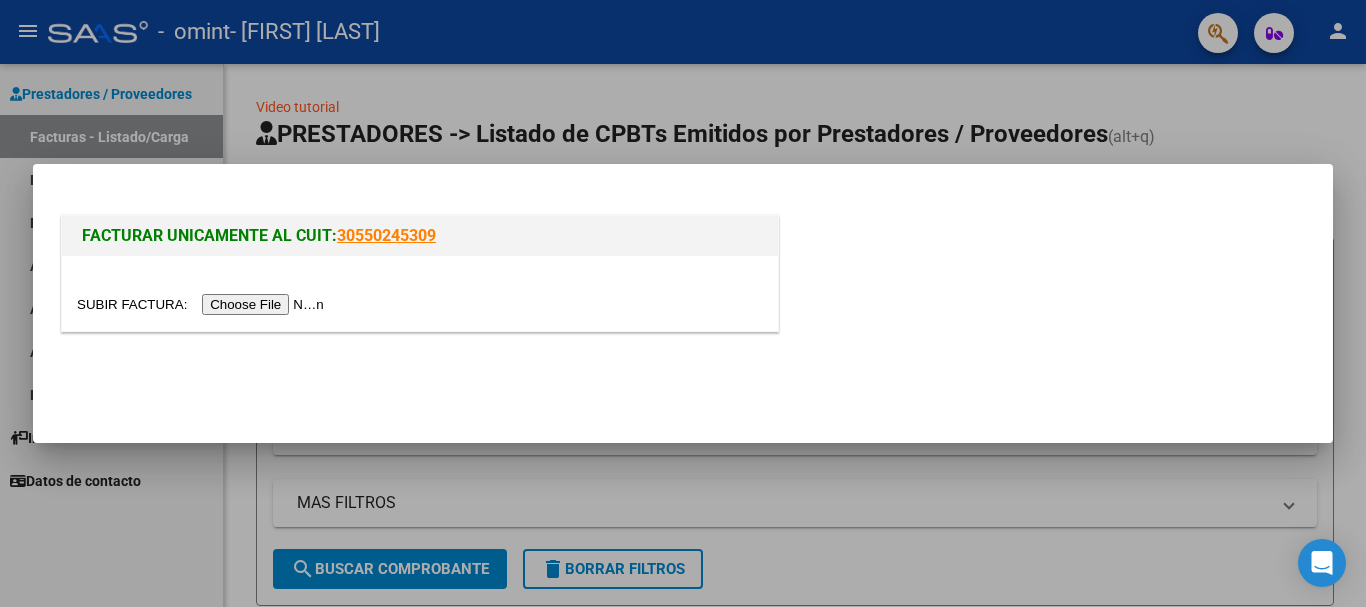 click at bounding box center [203, 304] 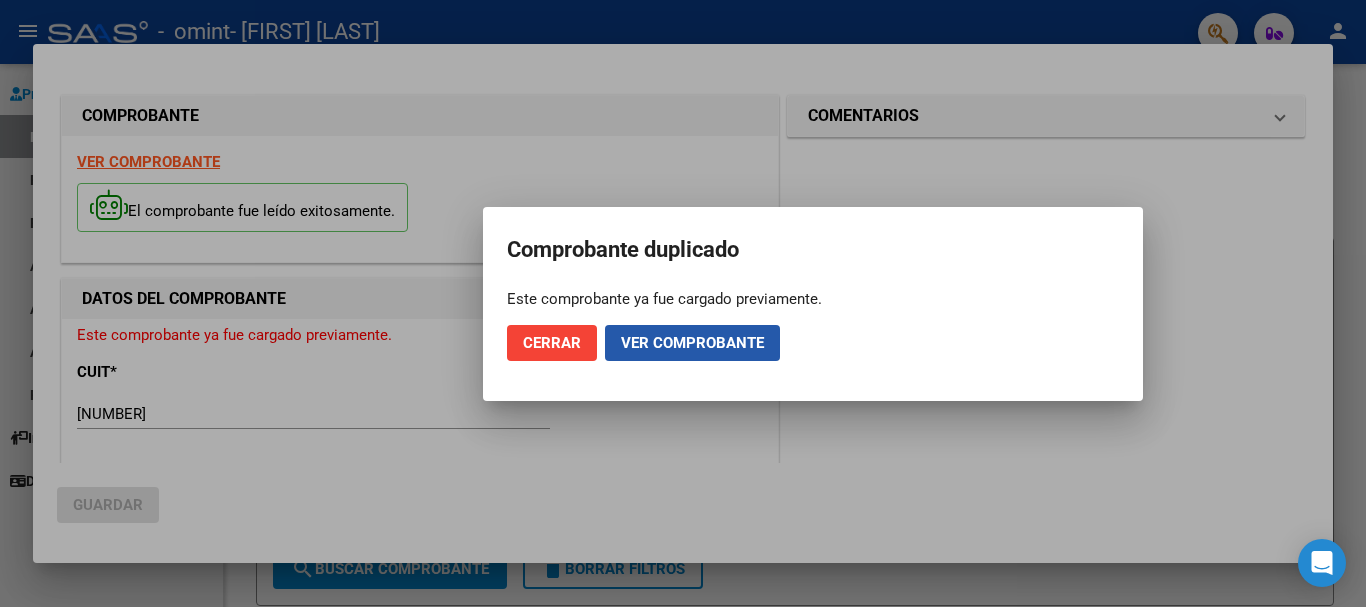 click on "Ver comprobante" 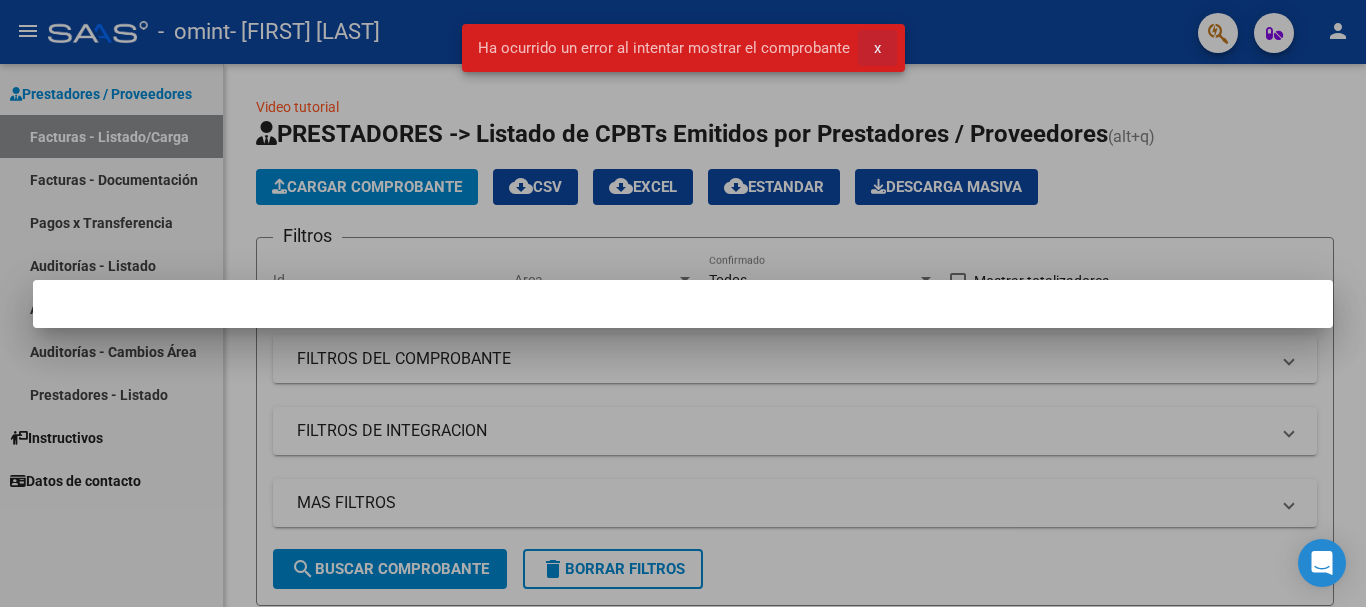 click on "x" at bounding box center [877, 48] 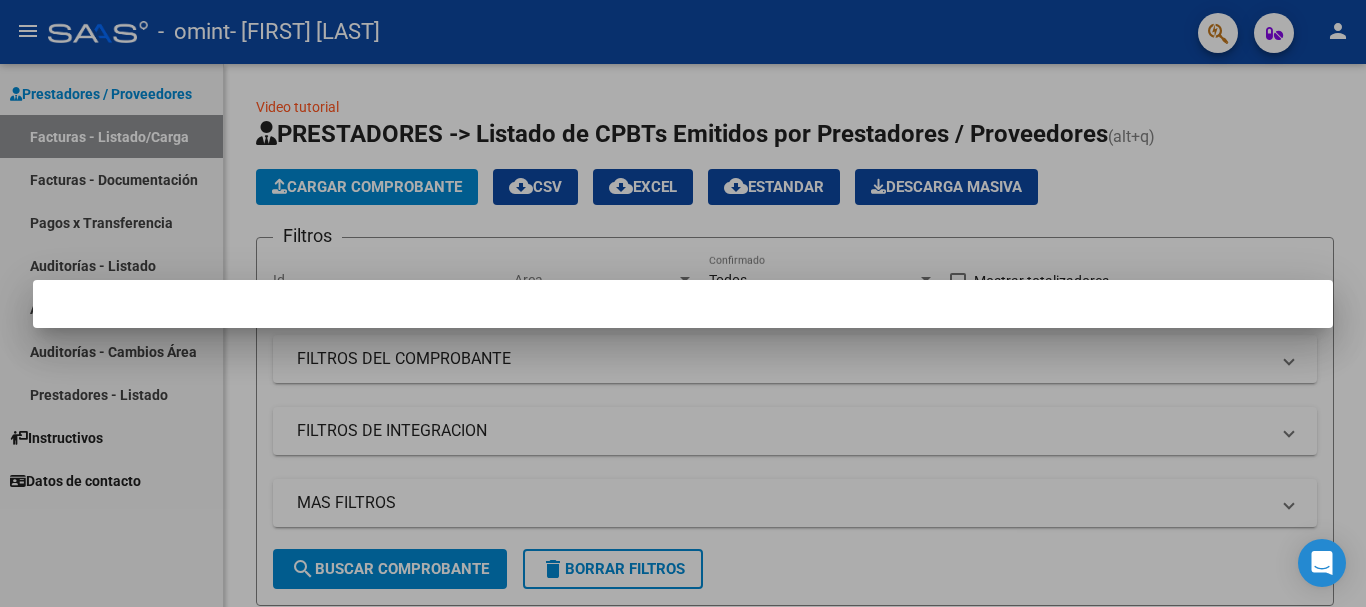 click at bounding box center [683, 303] 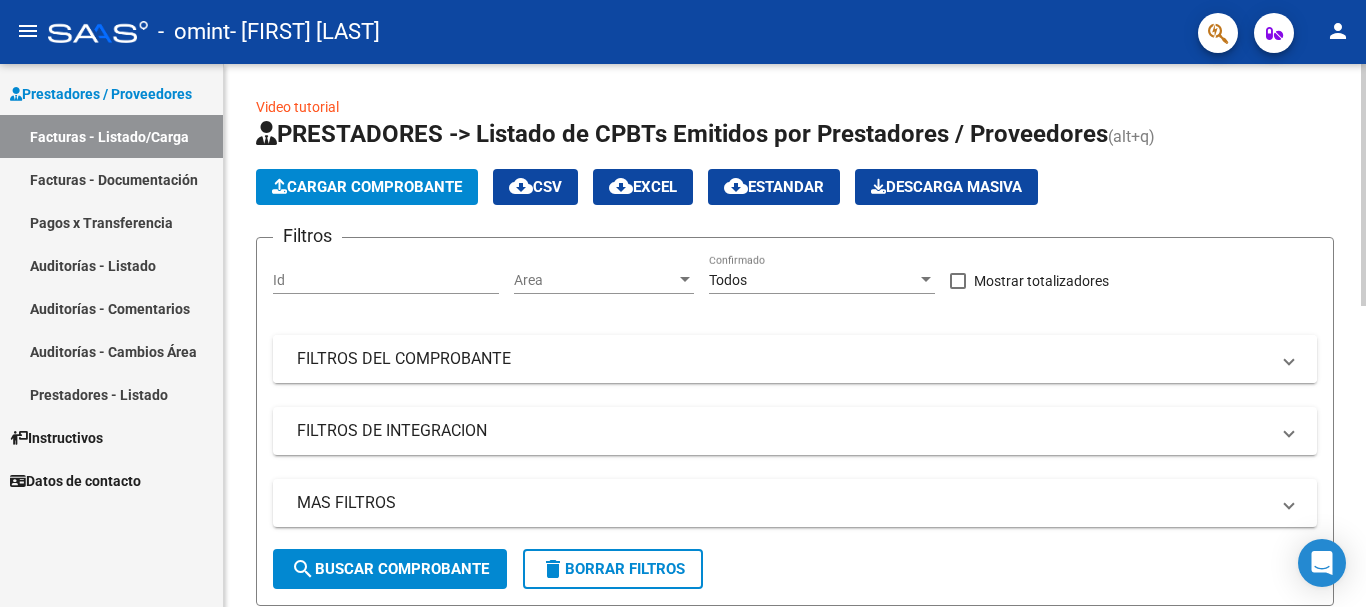 click on "FILTROS DEL COMPROBANTE" at bounding box center [783, 359] 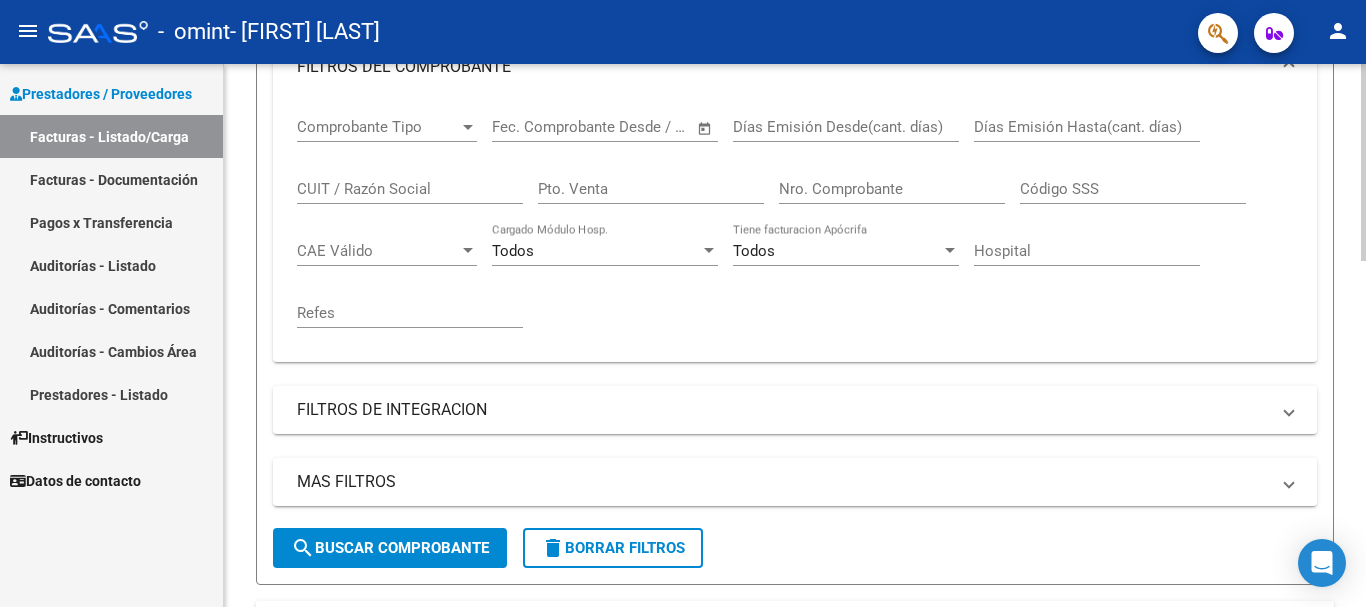 scroll, scrollTop: 100, scrollLeft: 0, axis: vertical 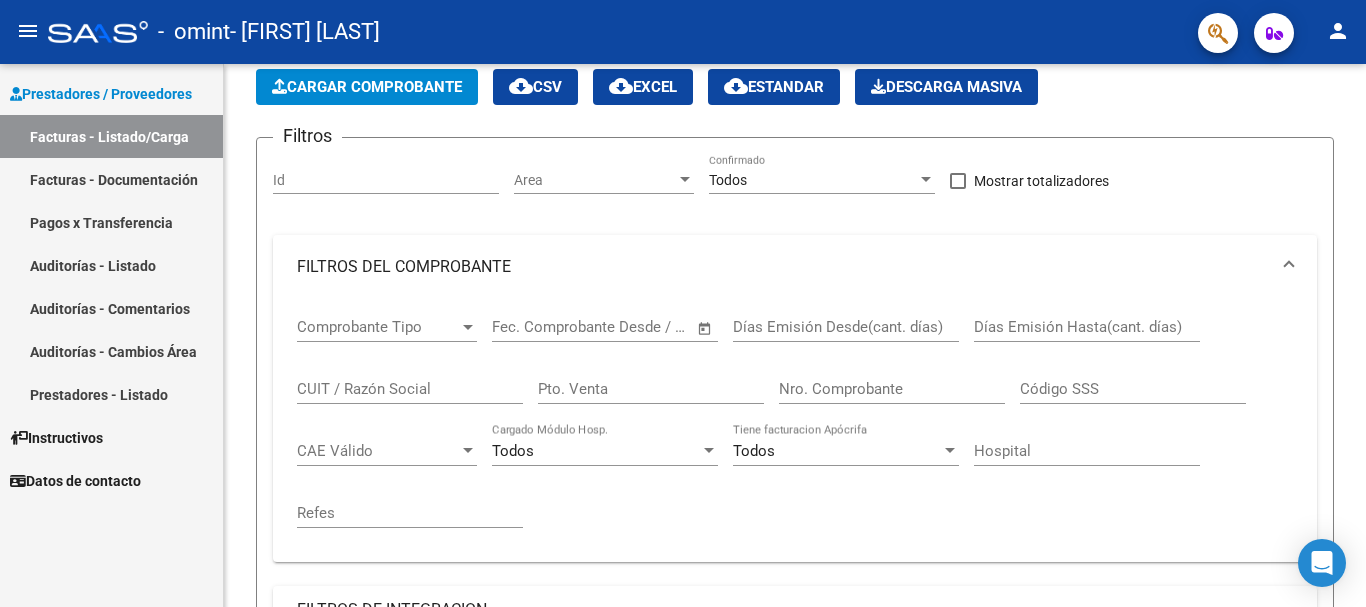 click on "Facturas - Listado/Carga" at bounding box center [111, 136] 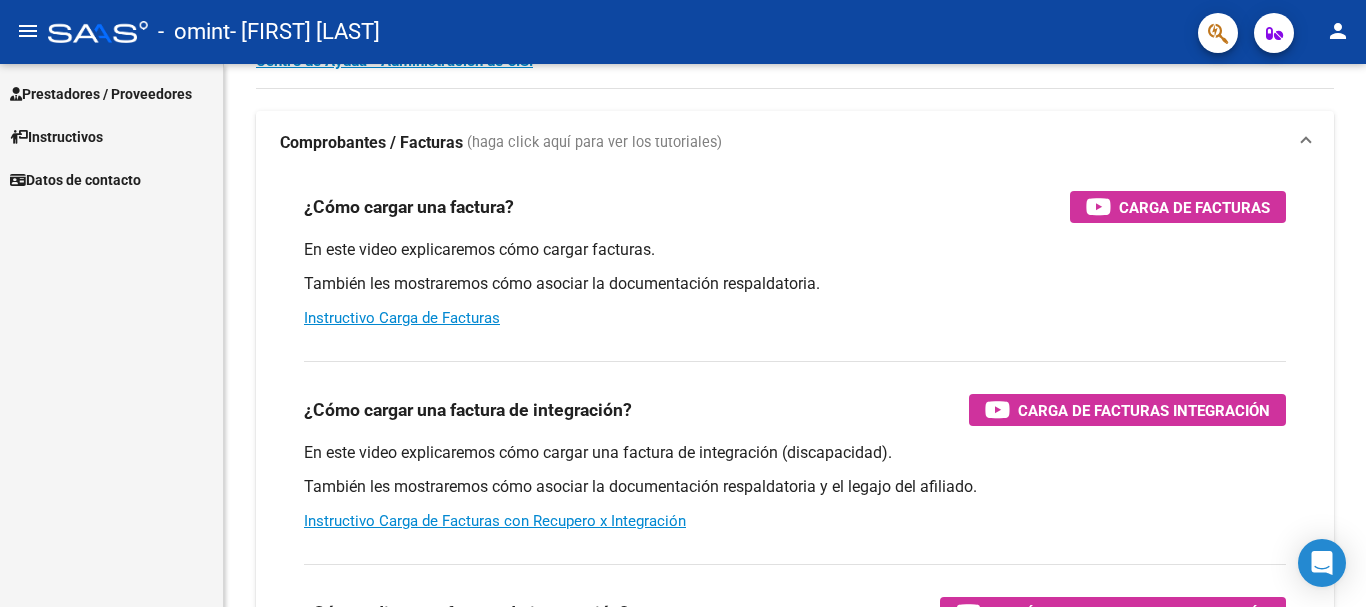 click on "Prestadores / Proveedores" at bounding box center [101, 94] 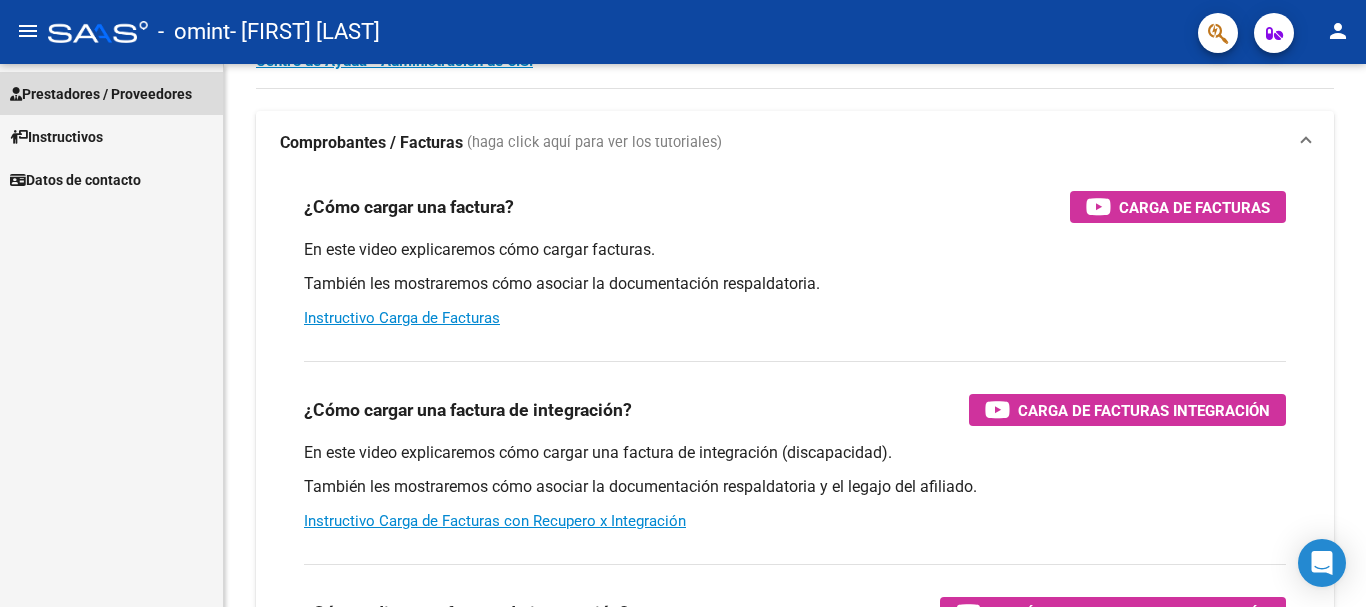 click on "Prestadores / Proveedores" at bounding box center [101, 94] 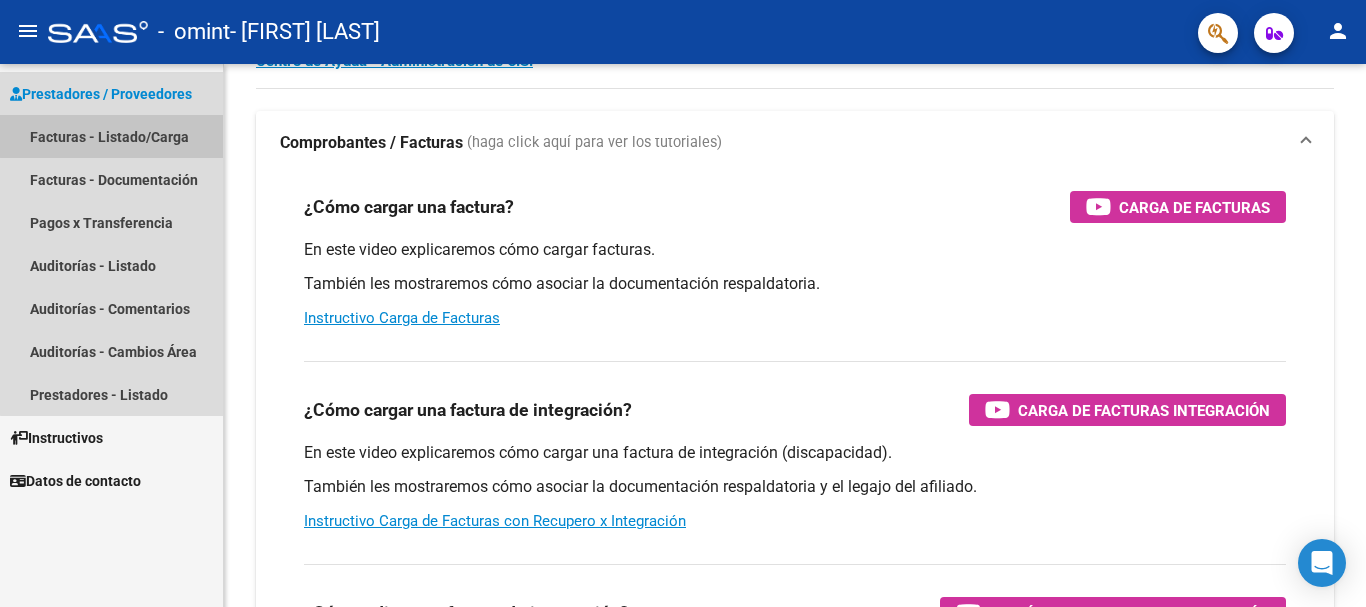 click on "Facturas - Listado/Carga" at bounding box center (111, 136) 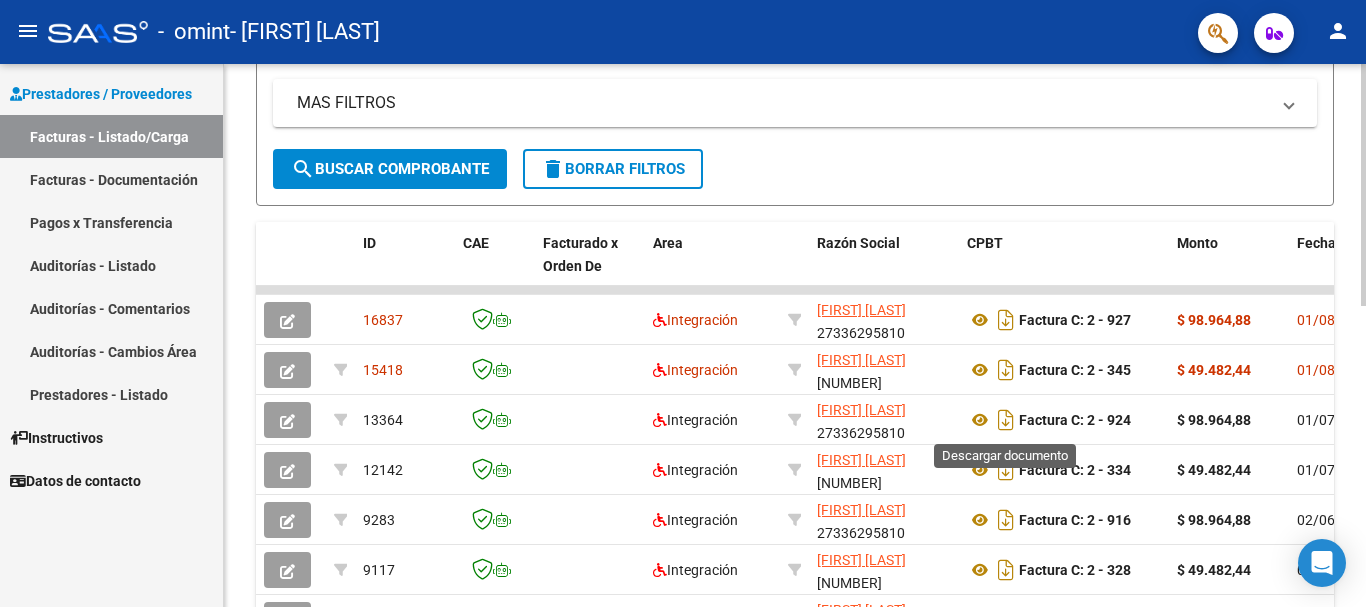 scroll, scrollTop: 675, scrollLeft: 0, axis: vertical 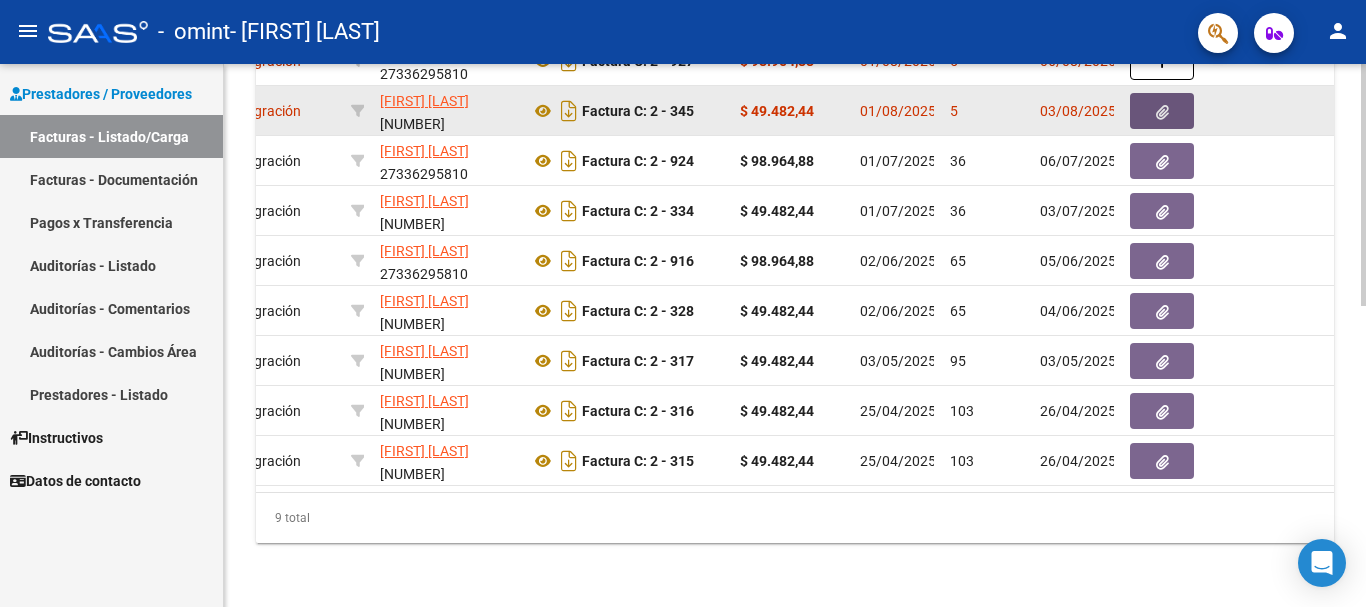 click 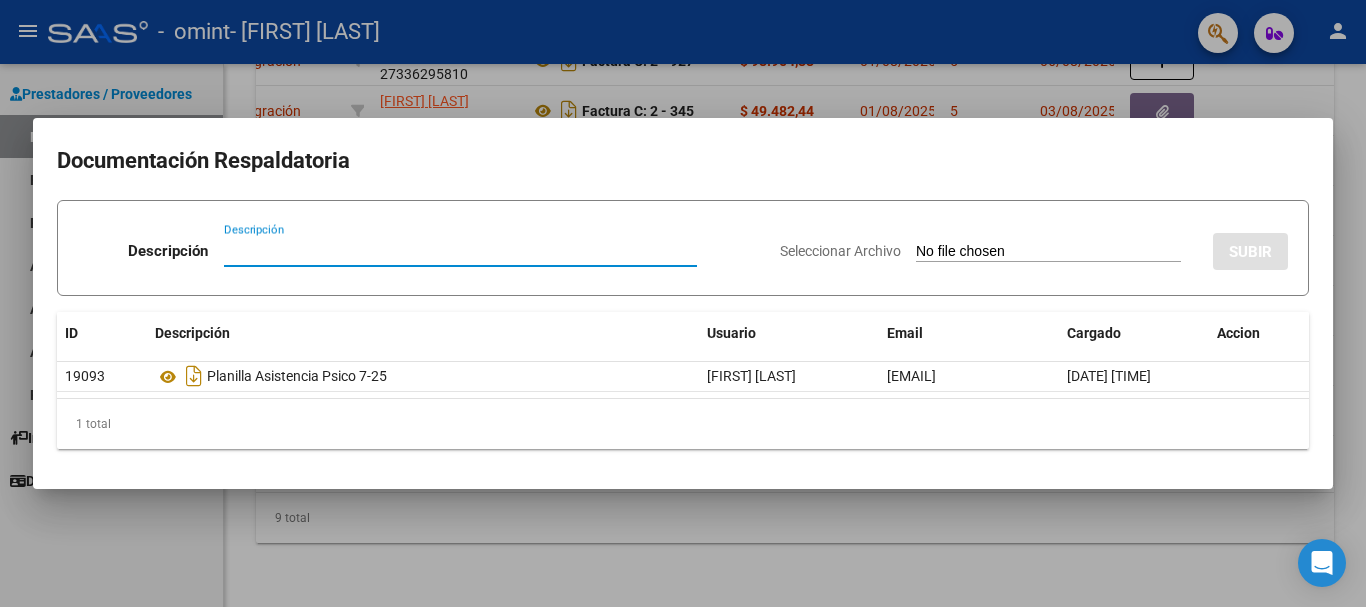 click on "Descripción" at bounding box center (460, 251) 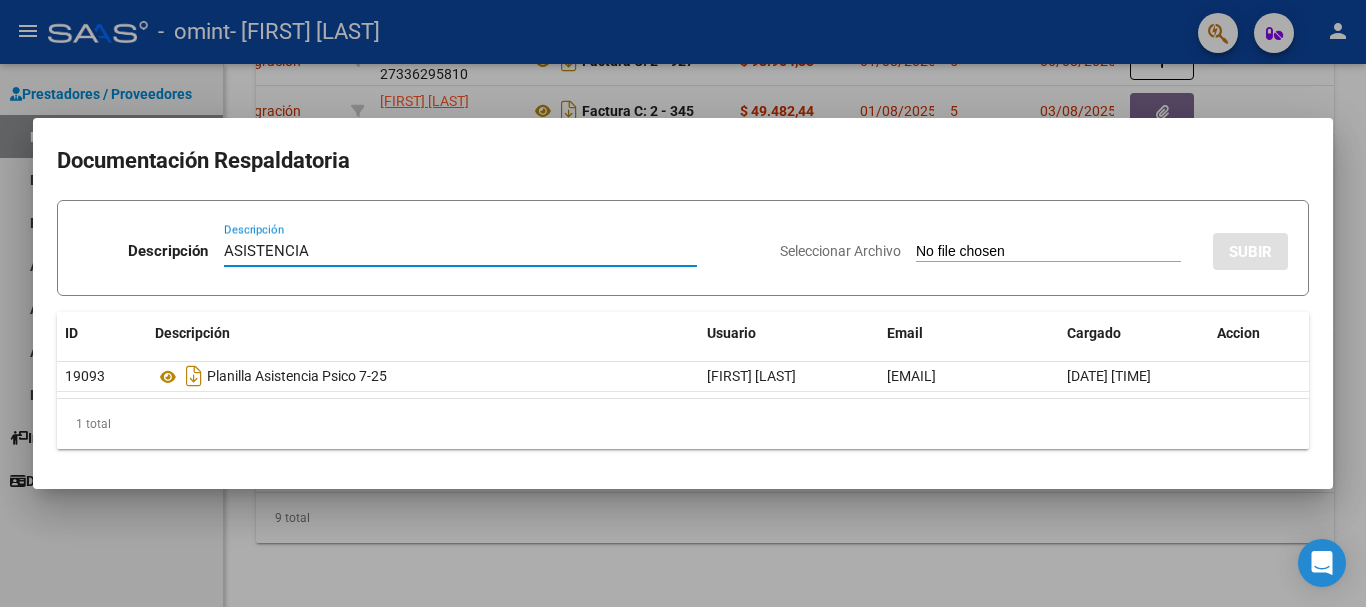 type on "ASISTENCIA" 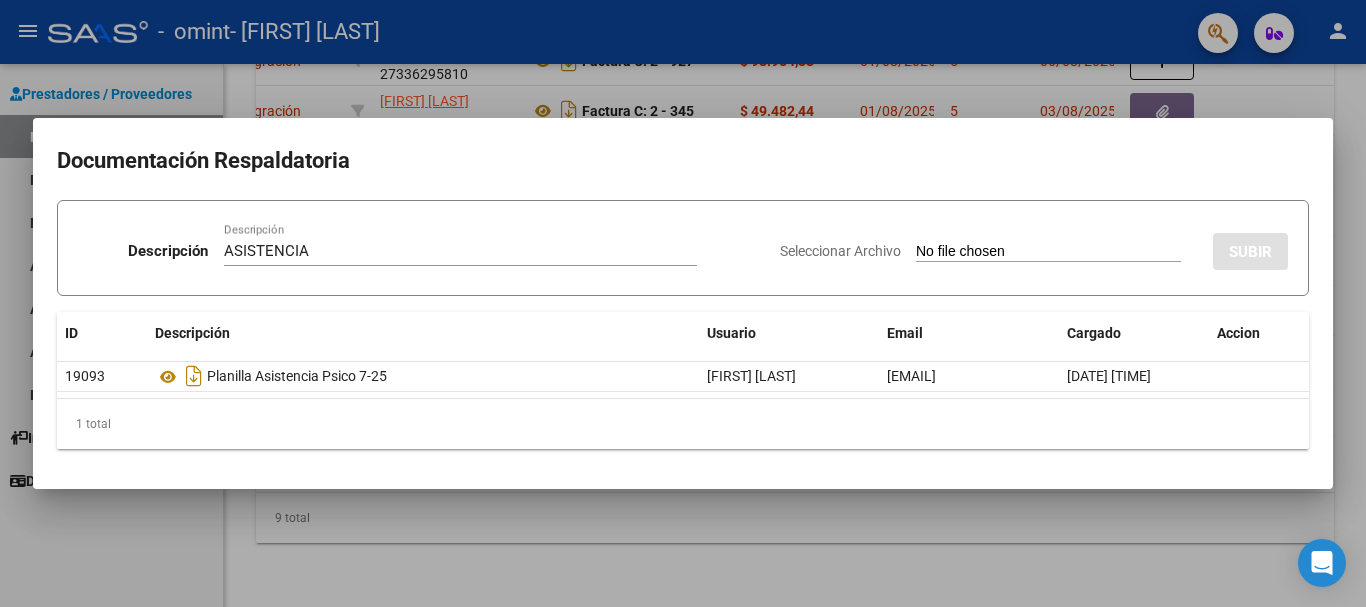 type on "C:\fakepath\[LAST] [FIRST] [FIRST] [MONTH] [YEAR].pdf" 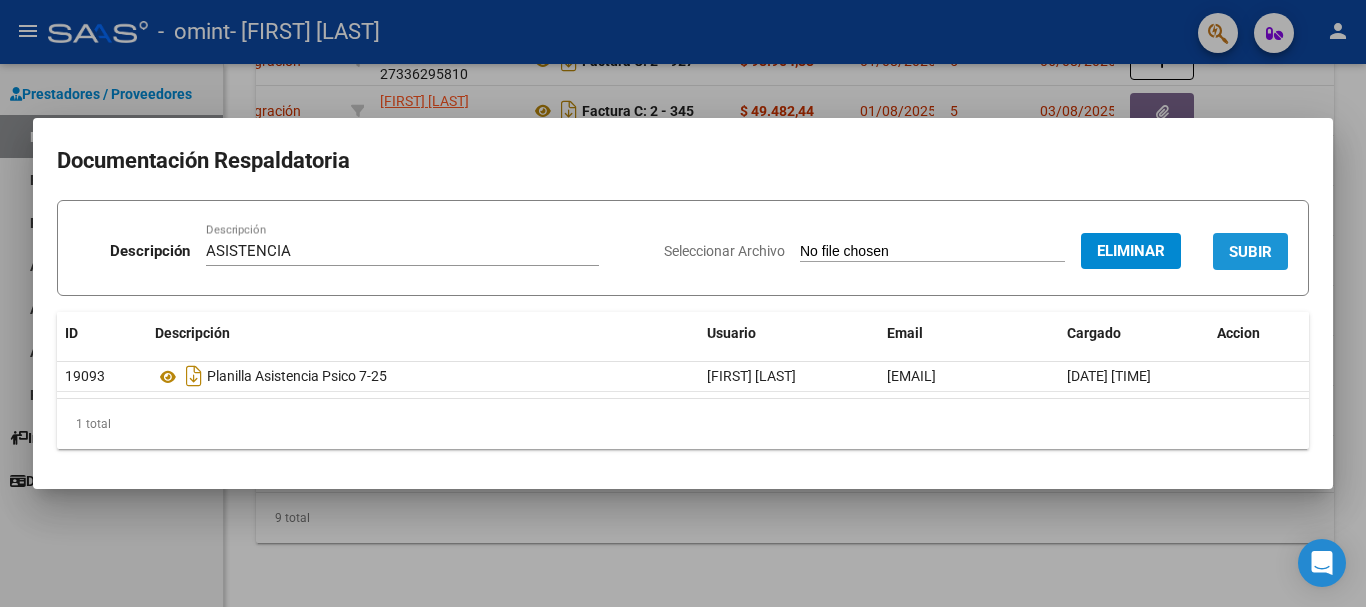 click on "SUBIR" at bounding box center (1250, 252) 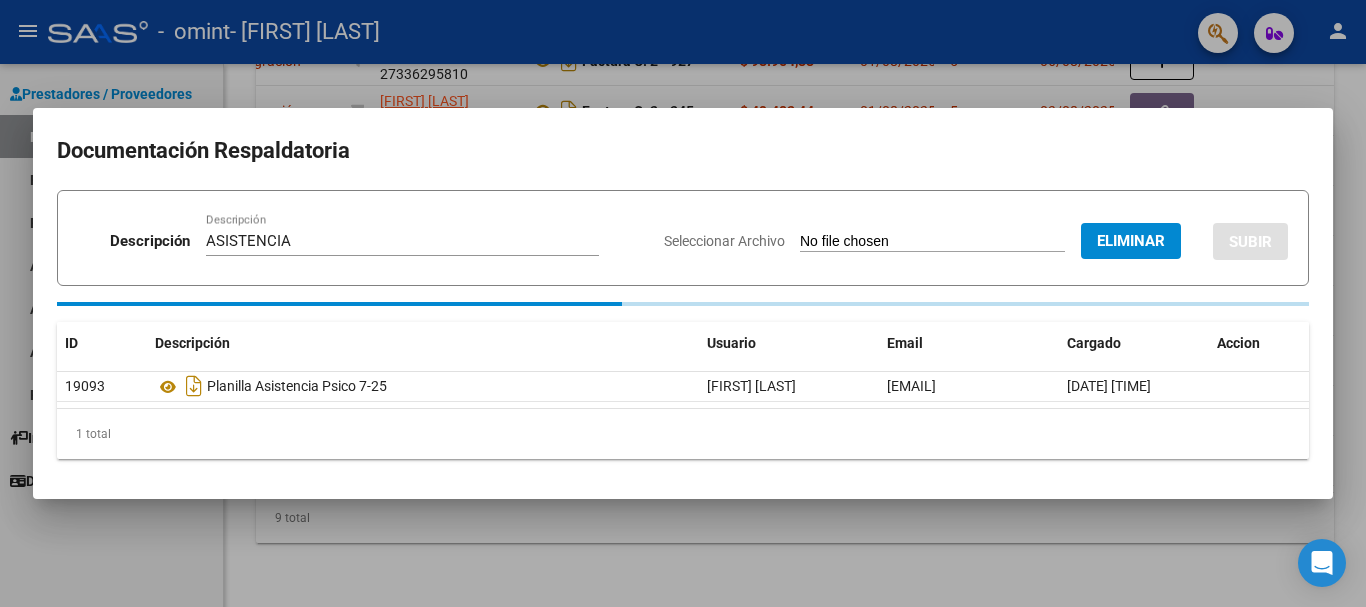 type 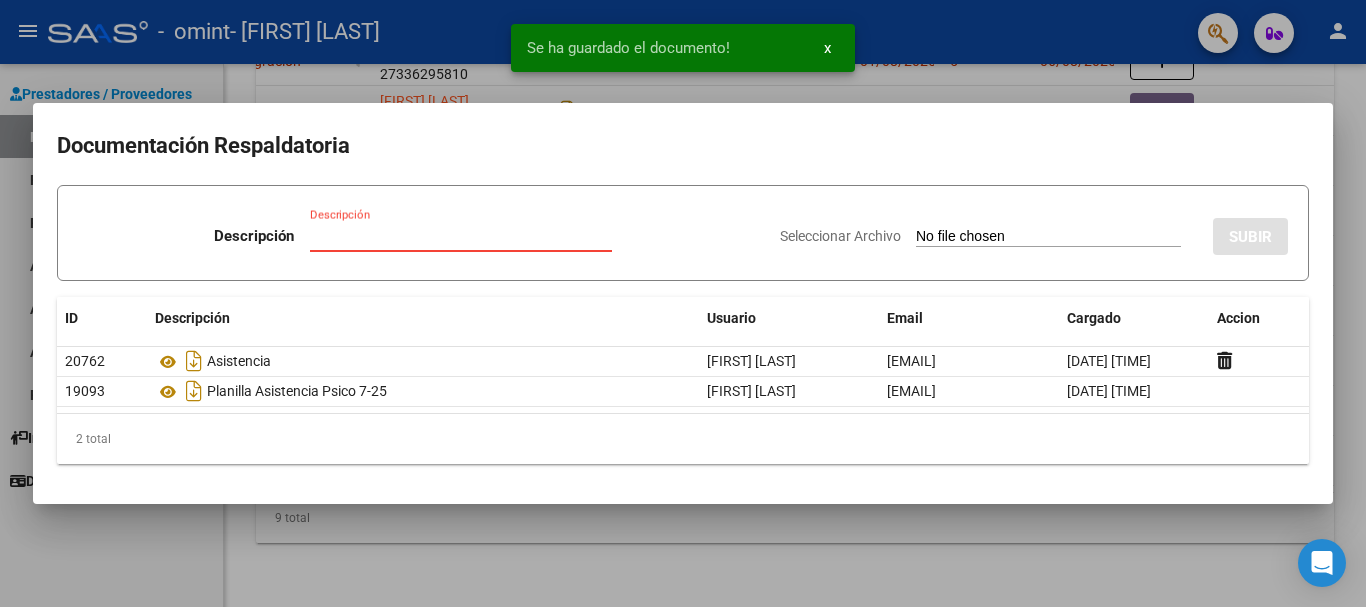click on "Descripción" at bounding box center [461, 236] 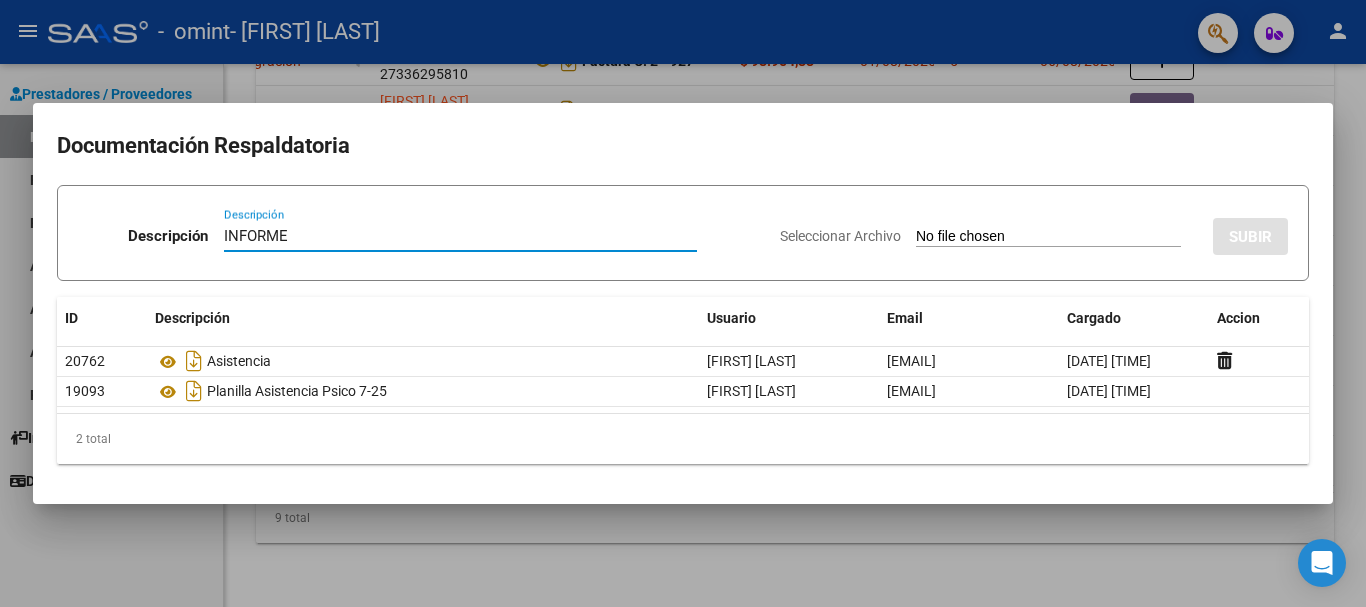 type on "INFORME" 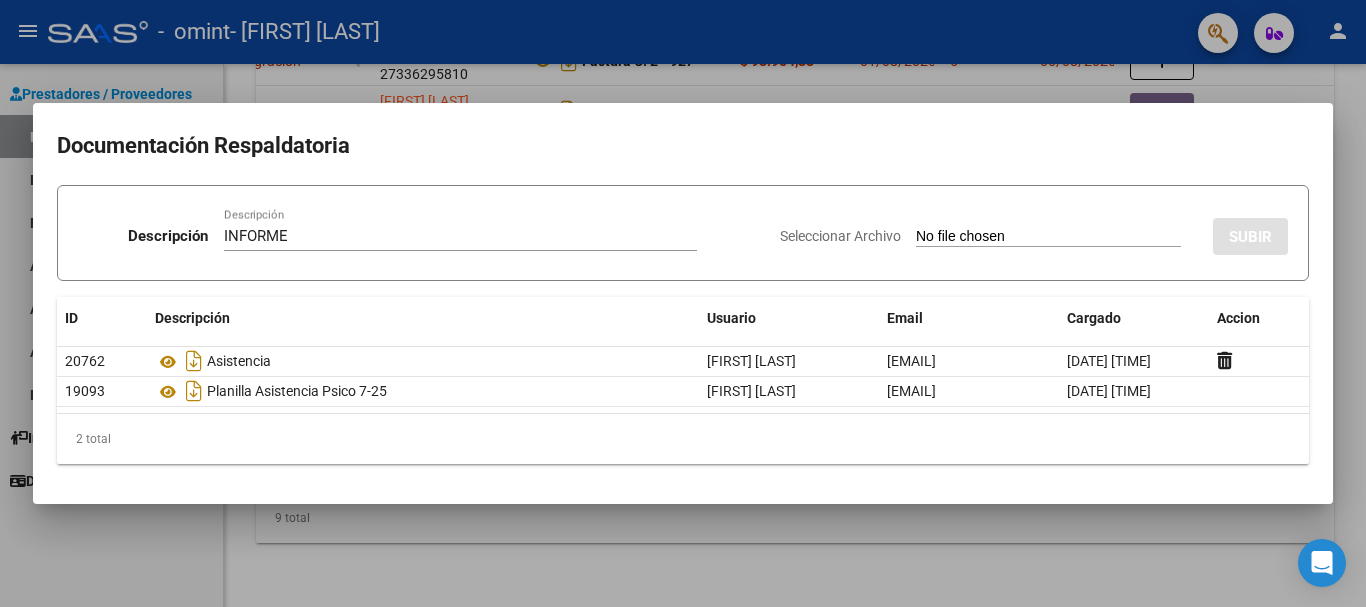 type on "C:\fakepath\[LAST] [FIRST] [FIRST] [MONTH] [YEAR].pdf" 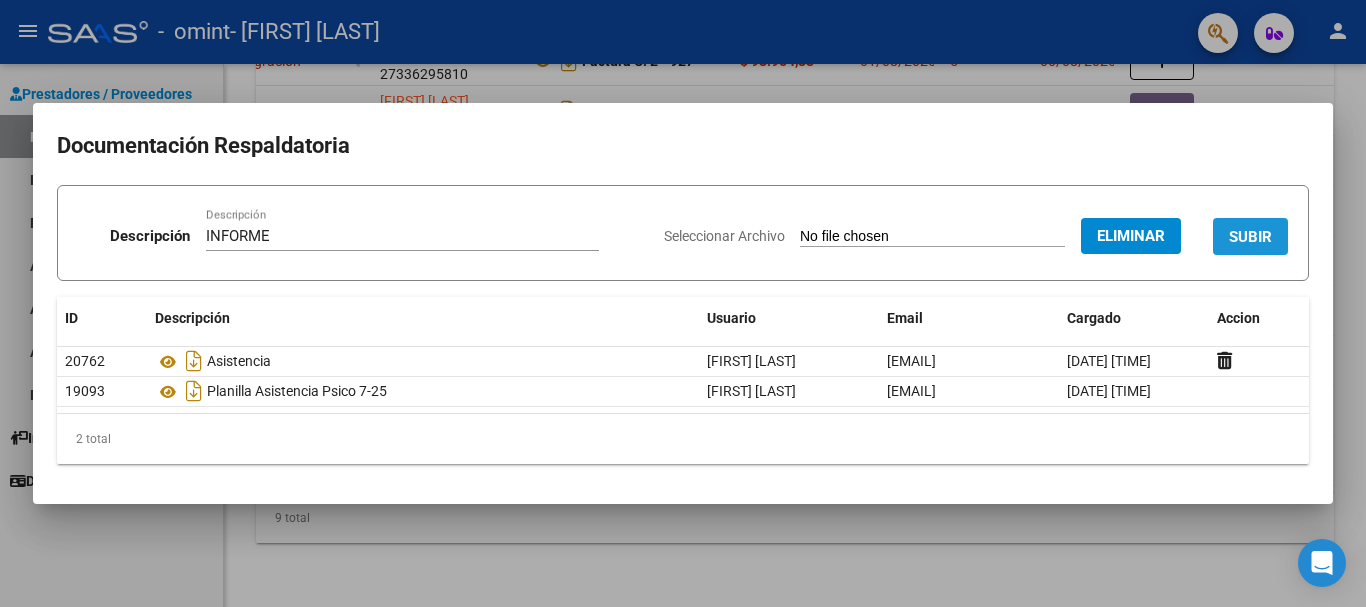 click on "SUBIR" at bounding box center (1250, 237) 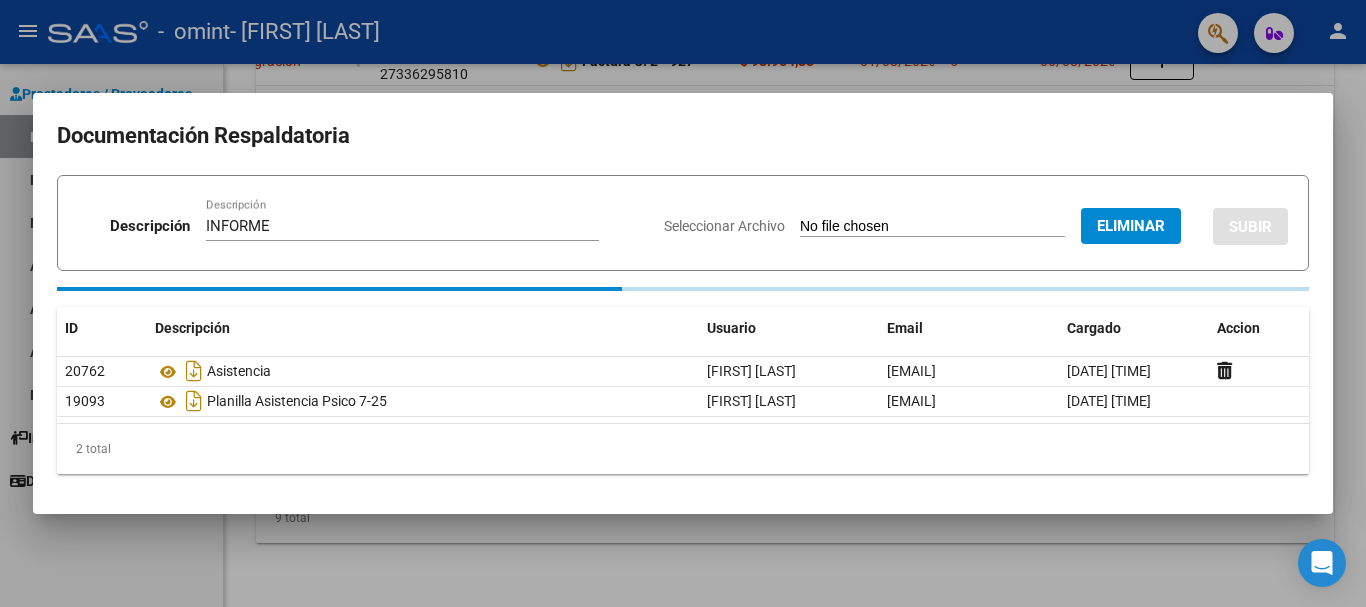 type 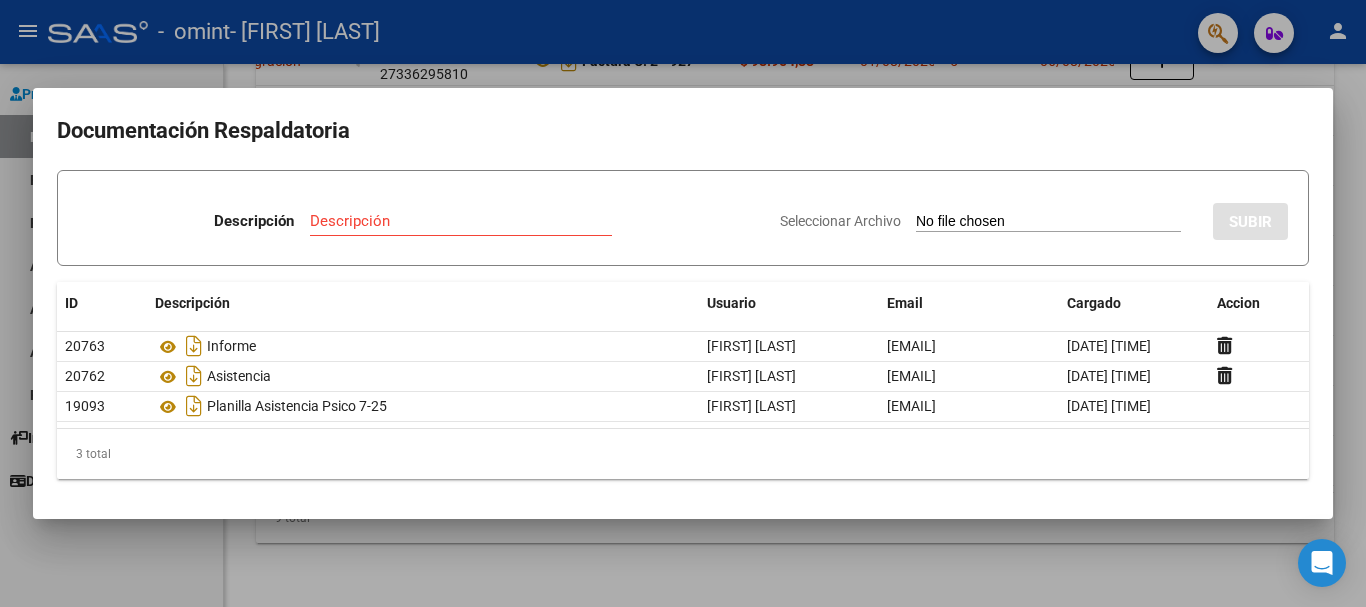 click at bounding box center [683, 303] 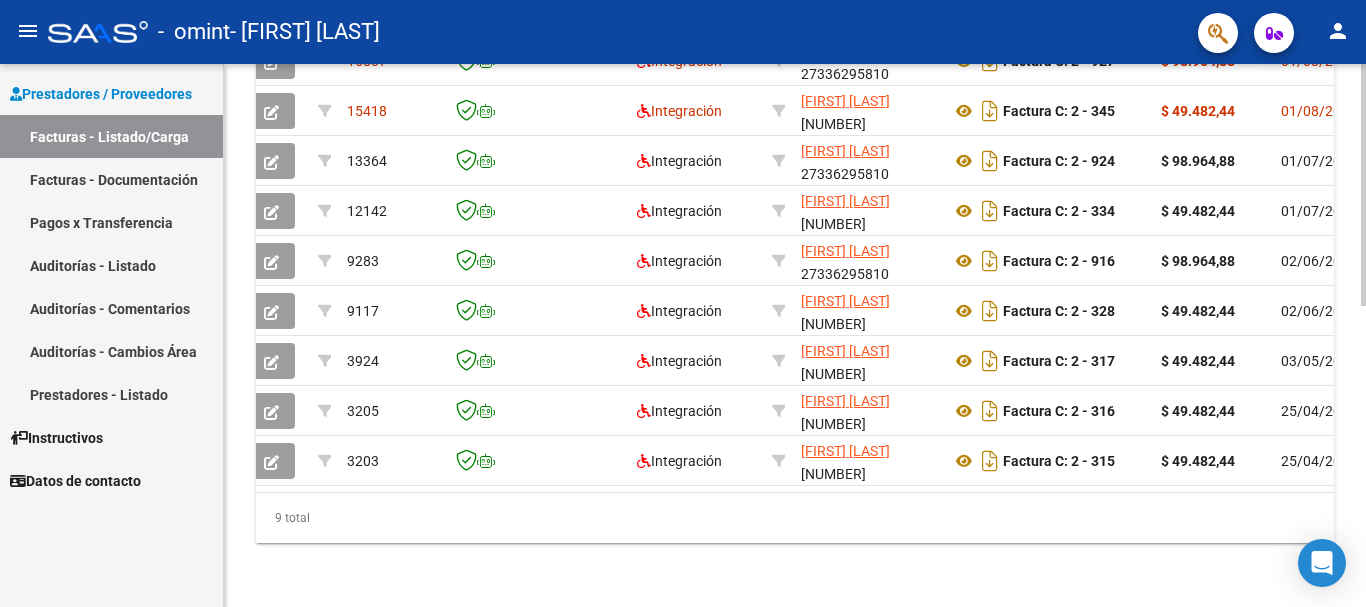 scroll, scrollTop: 0, scrollLeft: 0, axis: both 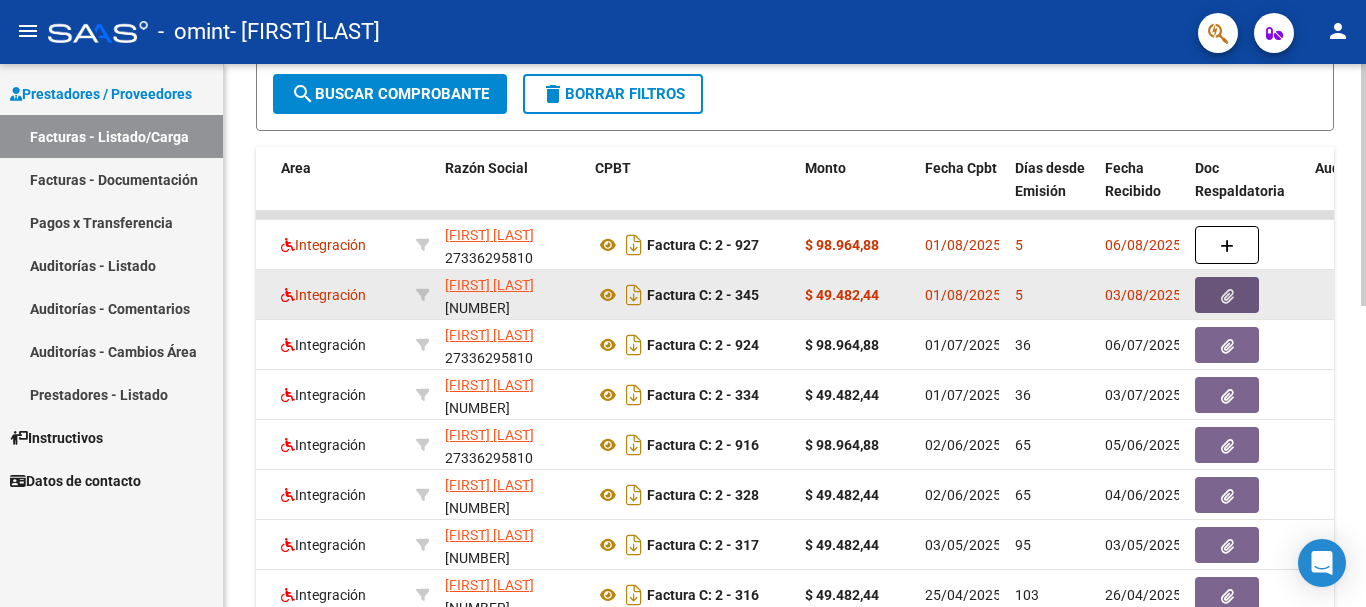 click 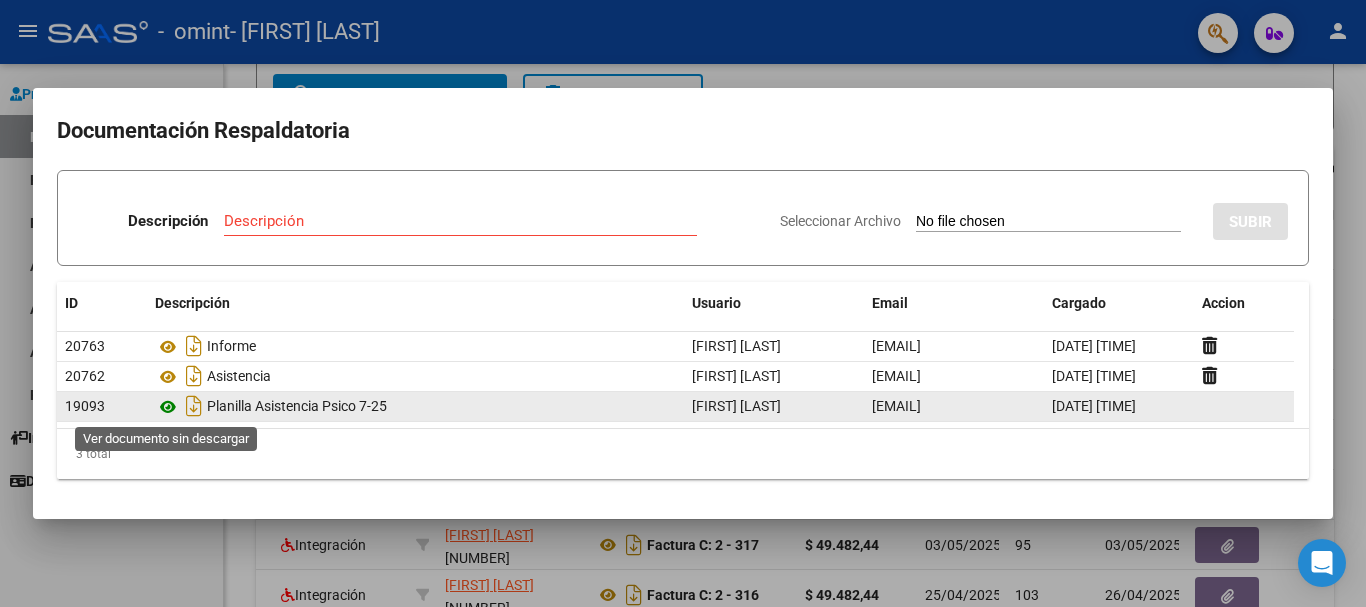 click 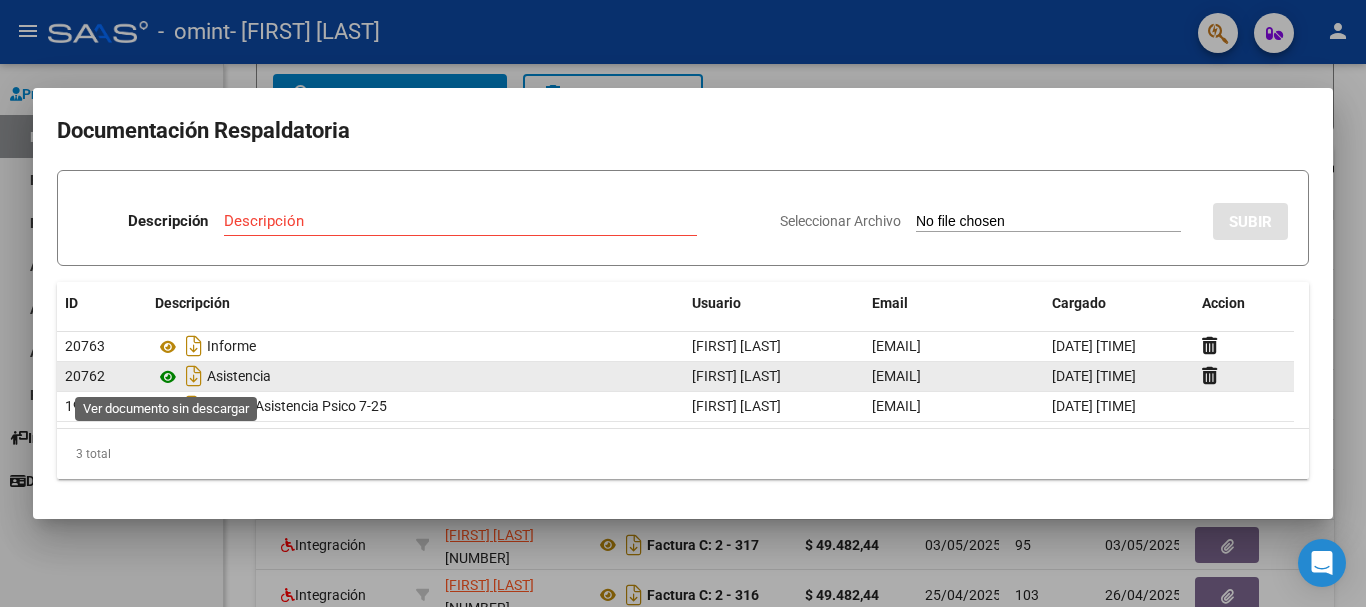 click 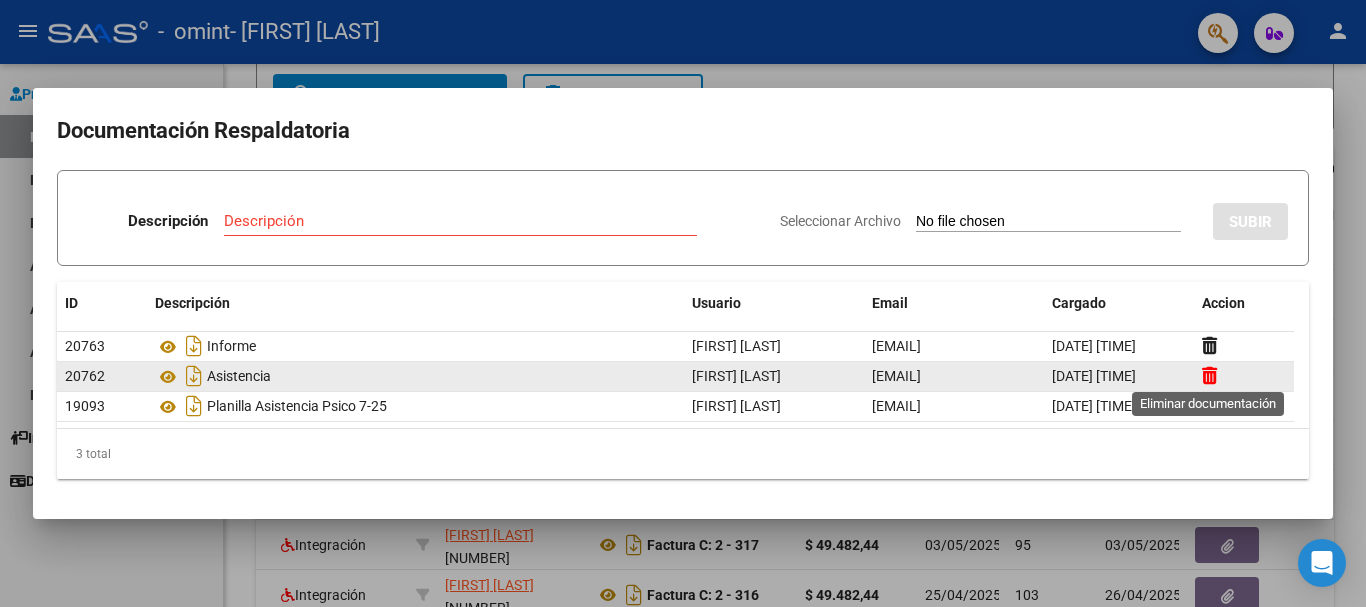 click 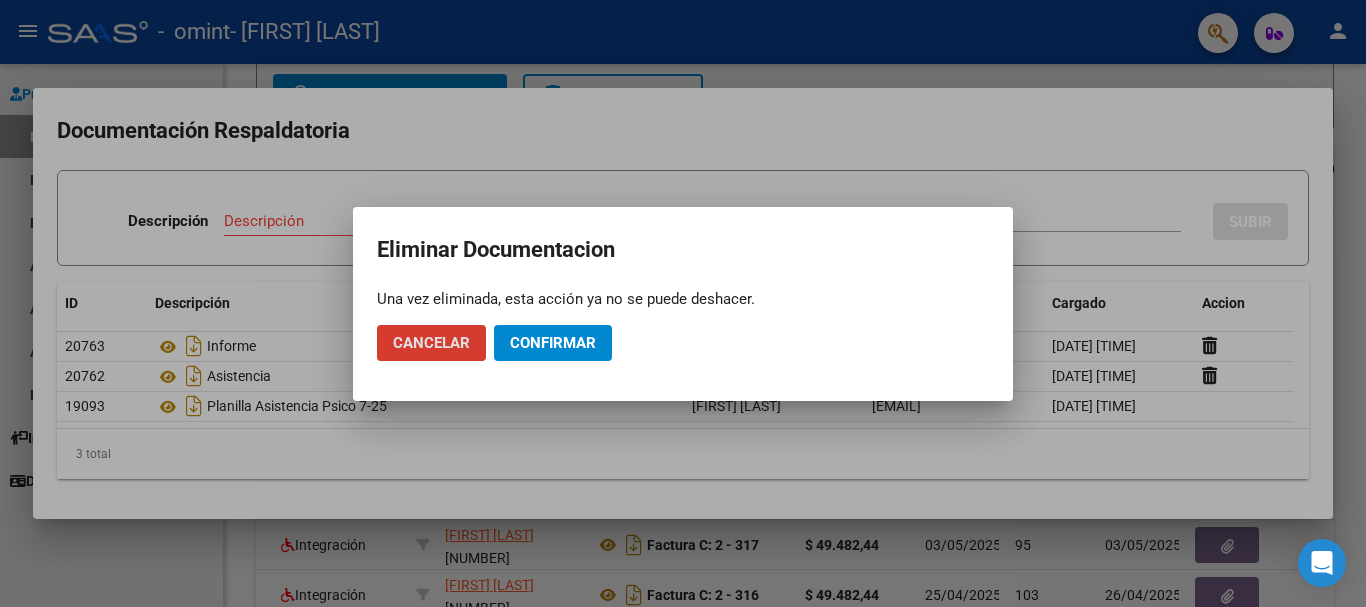 click on "Confirmar" 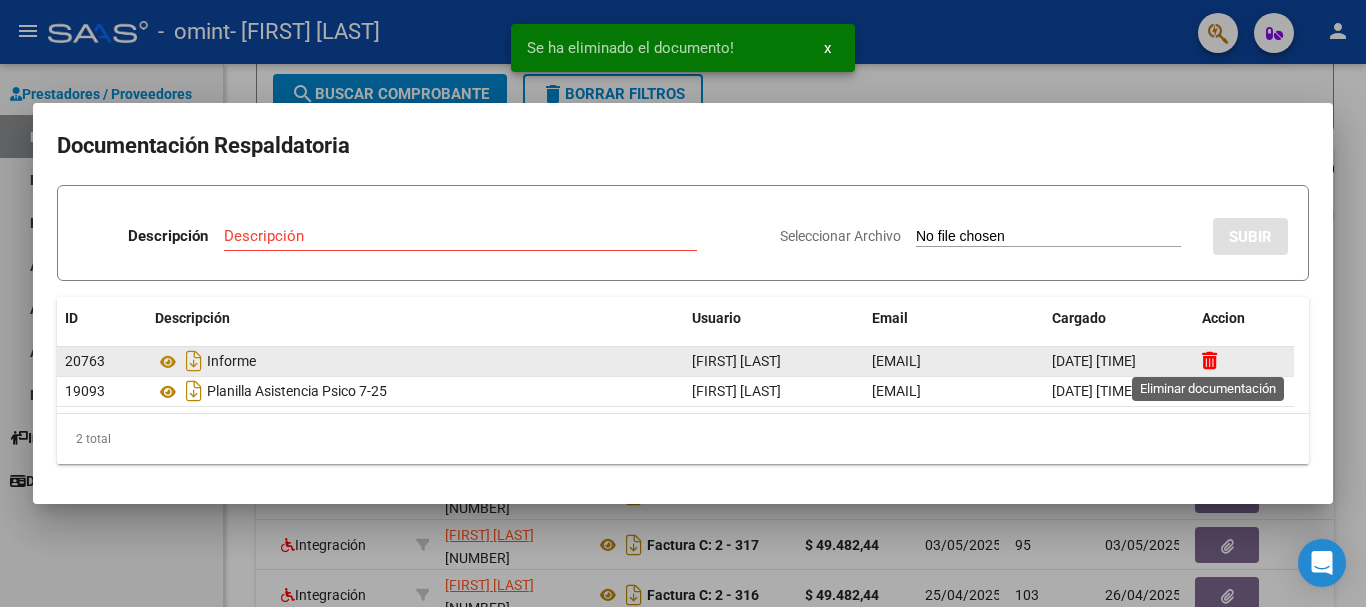 click 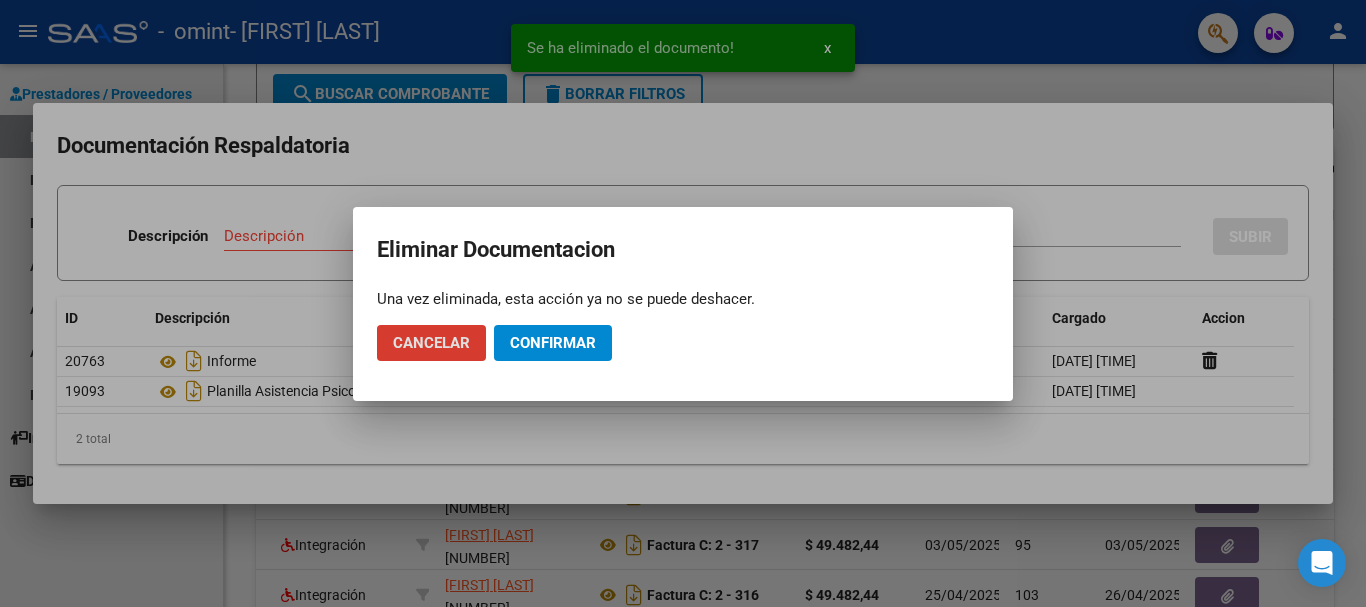 click on "Confirmar" 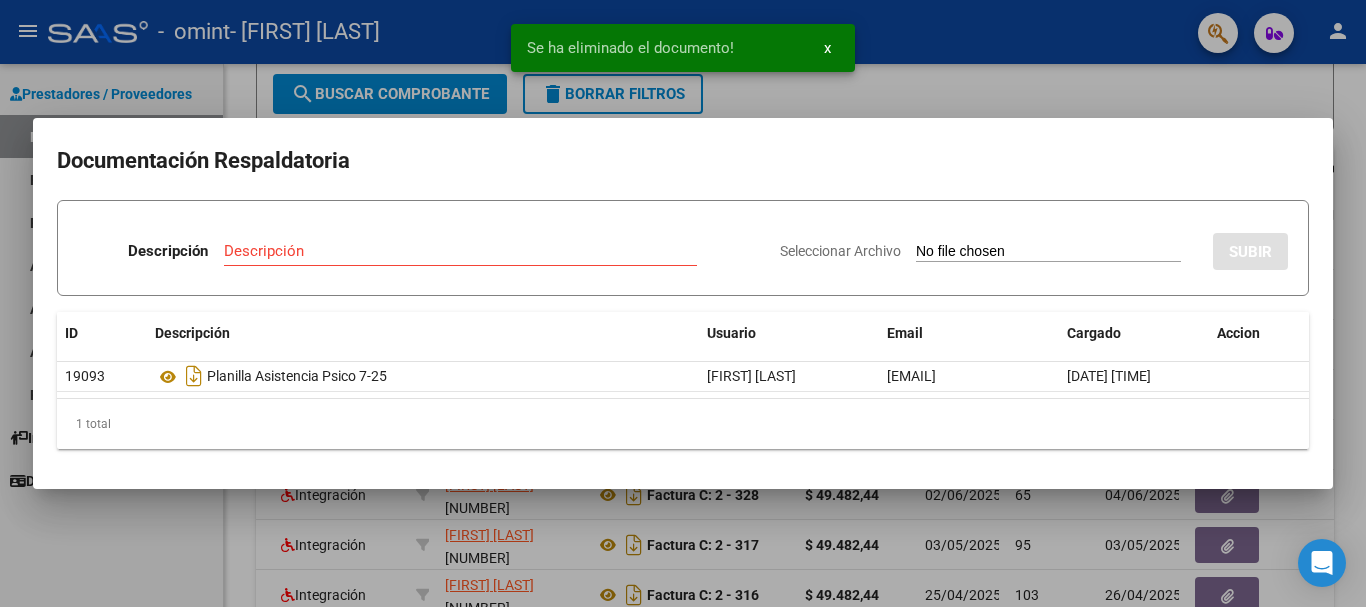 click at bounding box center [683, 303] 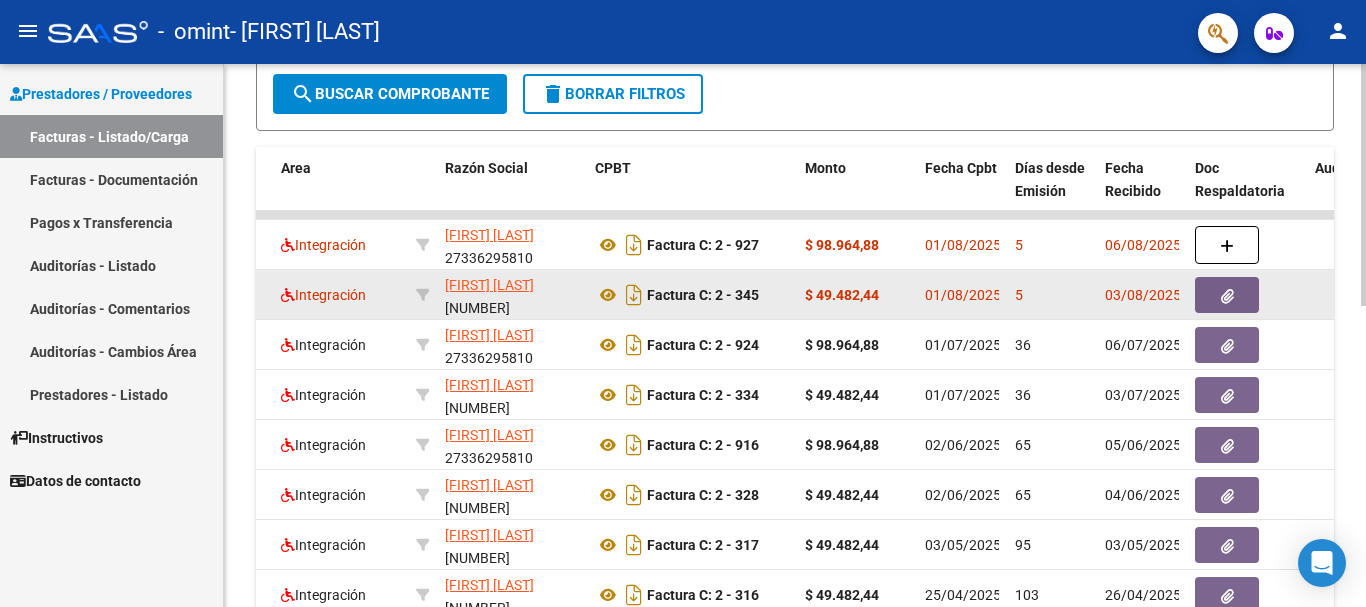 scroll, scrollTop: 375, scrollLeft: 0, axis: vertical 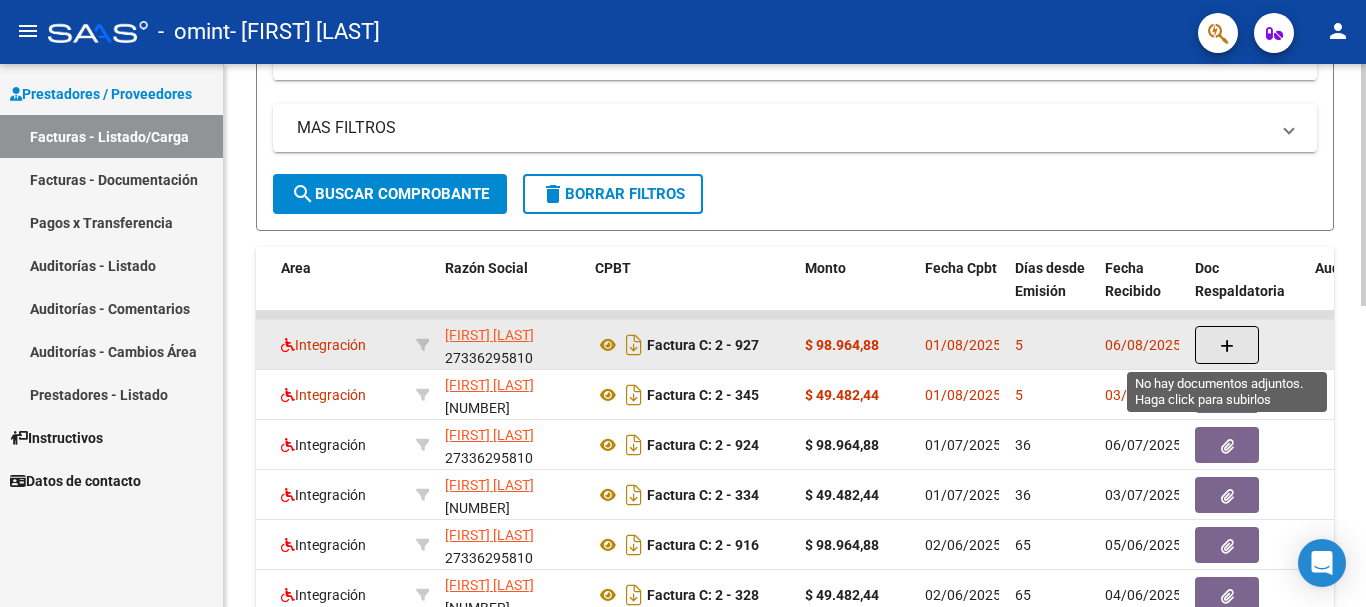 click 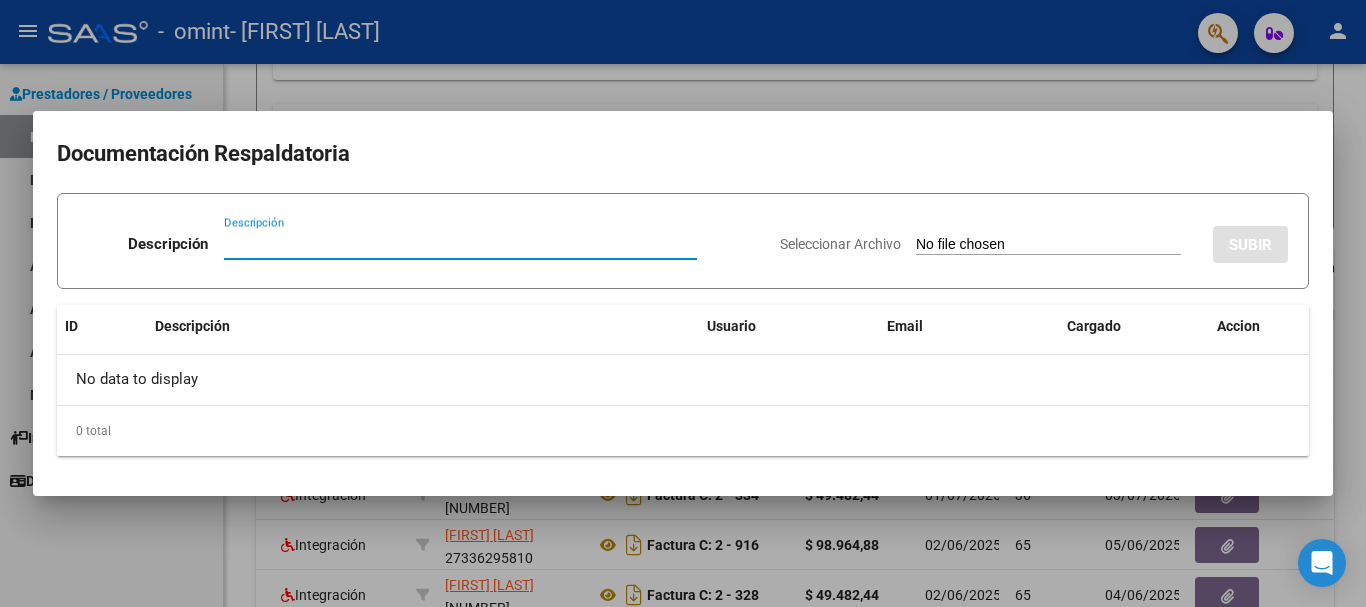 click on "Descripción" at bounding box center (460, 244) 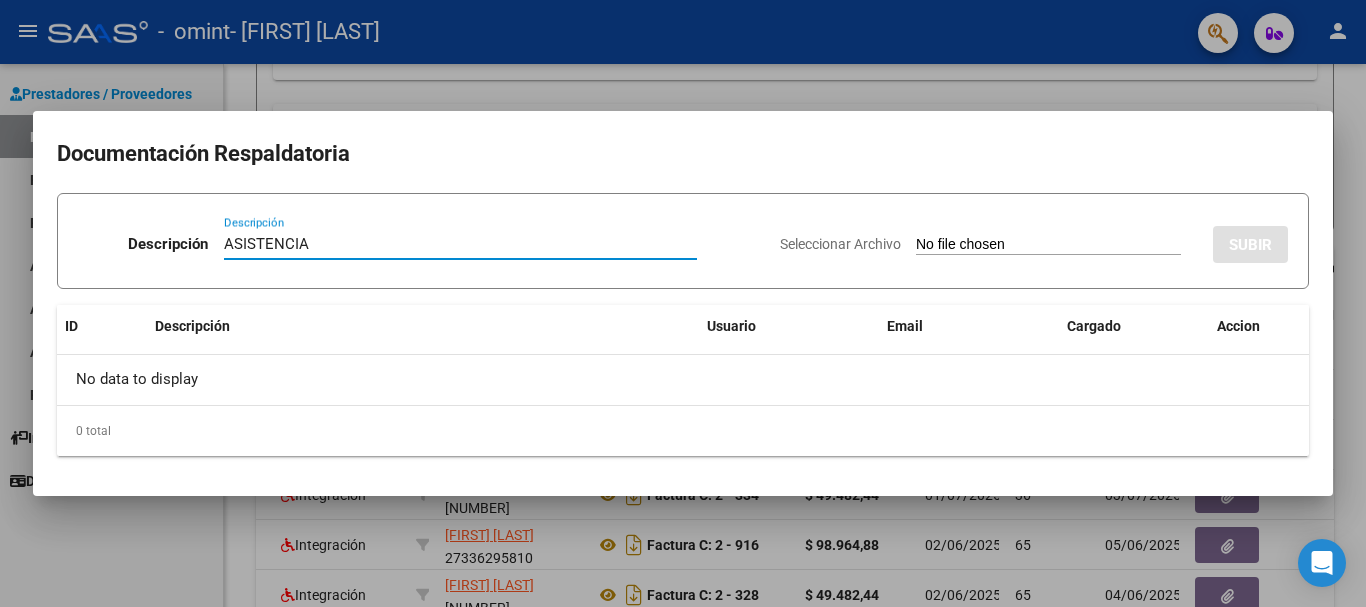 type on "ASISTENCIA" 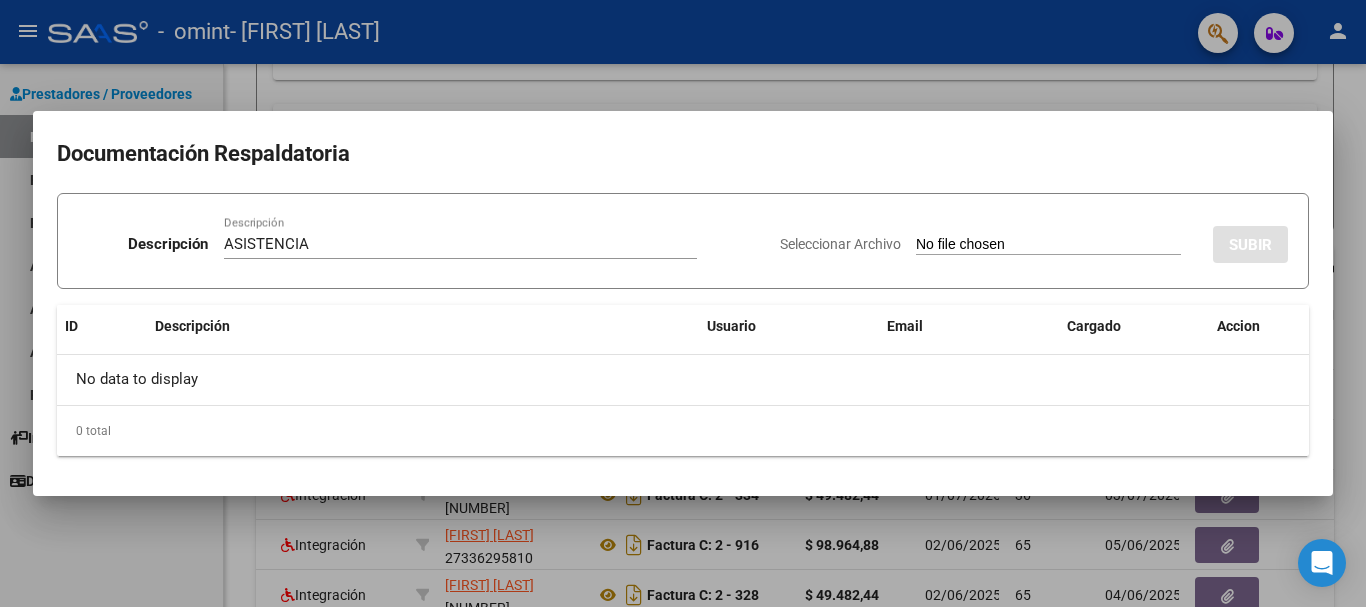 type on "C:\fakepath\[LAST] [FIRST] [FIRST] [MONTH] [YEAR].pdf" 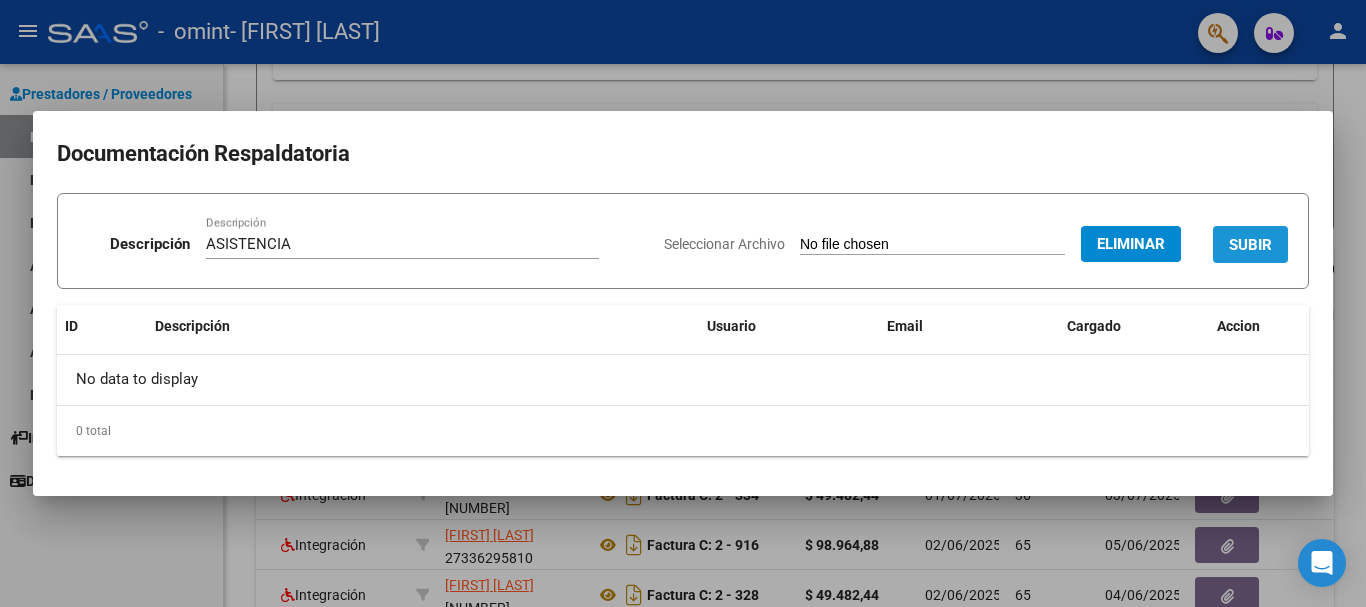 click on "SUBIR" at bounding box center (1250, 245) 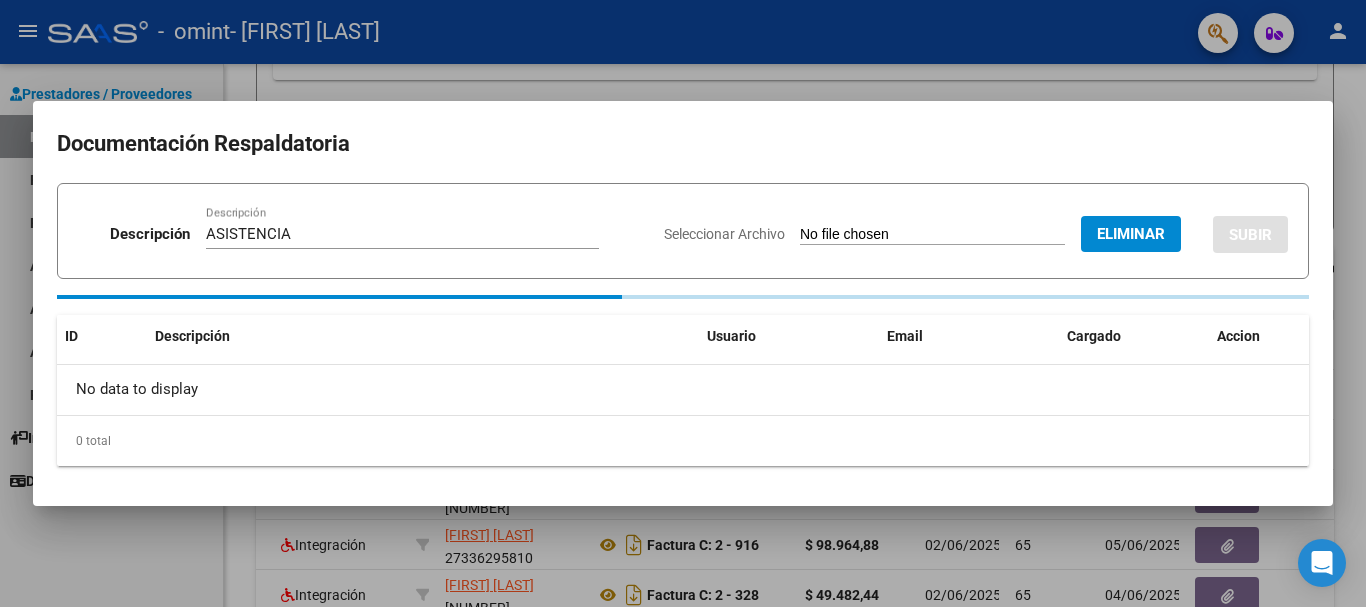 type 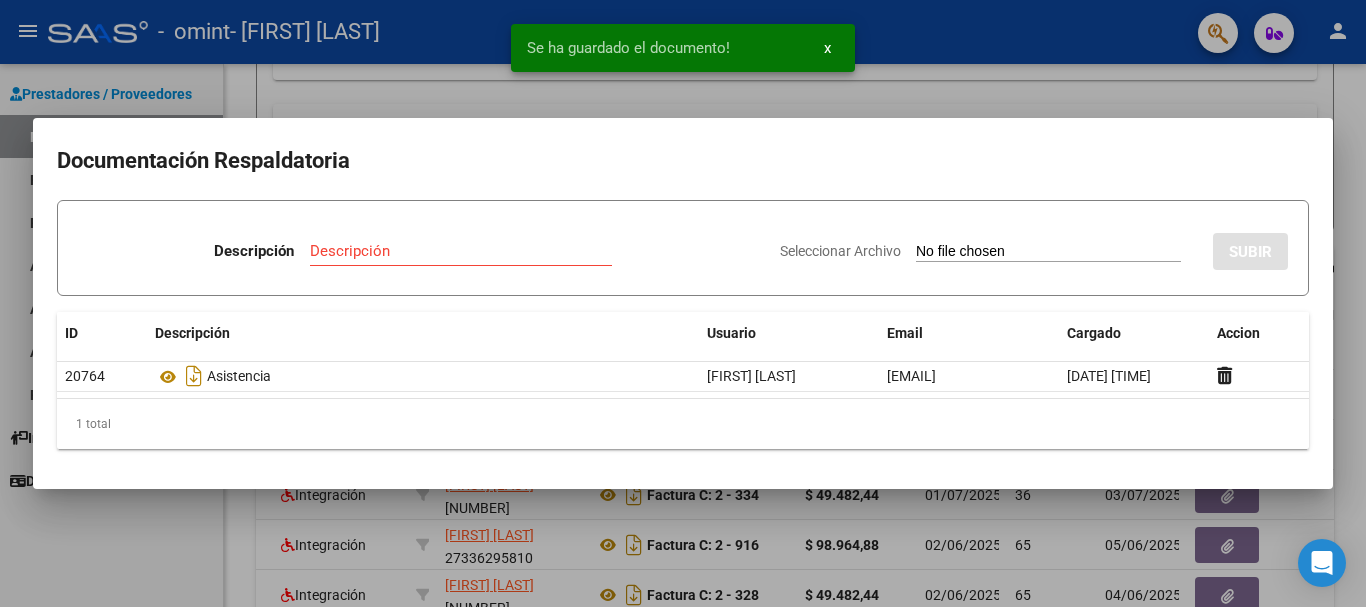 click on "Descripción" at bounding box center [461, 251] 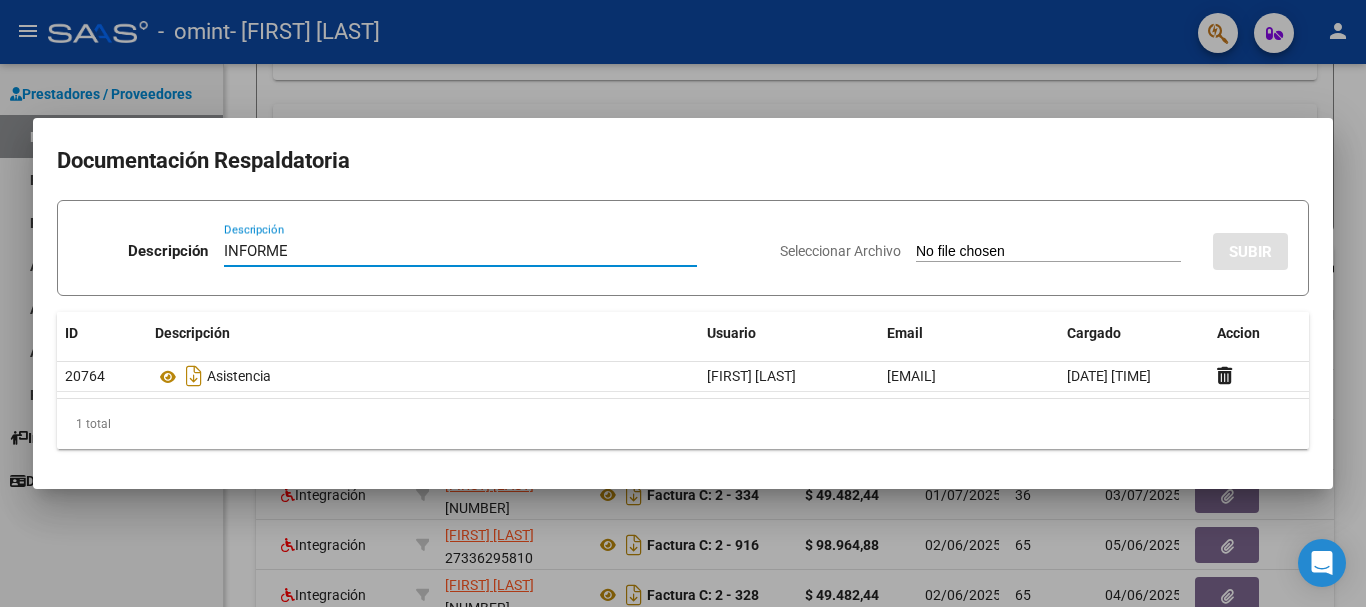 type on "INFORME" 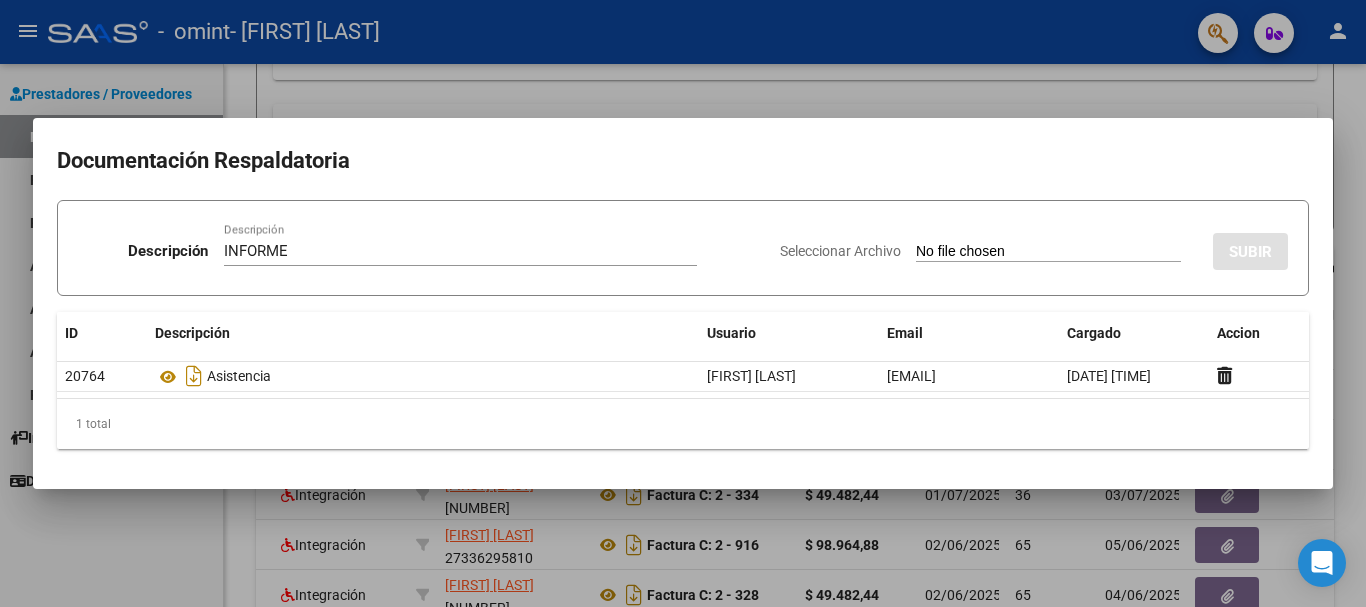 click on "Seleccionar Archivo" at bounding box center (1048, 252) 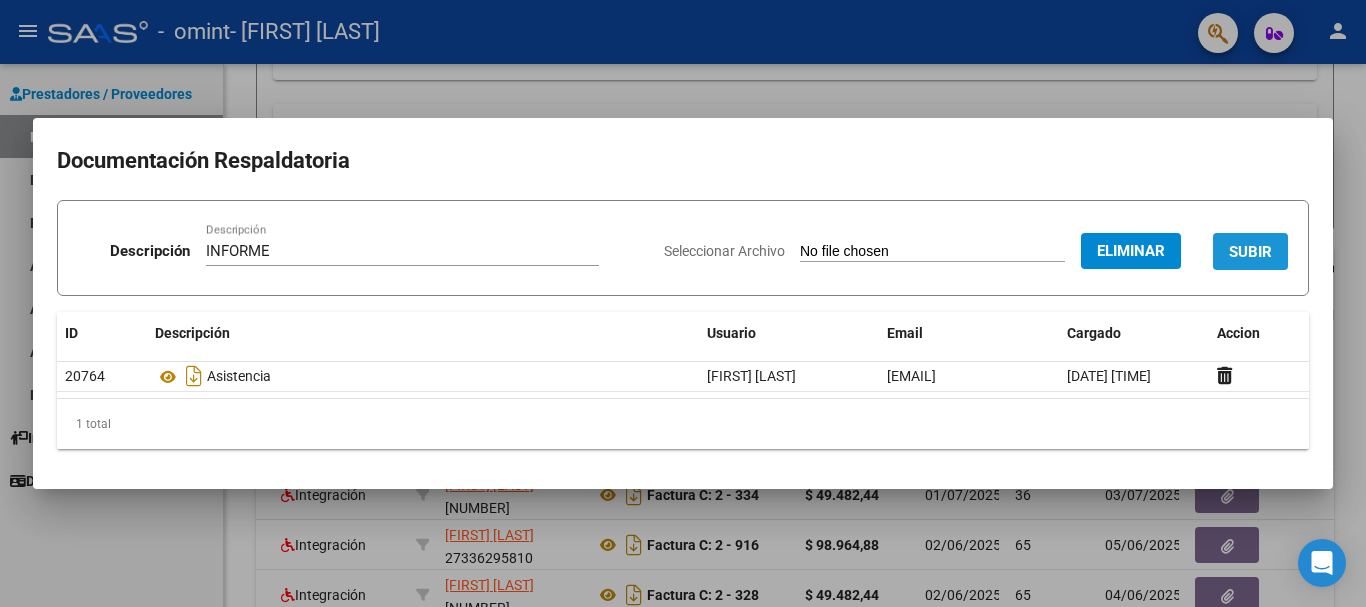 click on "SUBIR" at bounding box center [1250, 252] 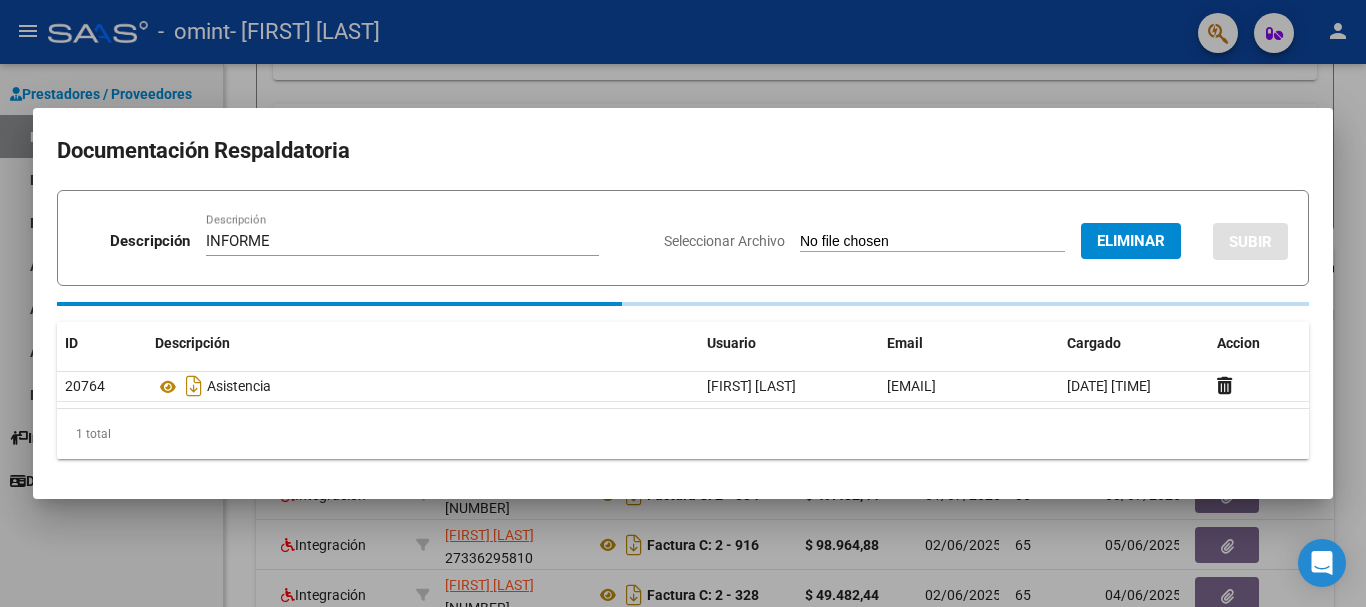 type 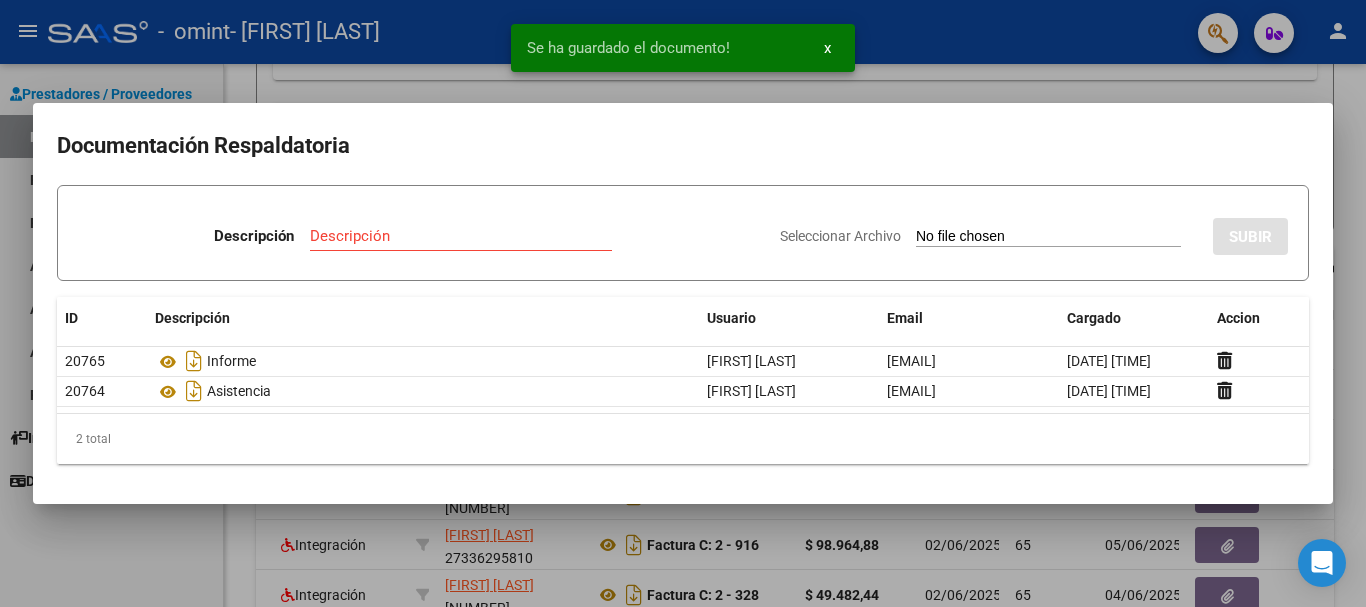 click at bounding box center (683, 303) 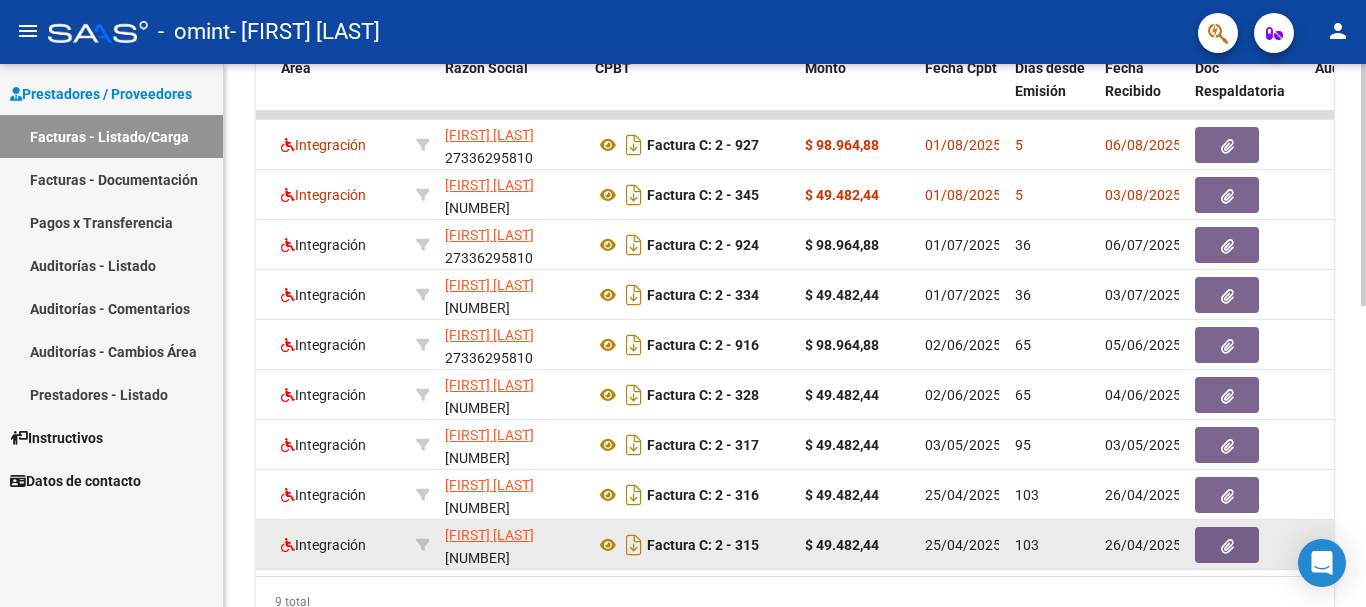 scroll, scrollTop: 675, scrollLeft: 0, axis: vertical 